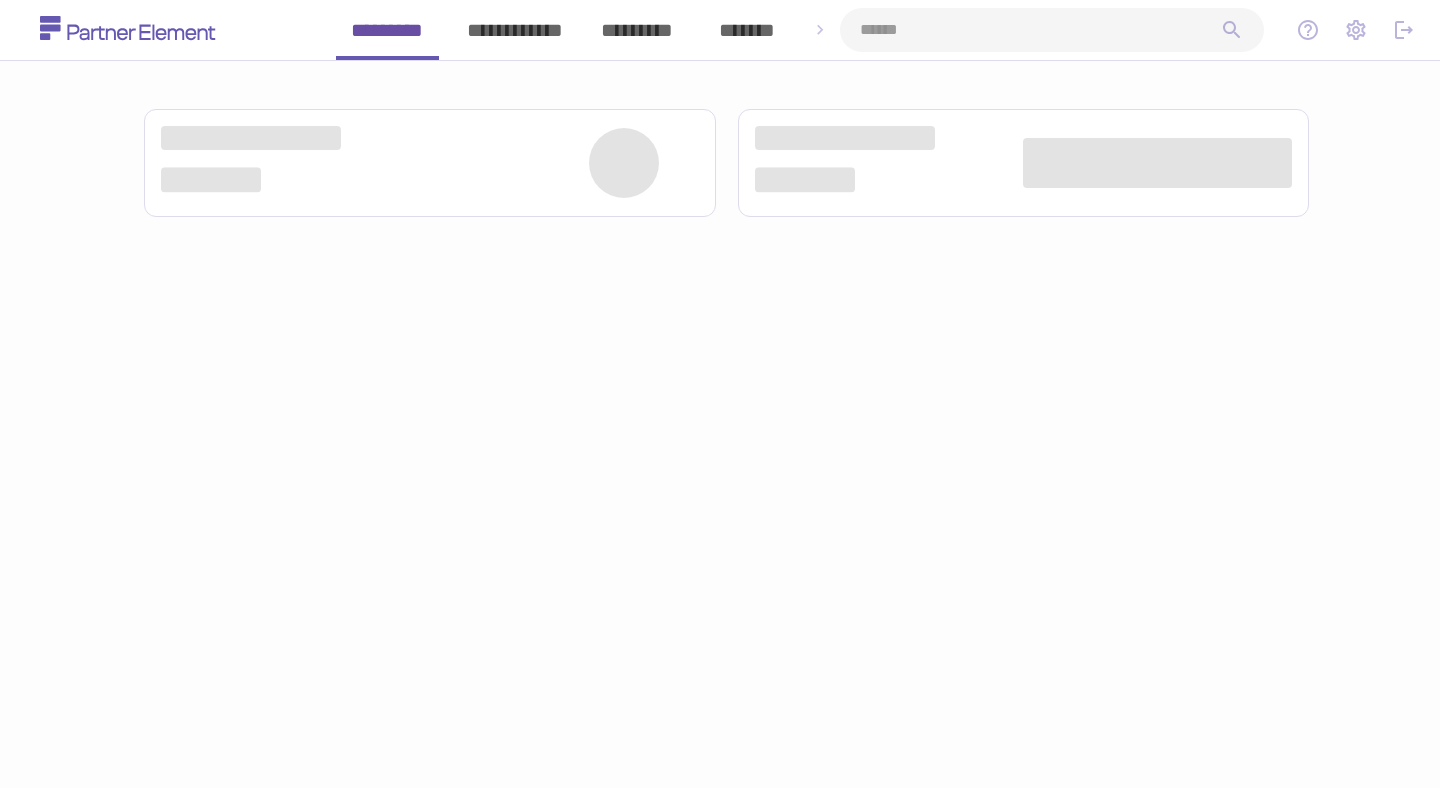 scroll, scrollTop: 0, scrollLeft: 0, axis: both 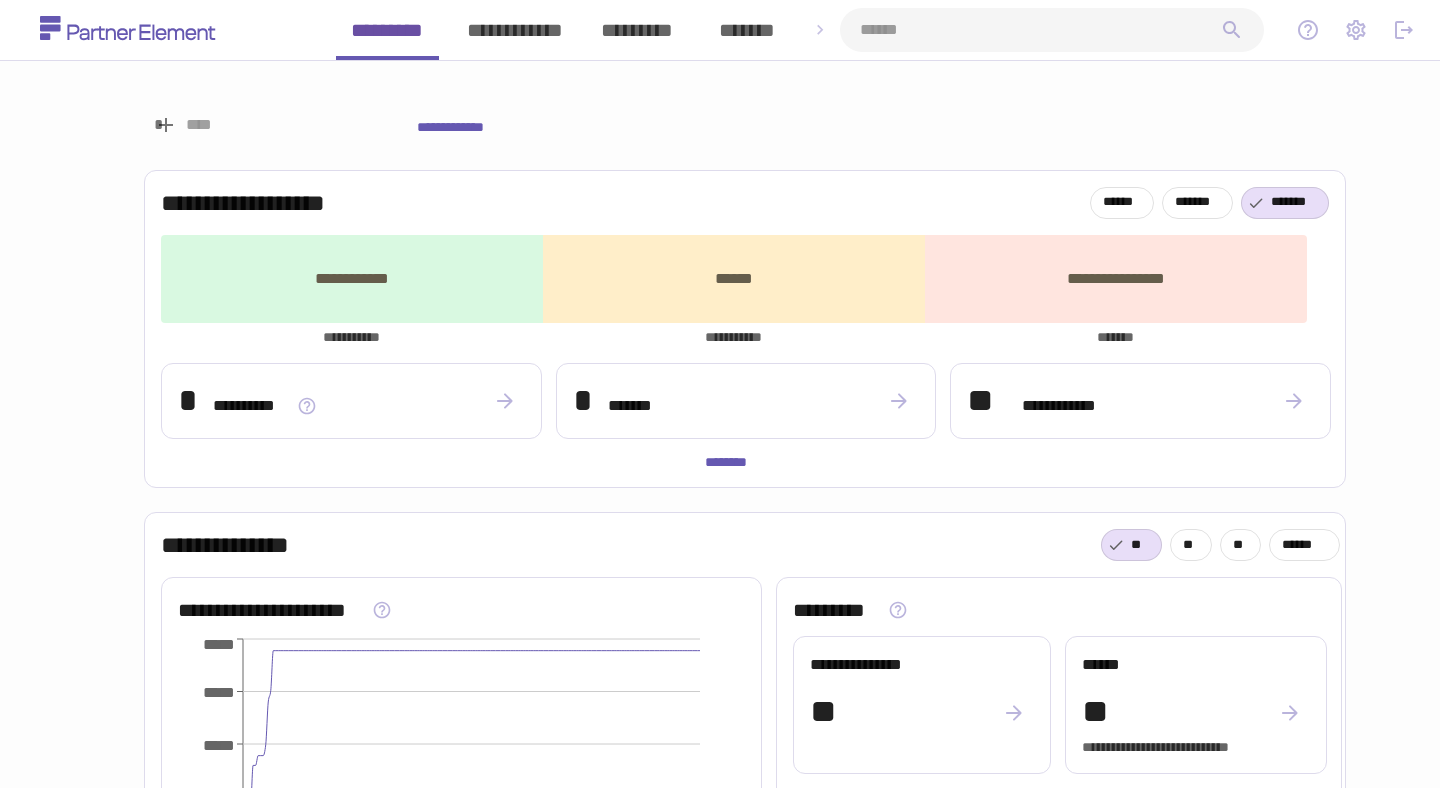 click 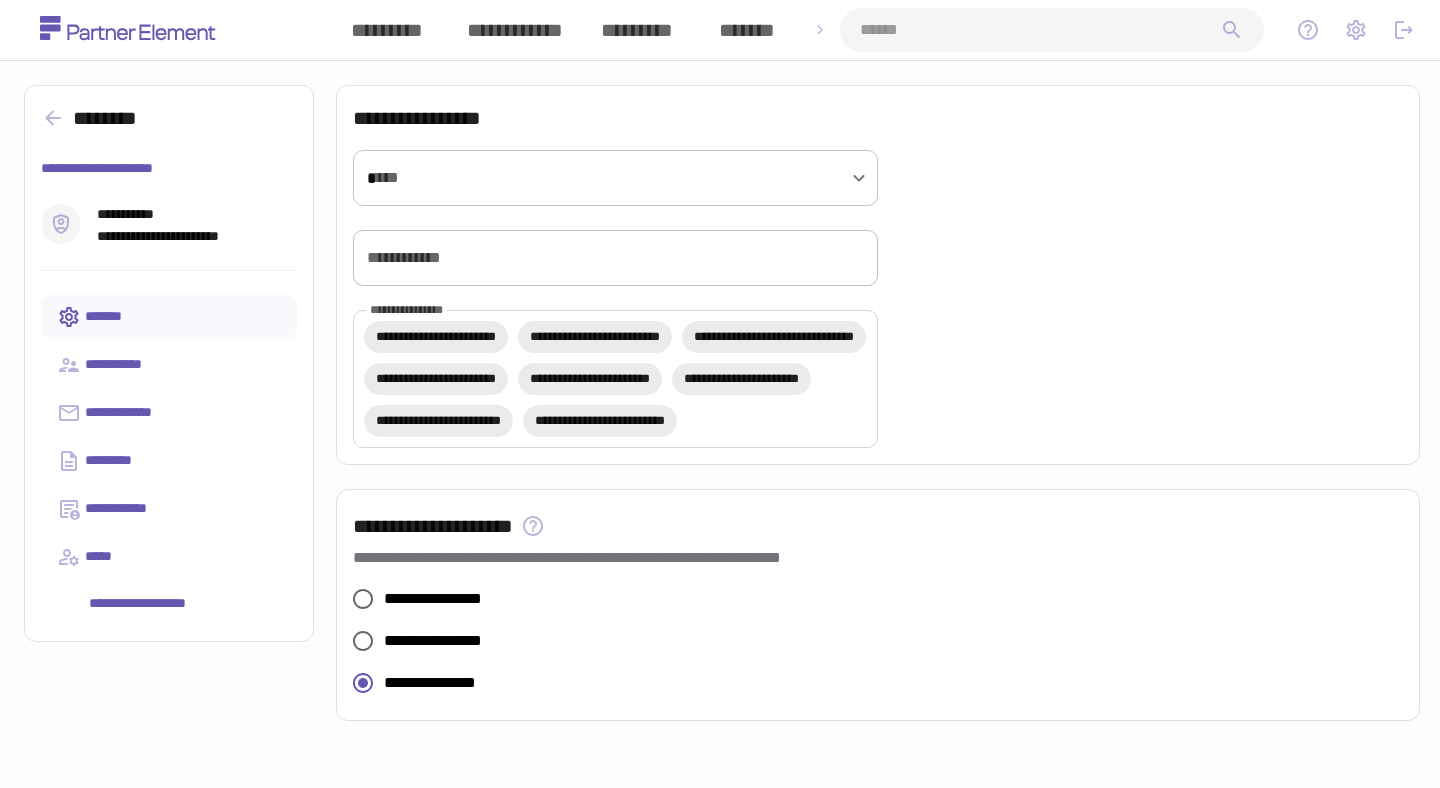 type on "**********" 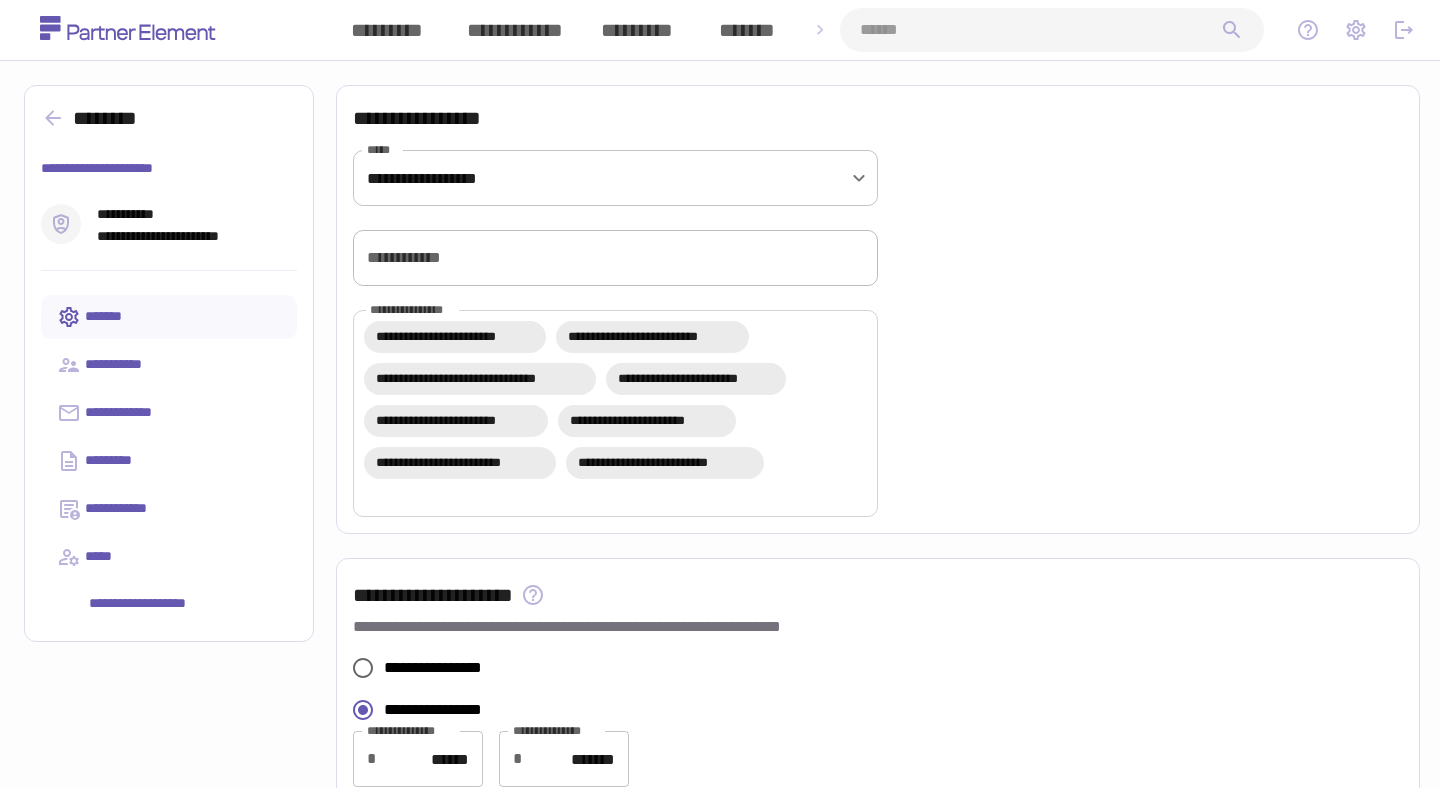 click 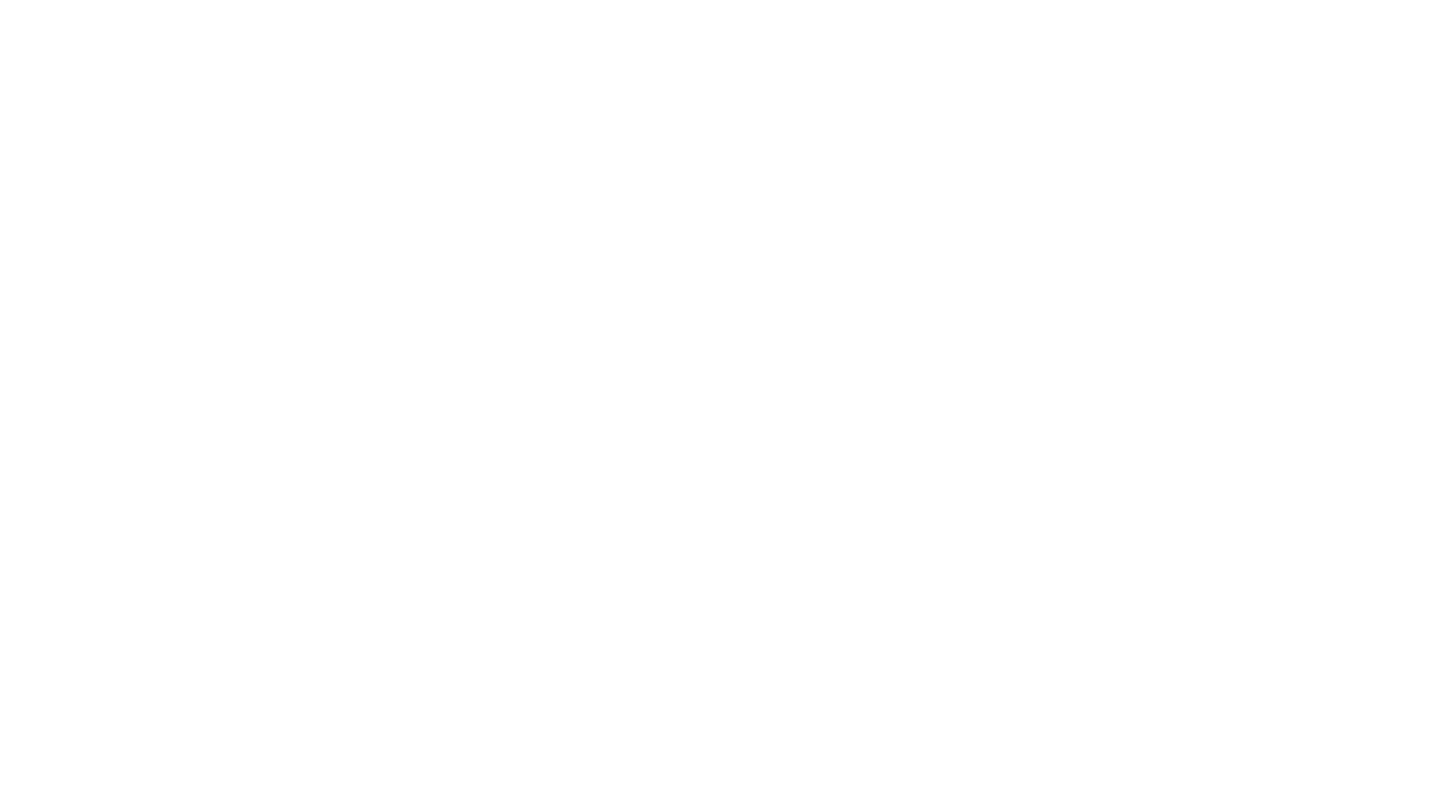scroll, scrollTop: 0, scrollLeft: 0, axis: both 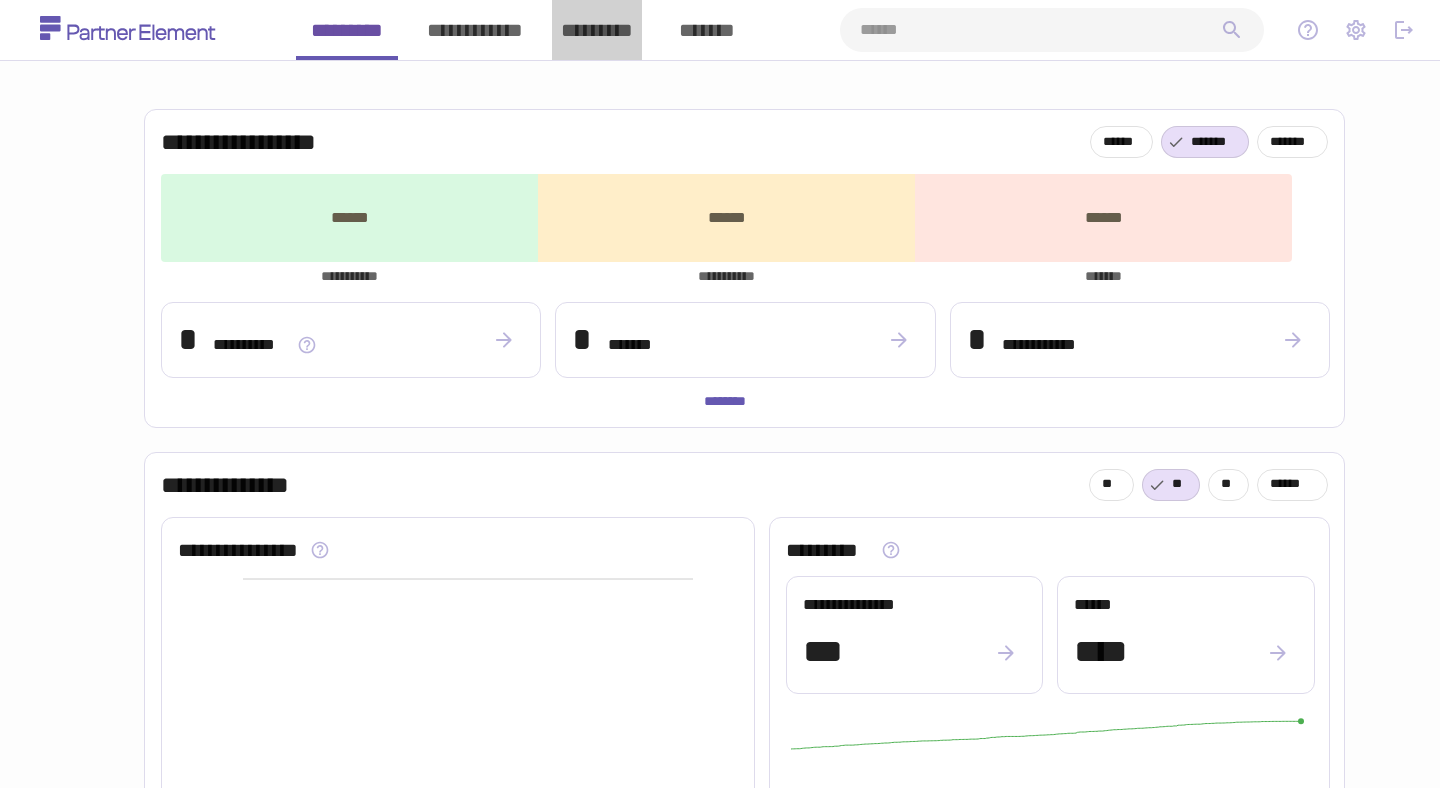 click on "*********" at bounding box center [597, 30] 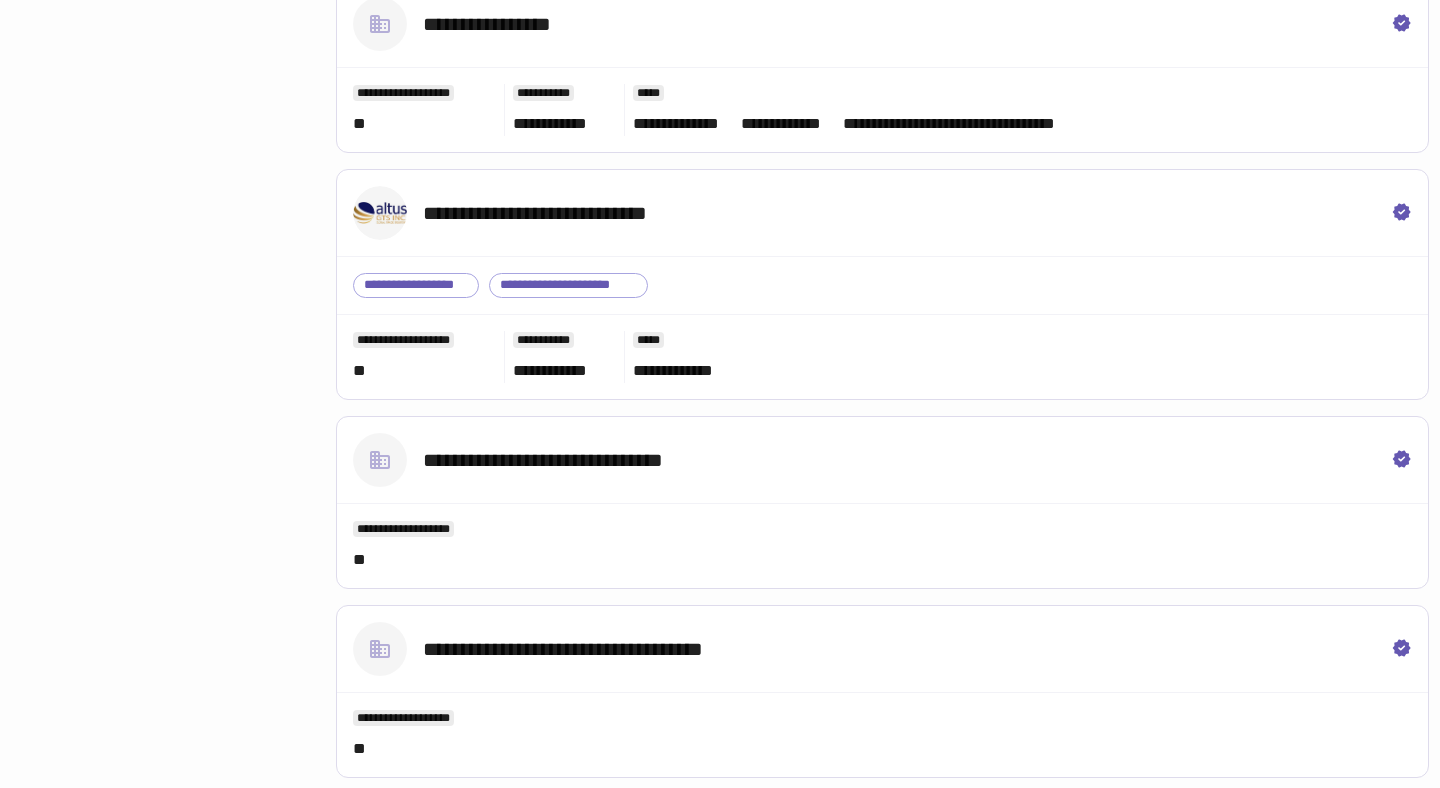 scroll, scrollTop: 4083, scrollLeft: 0, axis: vertical 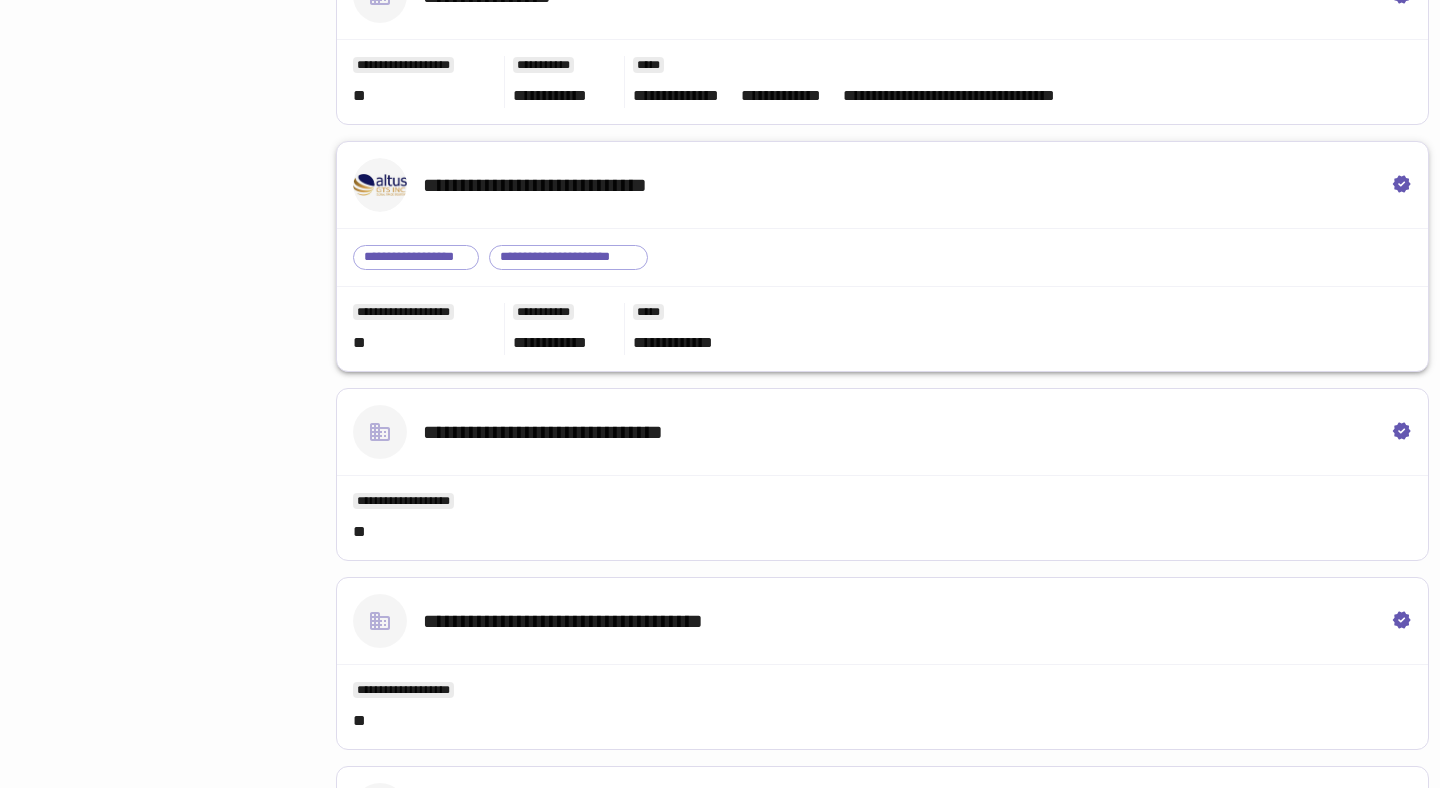 click on "**********" at bounding box center (882, 185) 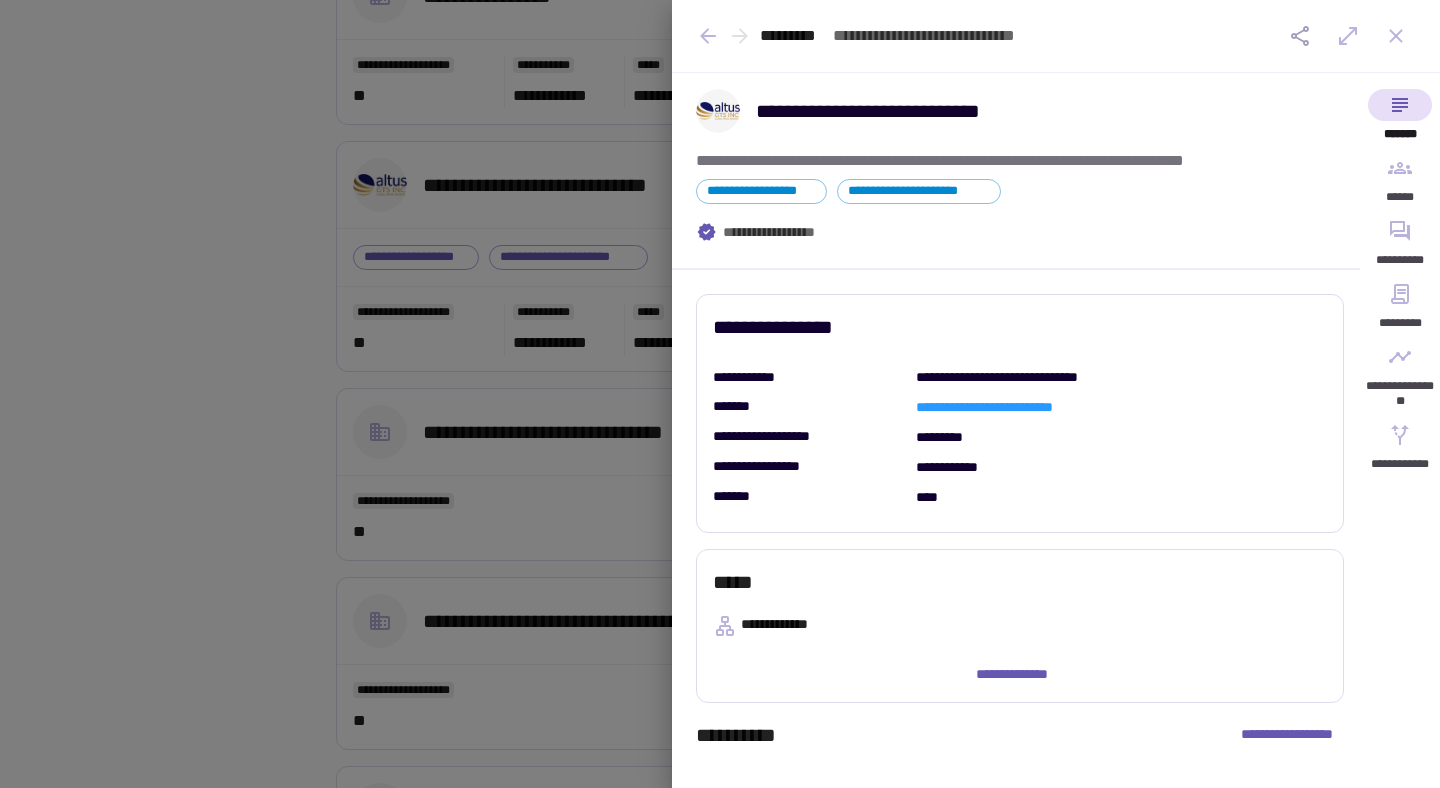 scroll, scrollTop: 122, scrollLeft: 0, axis: vertical 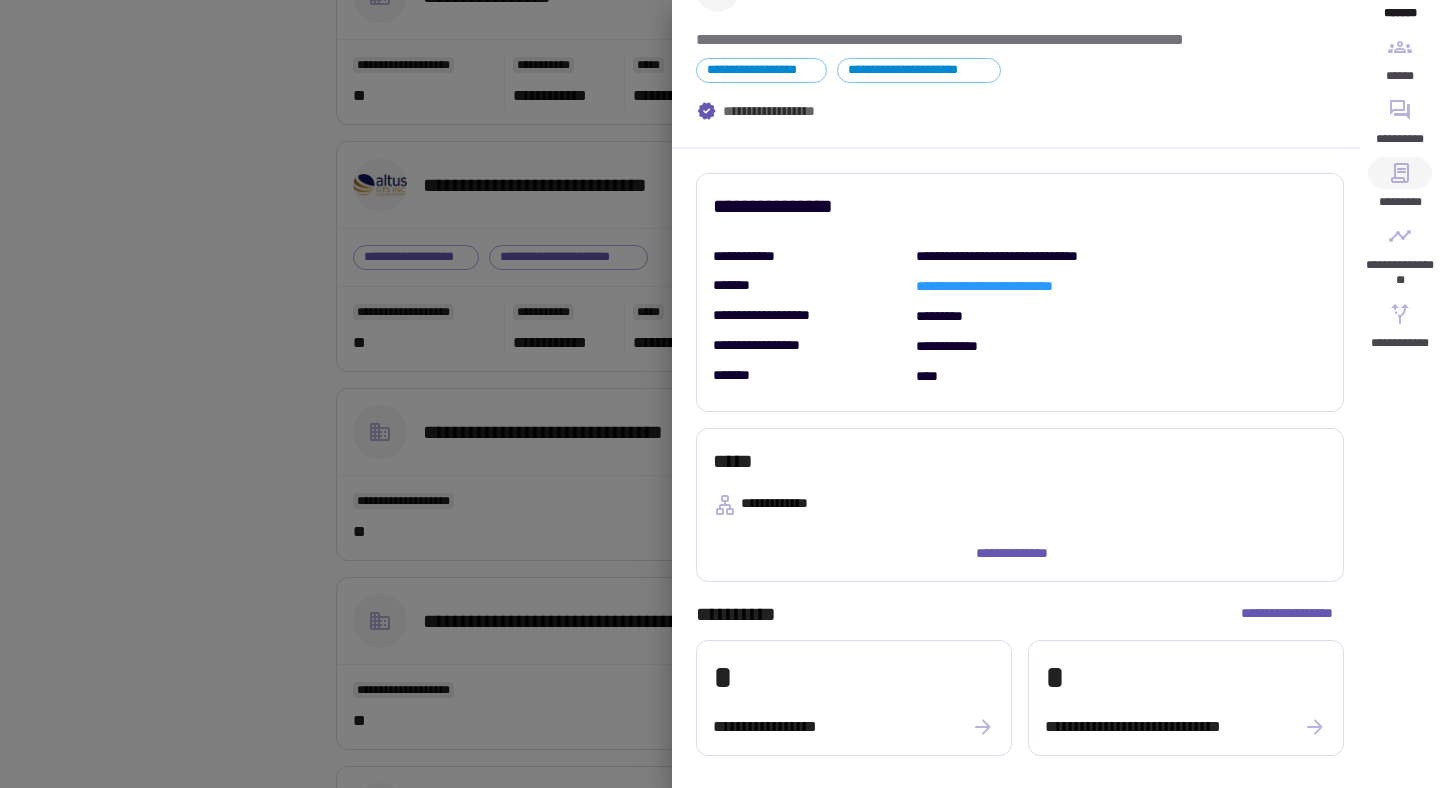 click 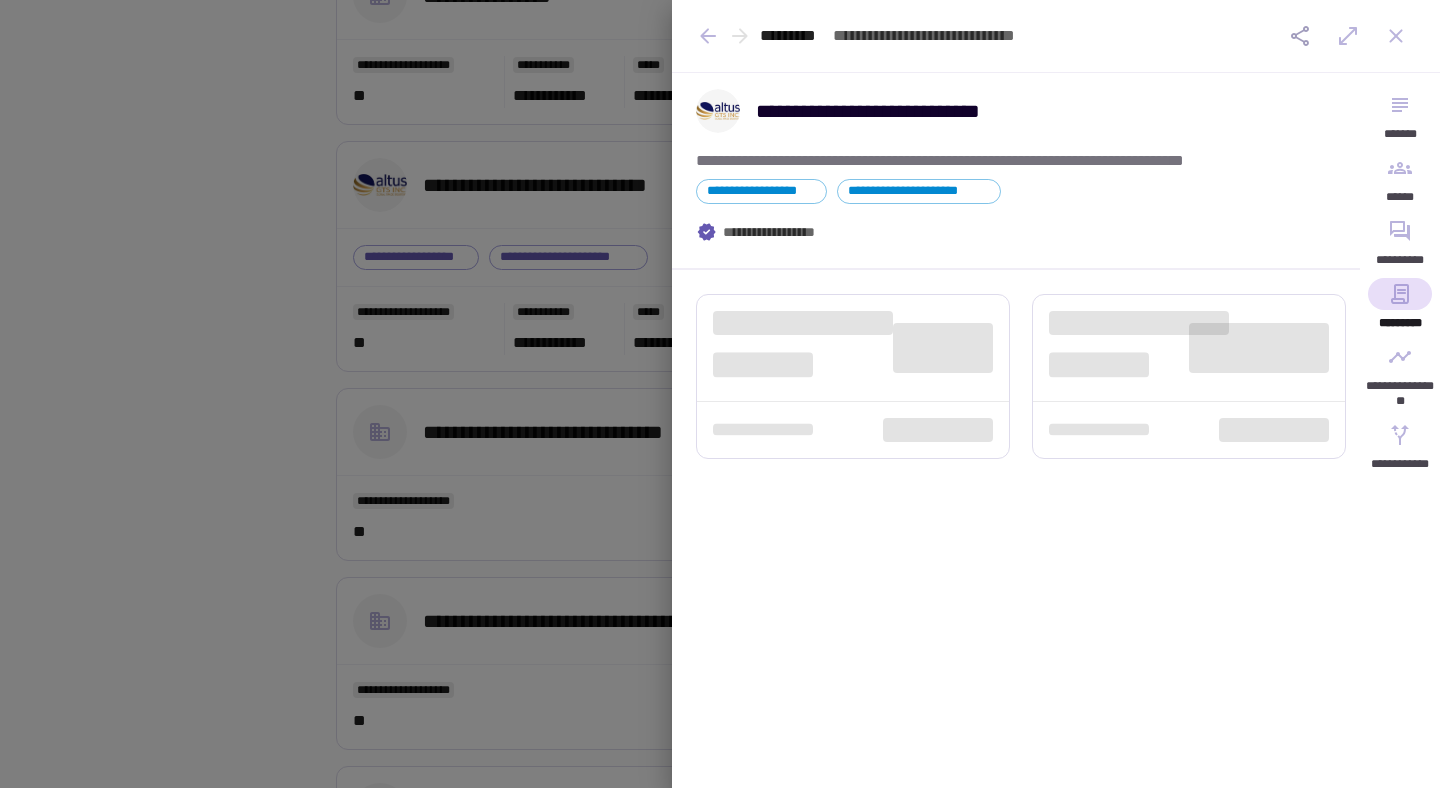 scroll, scrollTop: 0, scrollLeft: 0, axis: both 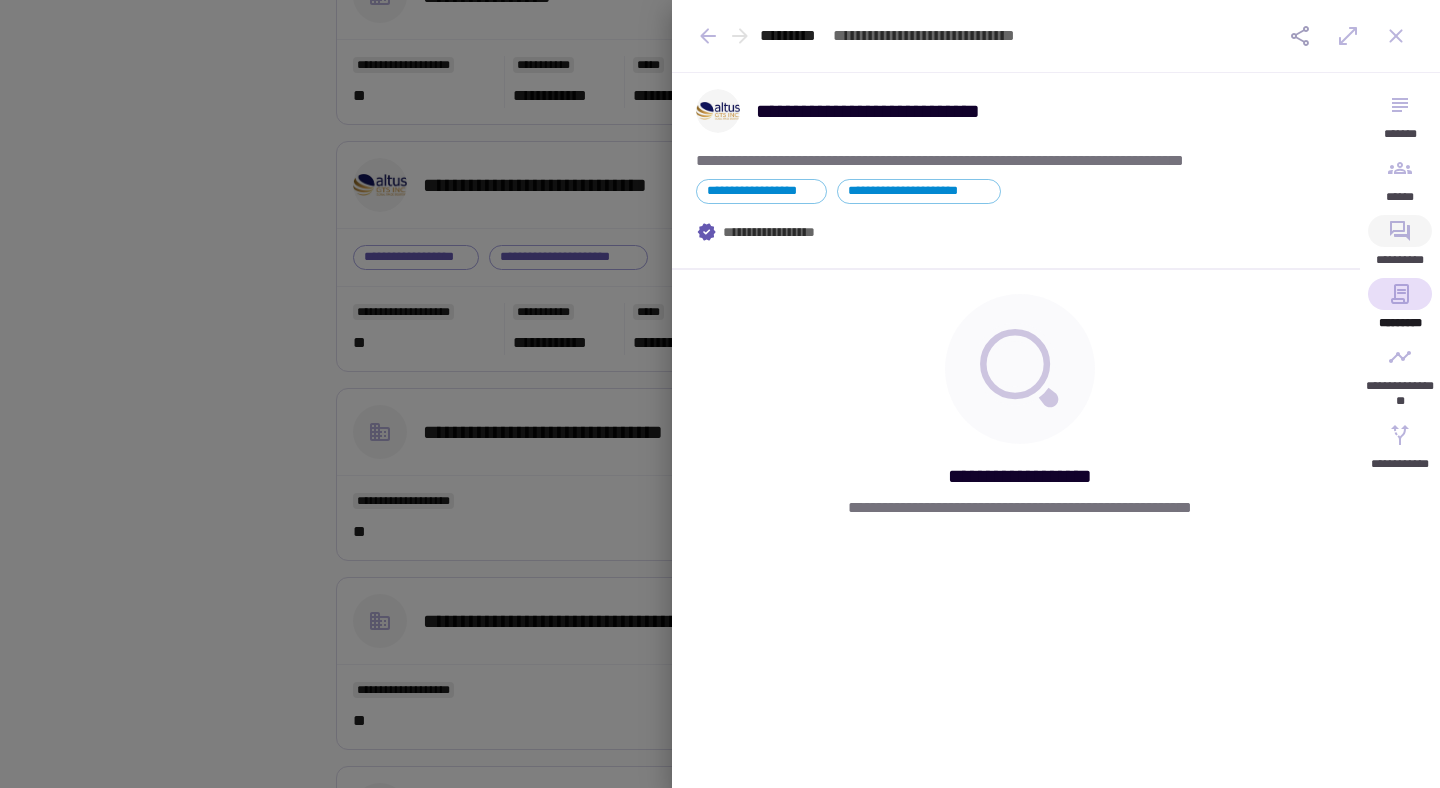 click 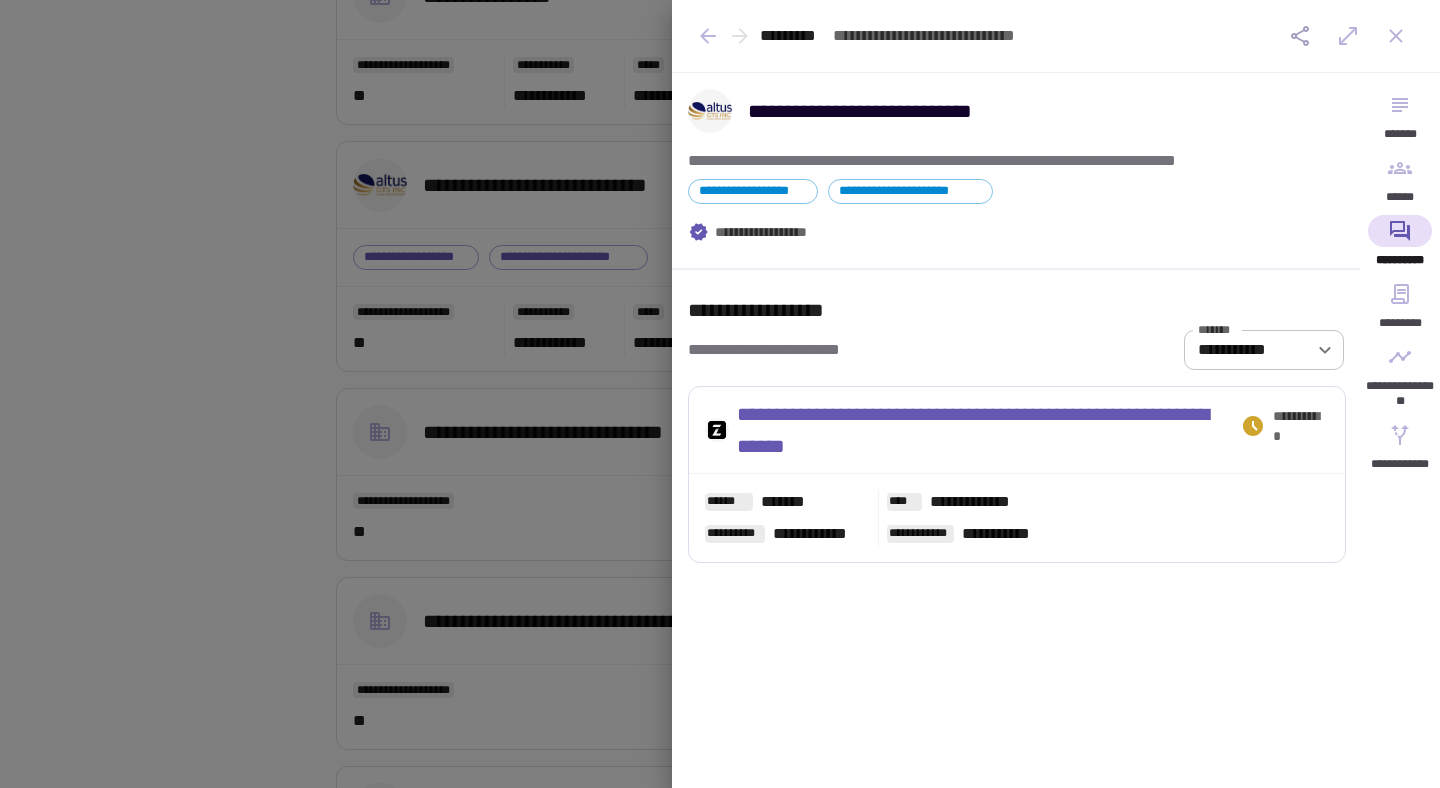click at bounding box center [720, 394] 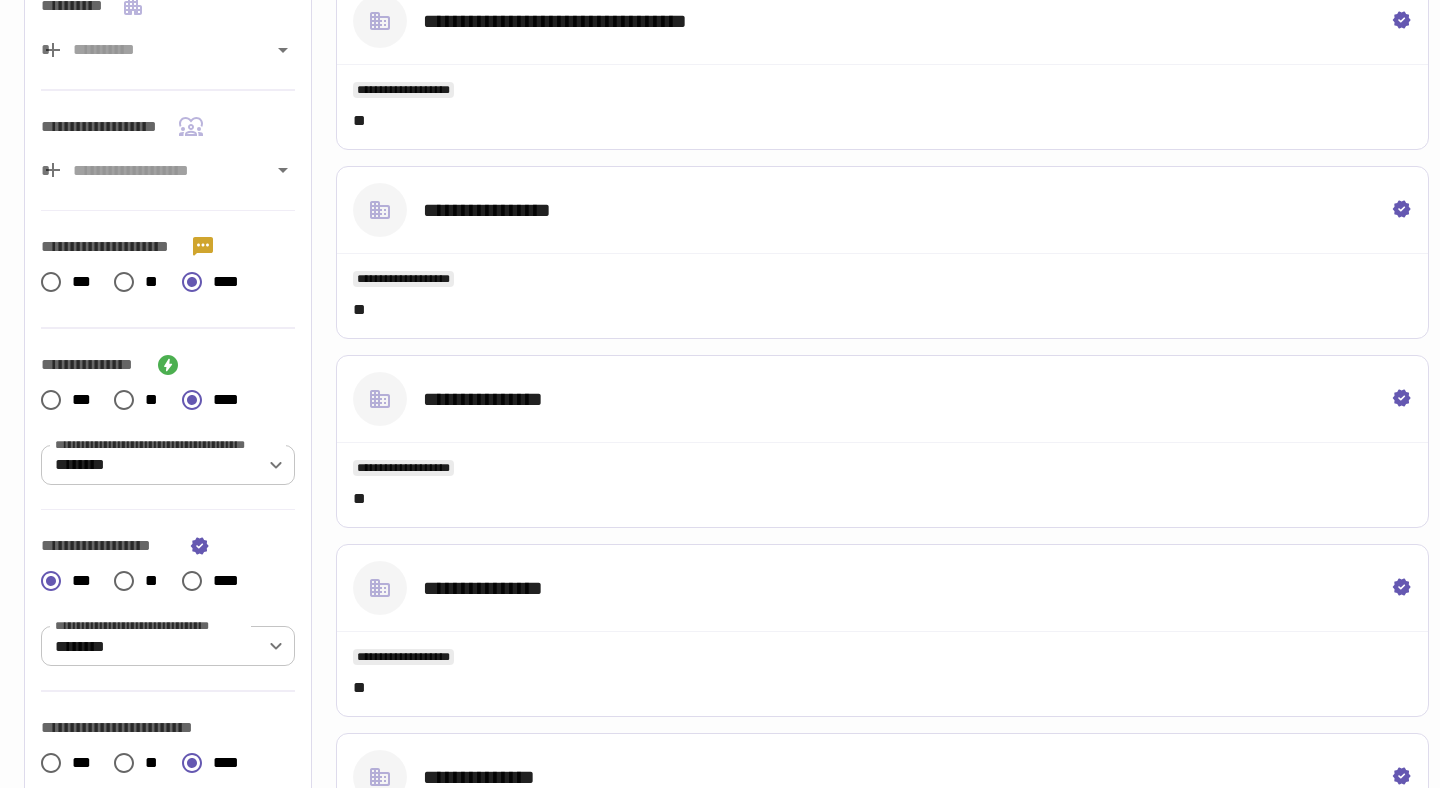 scroll, scrollTop: 0, scrollLeft: 0, axis: both 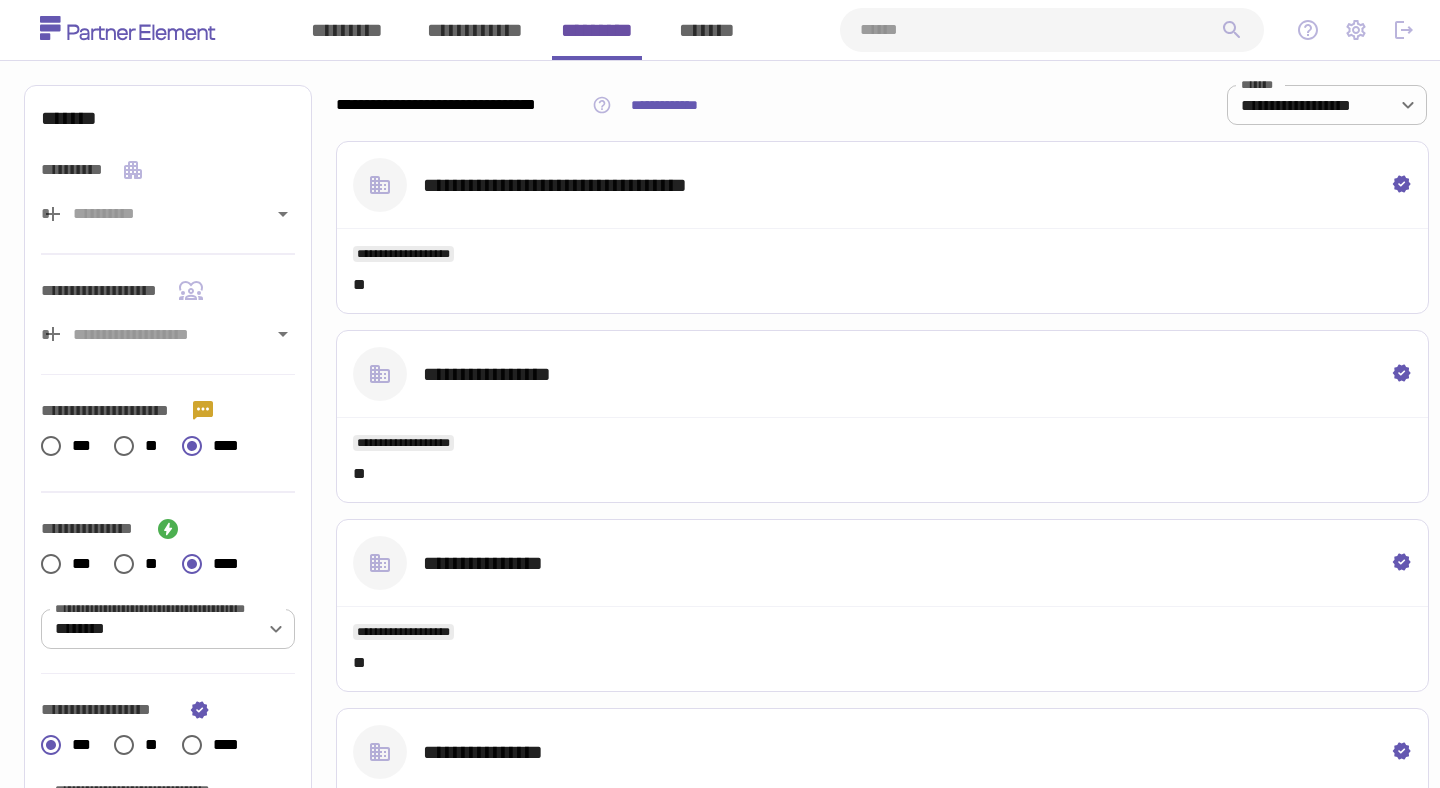 click at bounding box center (1040, 30) 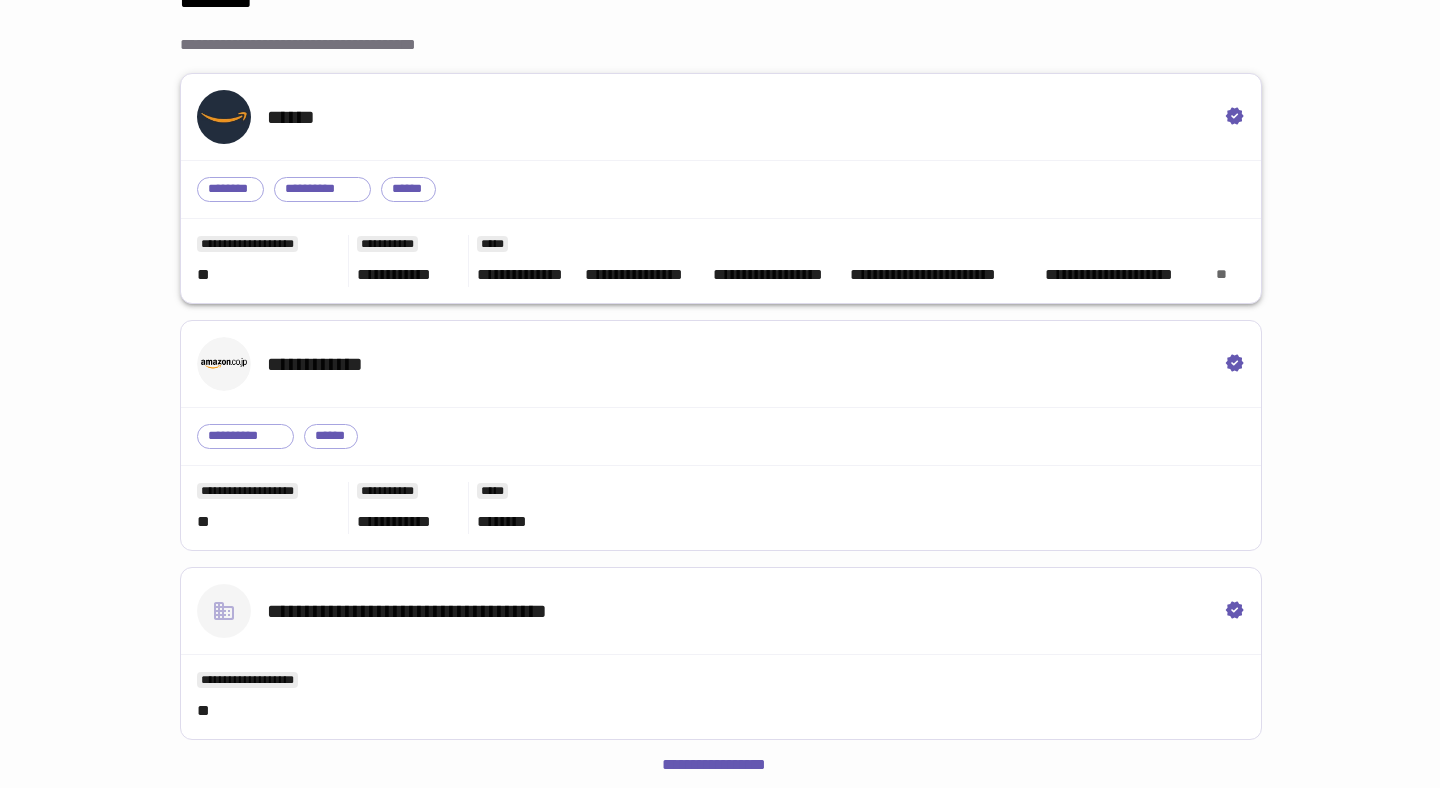 scroll, scrollTop: 0, scrollLeft: 0, axis: both 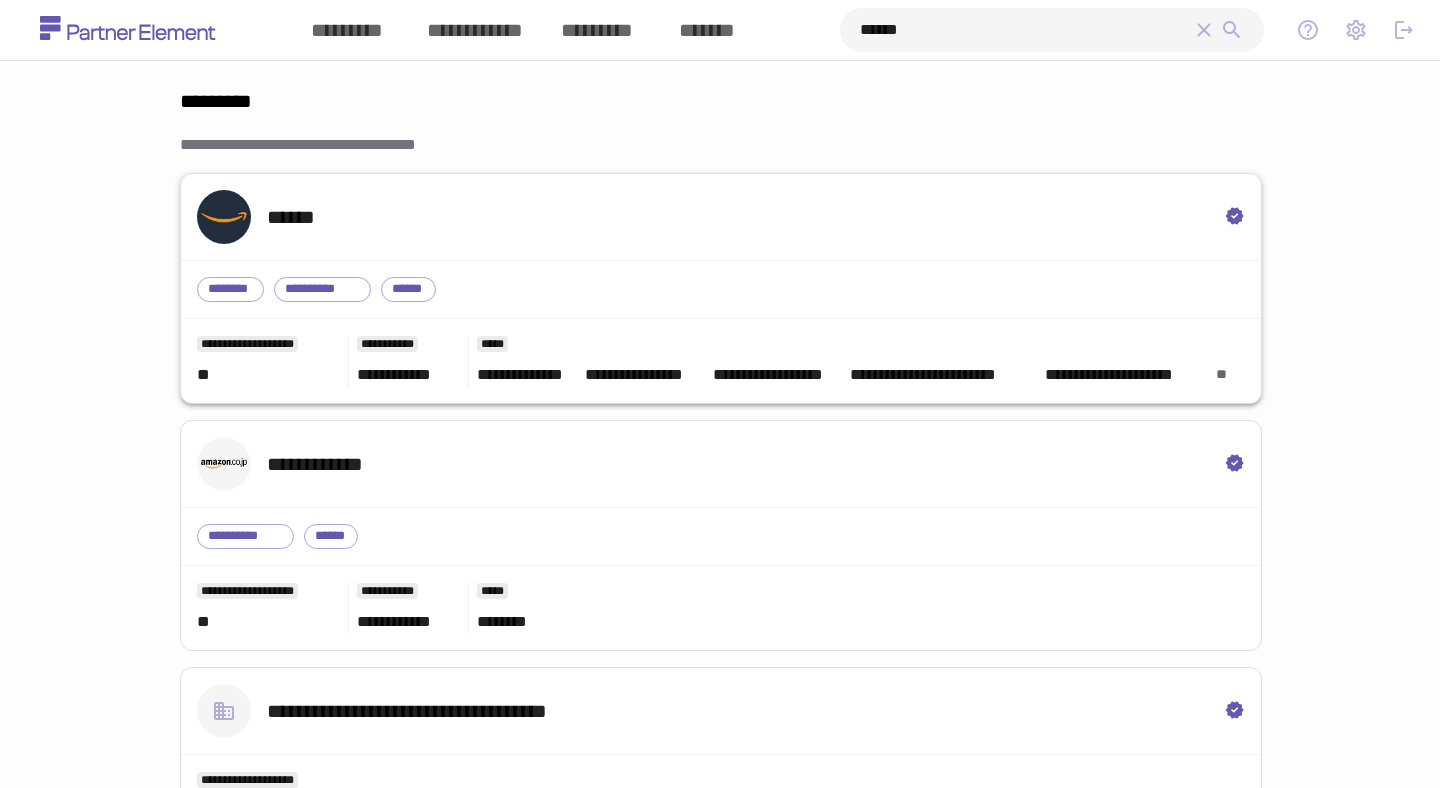 click on "******" at bounding box center (721, 217) 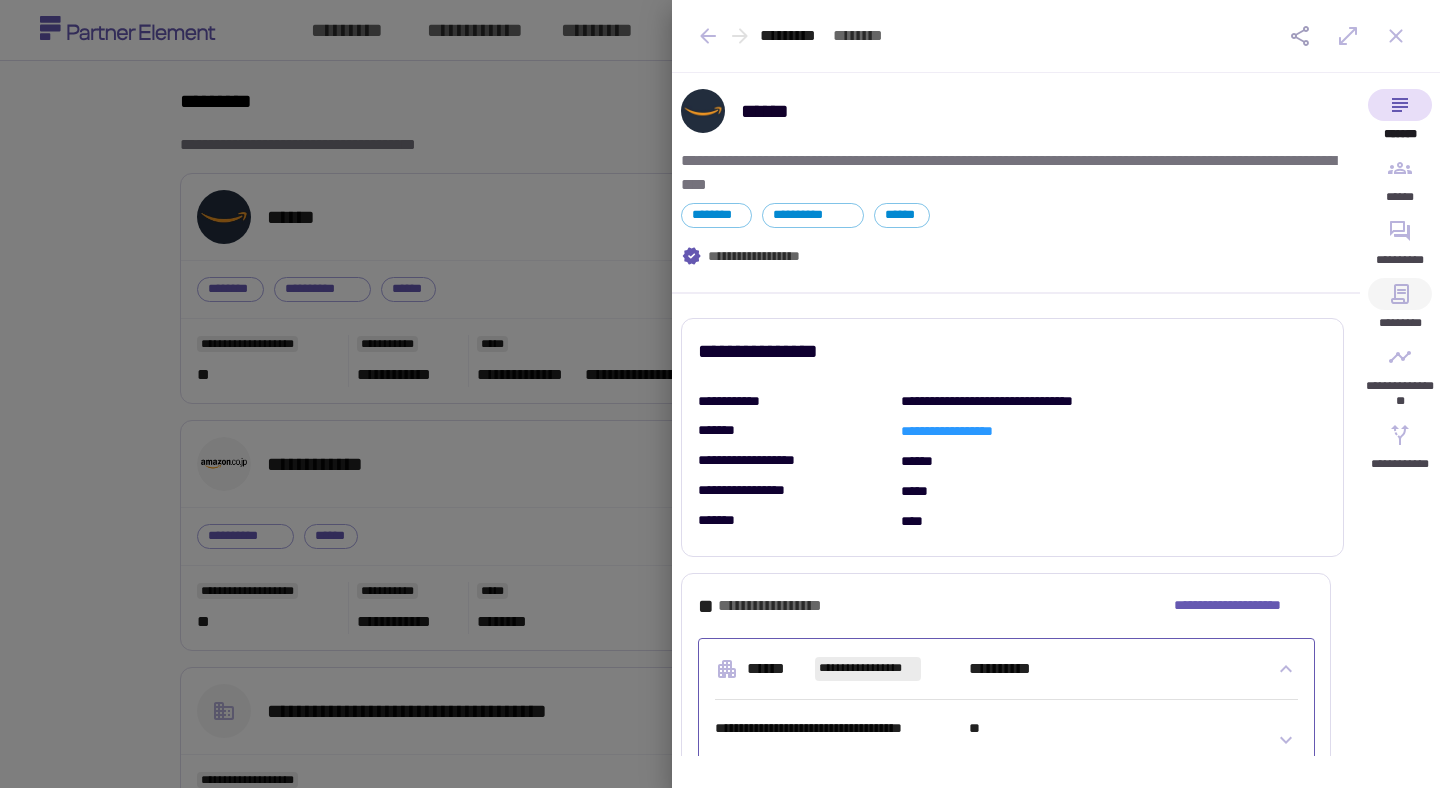 click 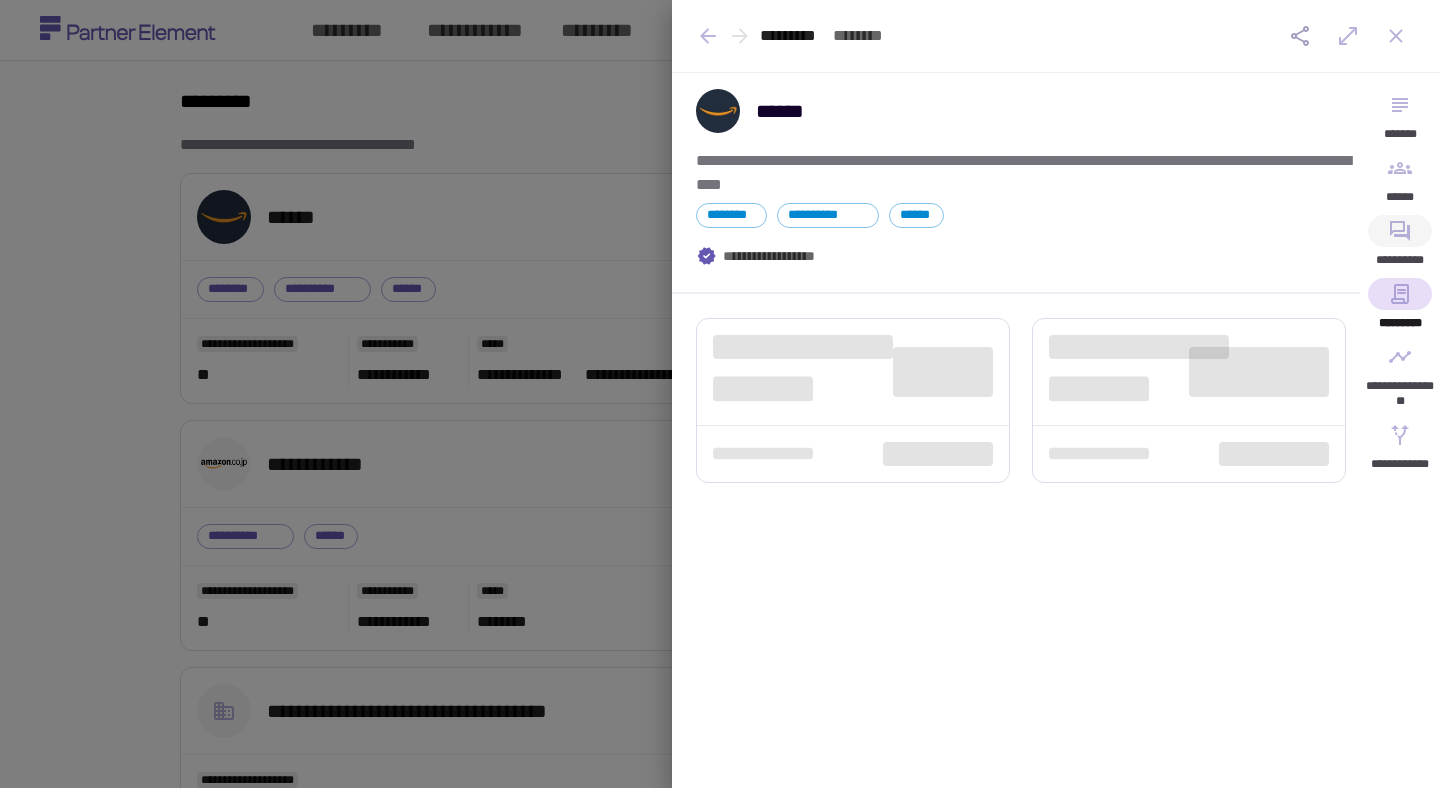 click 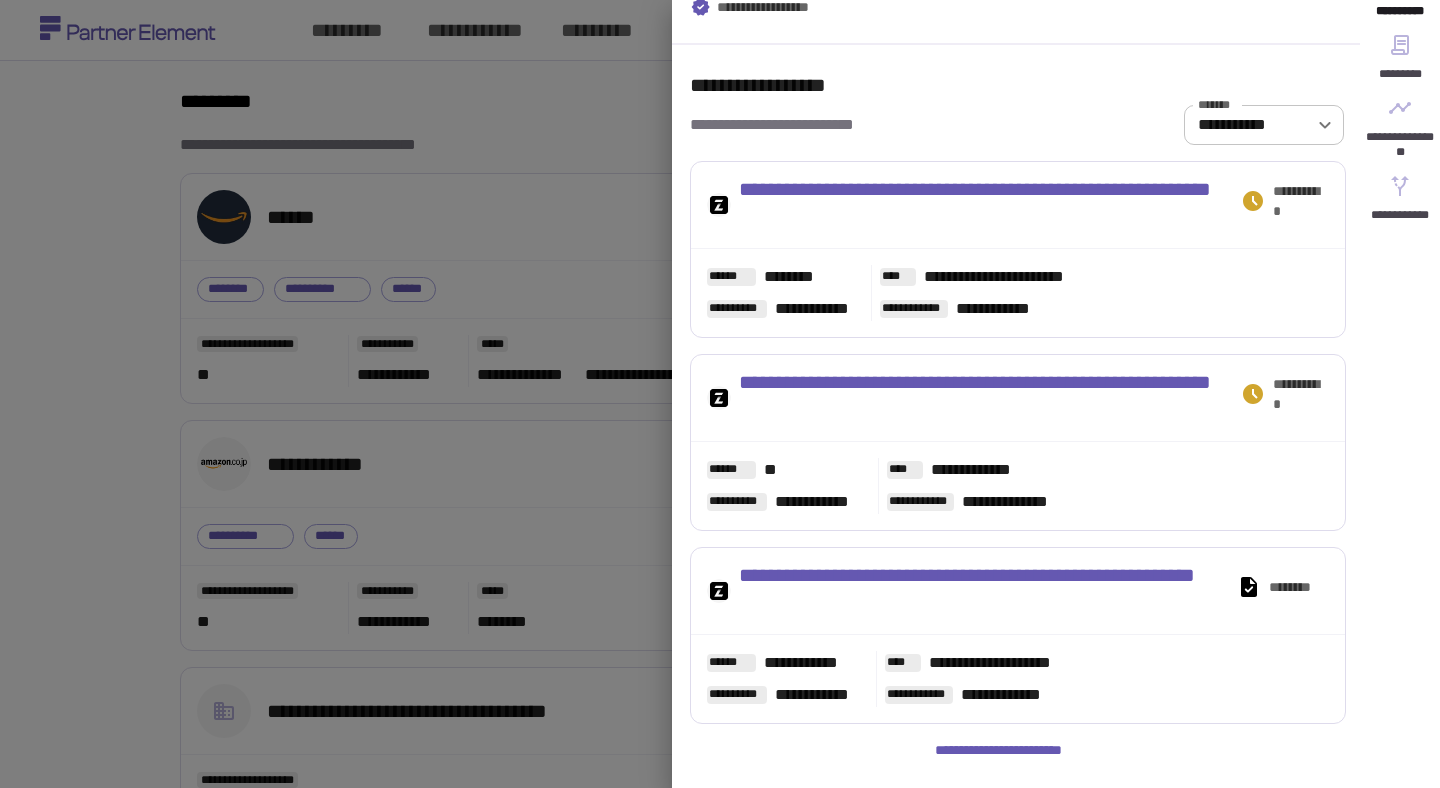 scroll, scrollTop: 255, scrollLeft: 0, axis: vertical 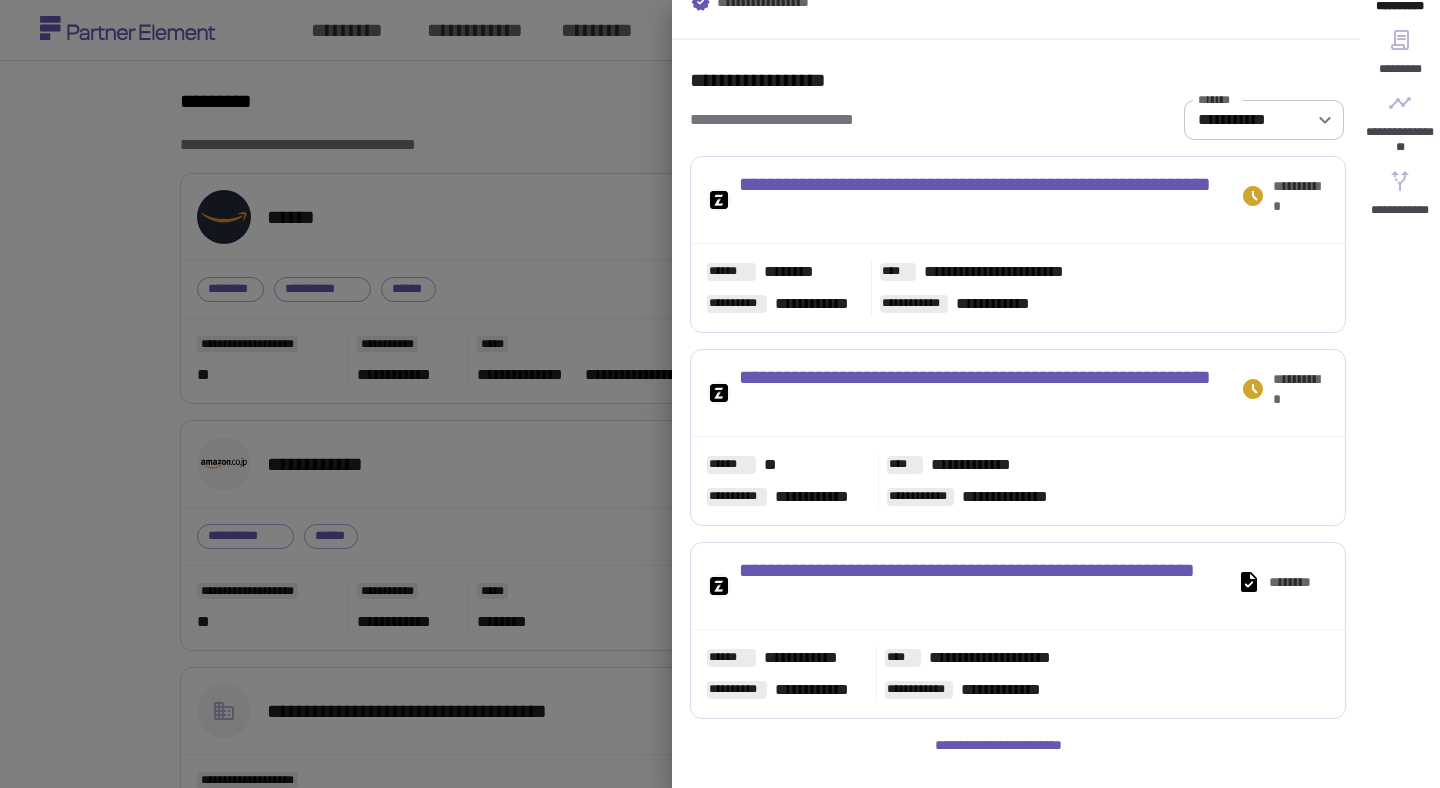 click at bounding box center [720, 394] 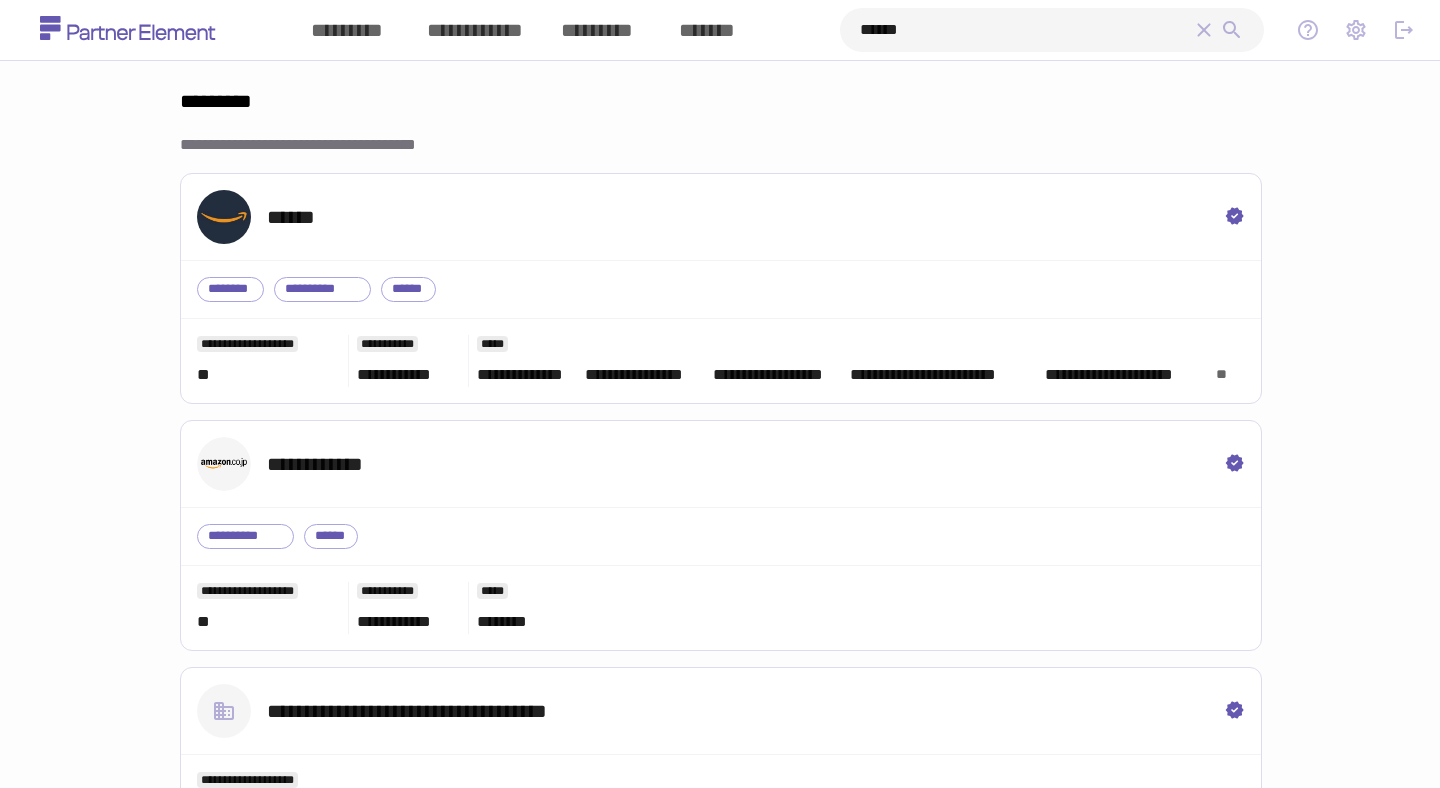 click on "******" at bounding box center (1026, 30) 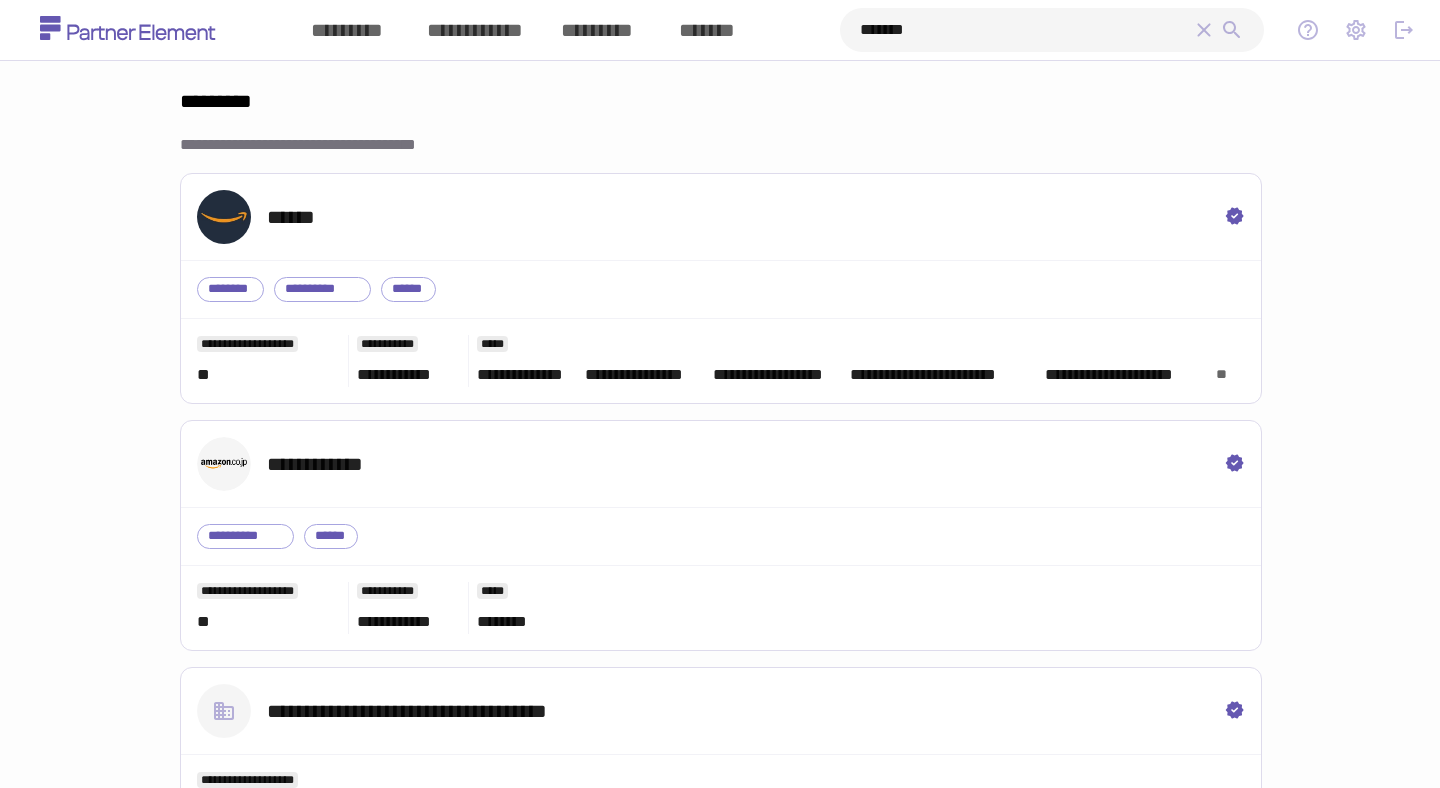 type on "*******" 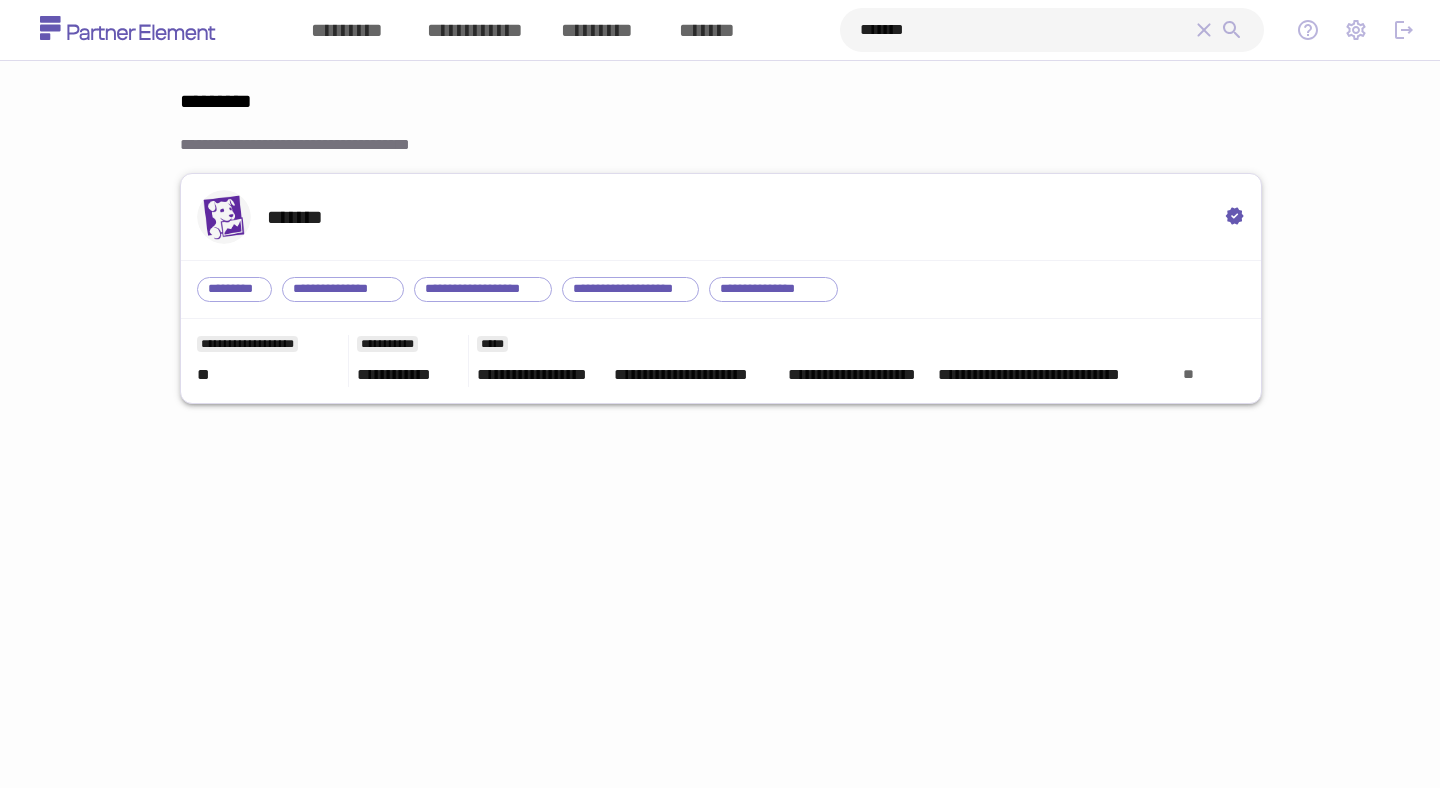 click on "*******" at bounding box center (721, 217) 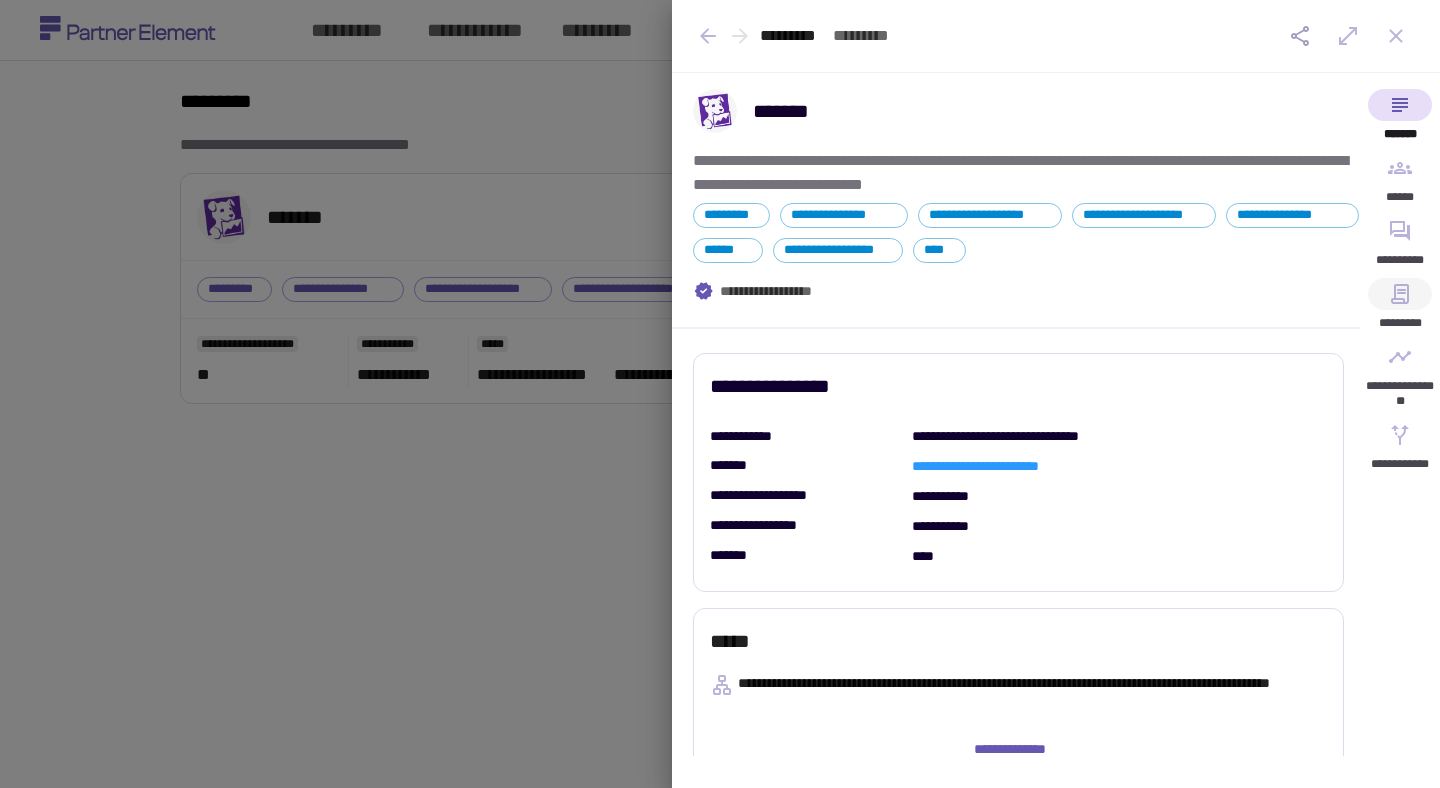 click 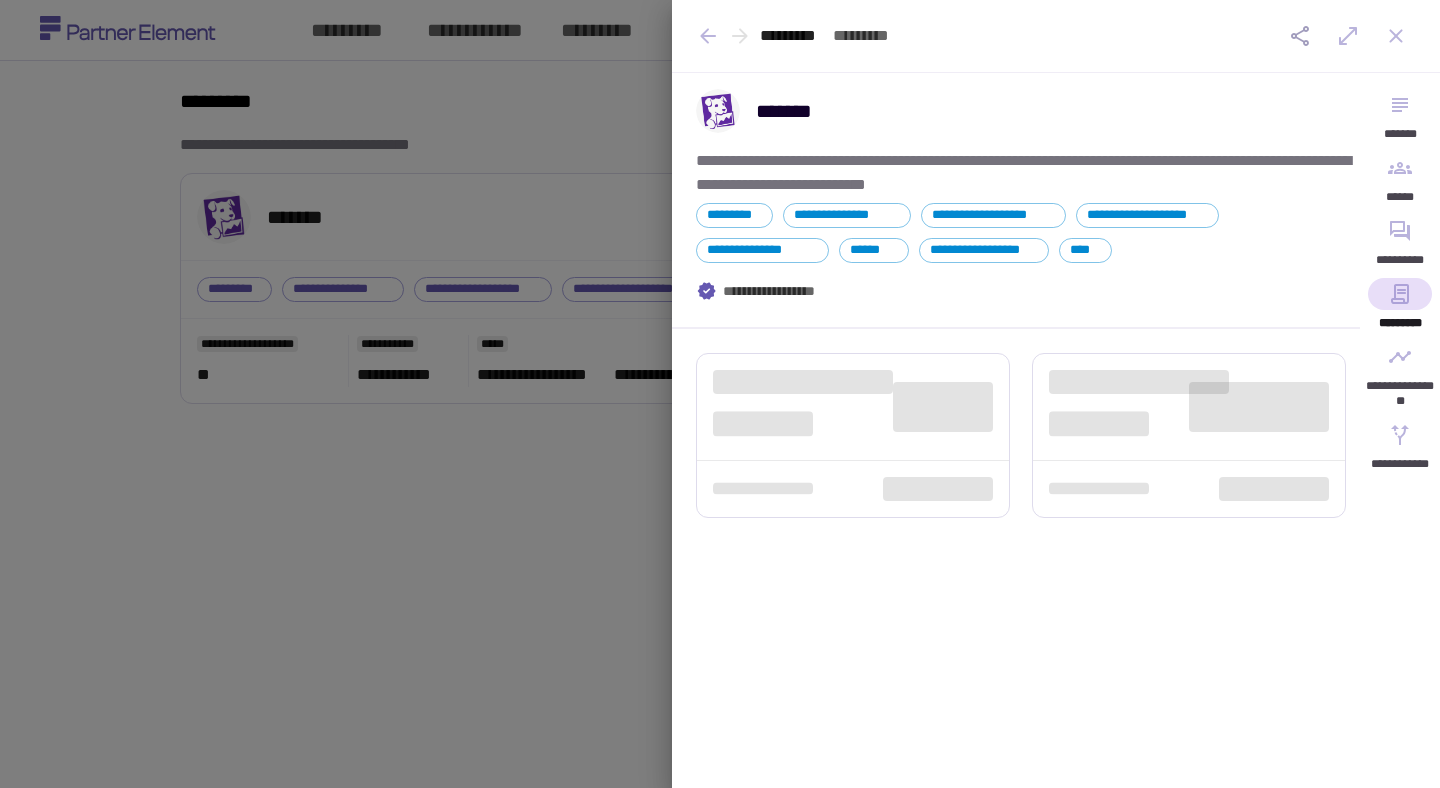 type 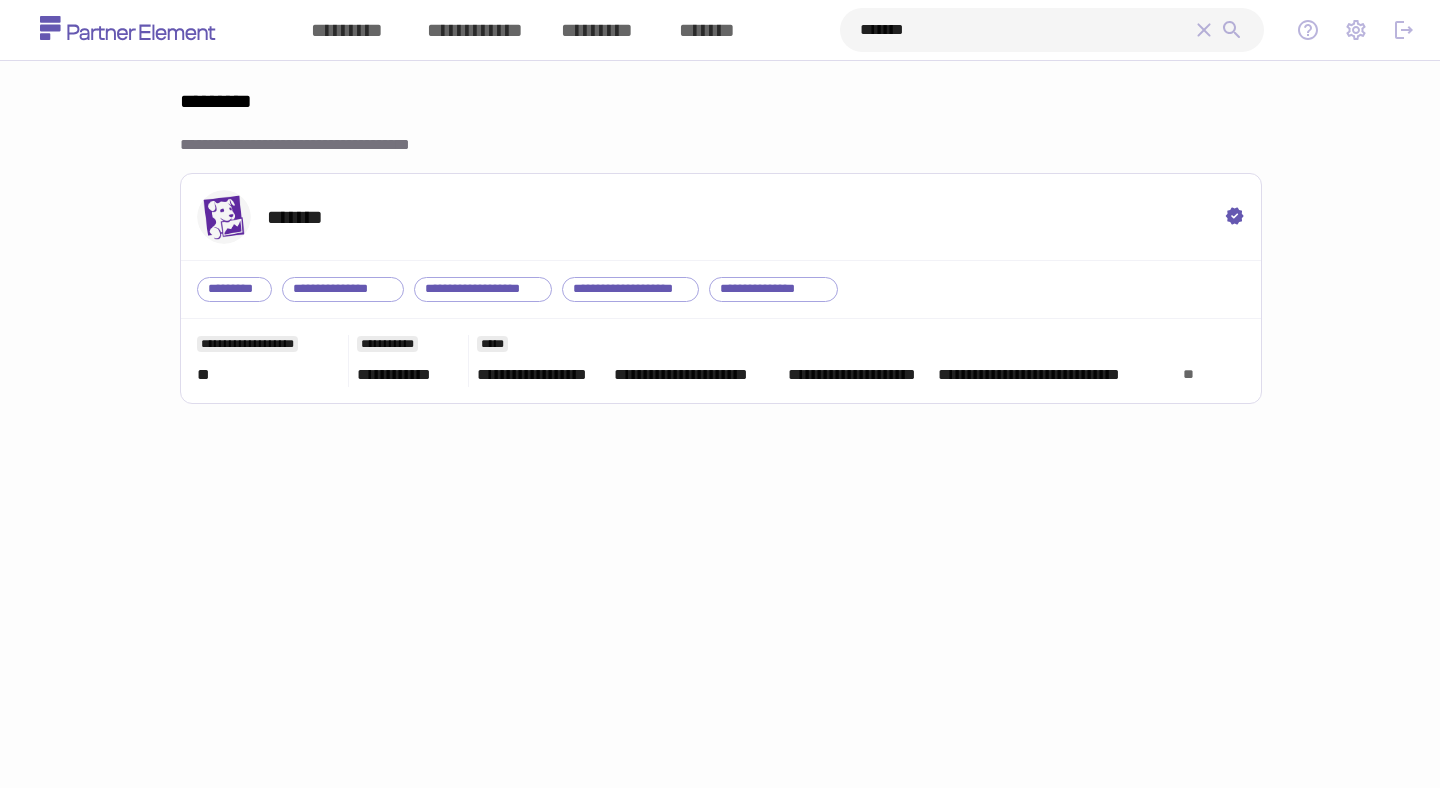 click on "*******" at bounding box center (1026, 30) 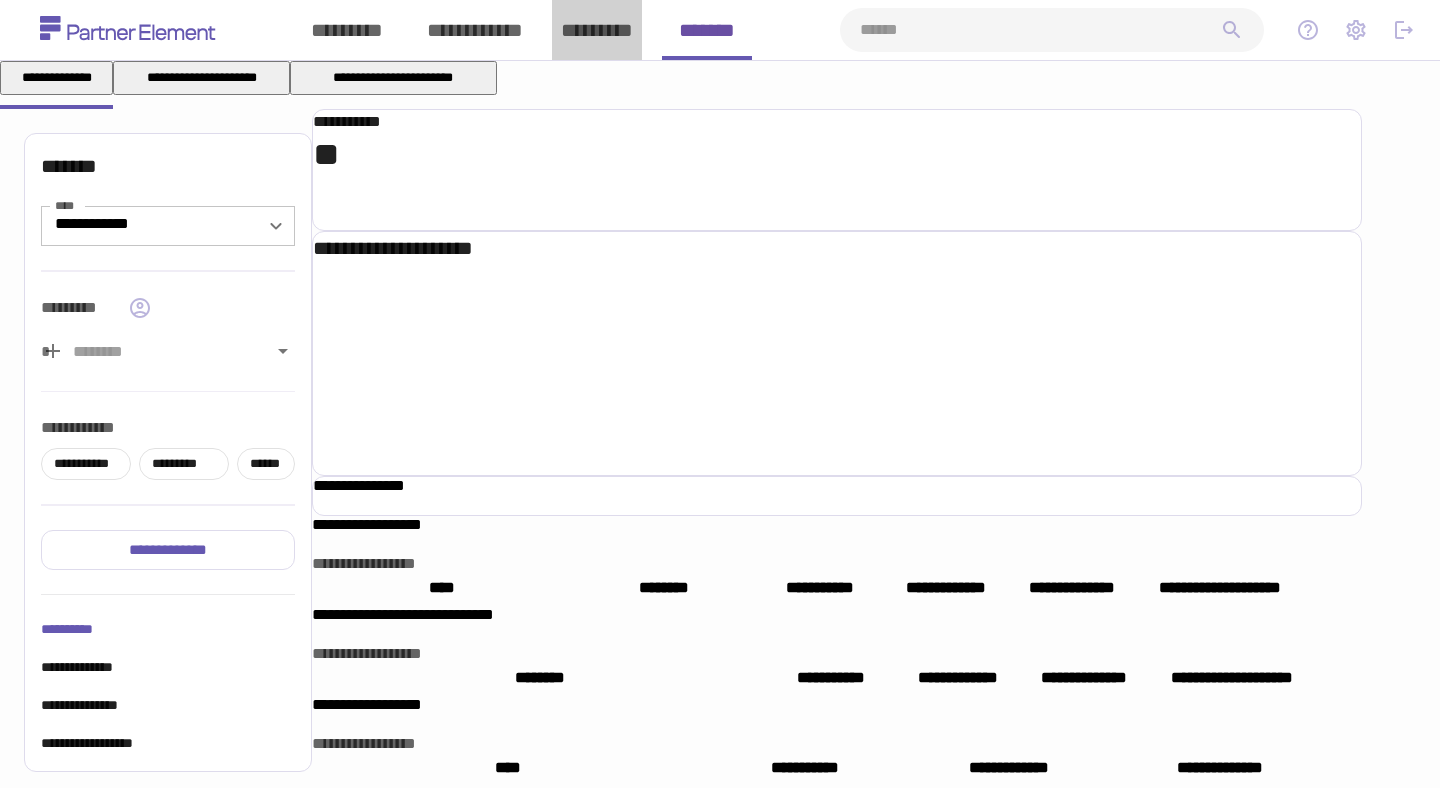 click on "*********" at bounding box center [597, 30] 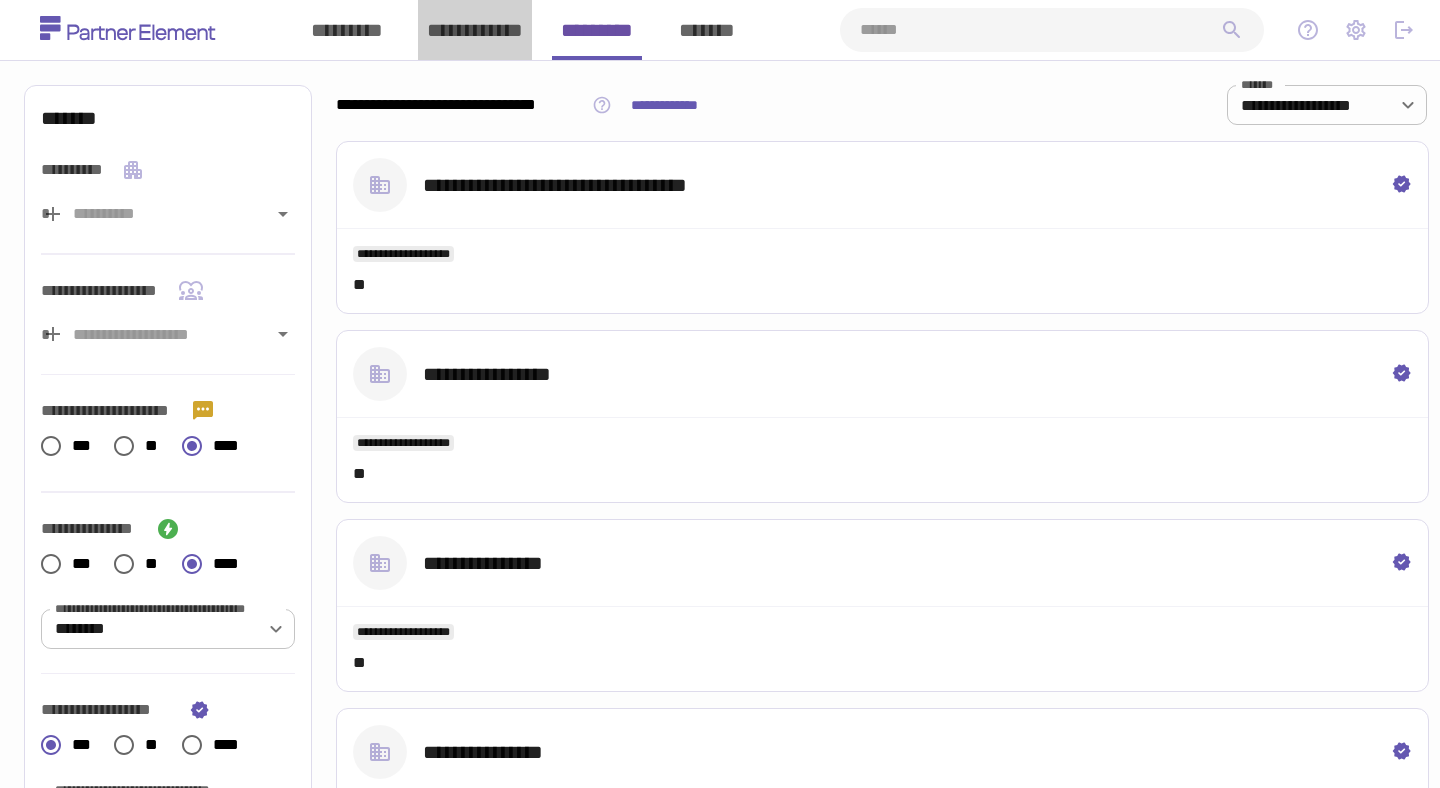 click on "**********" at bounding box center [475, 30] 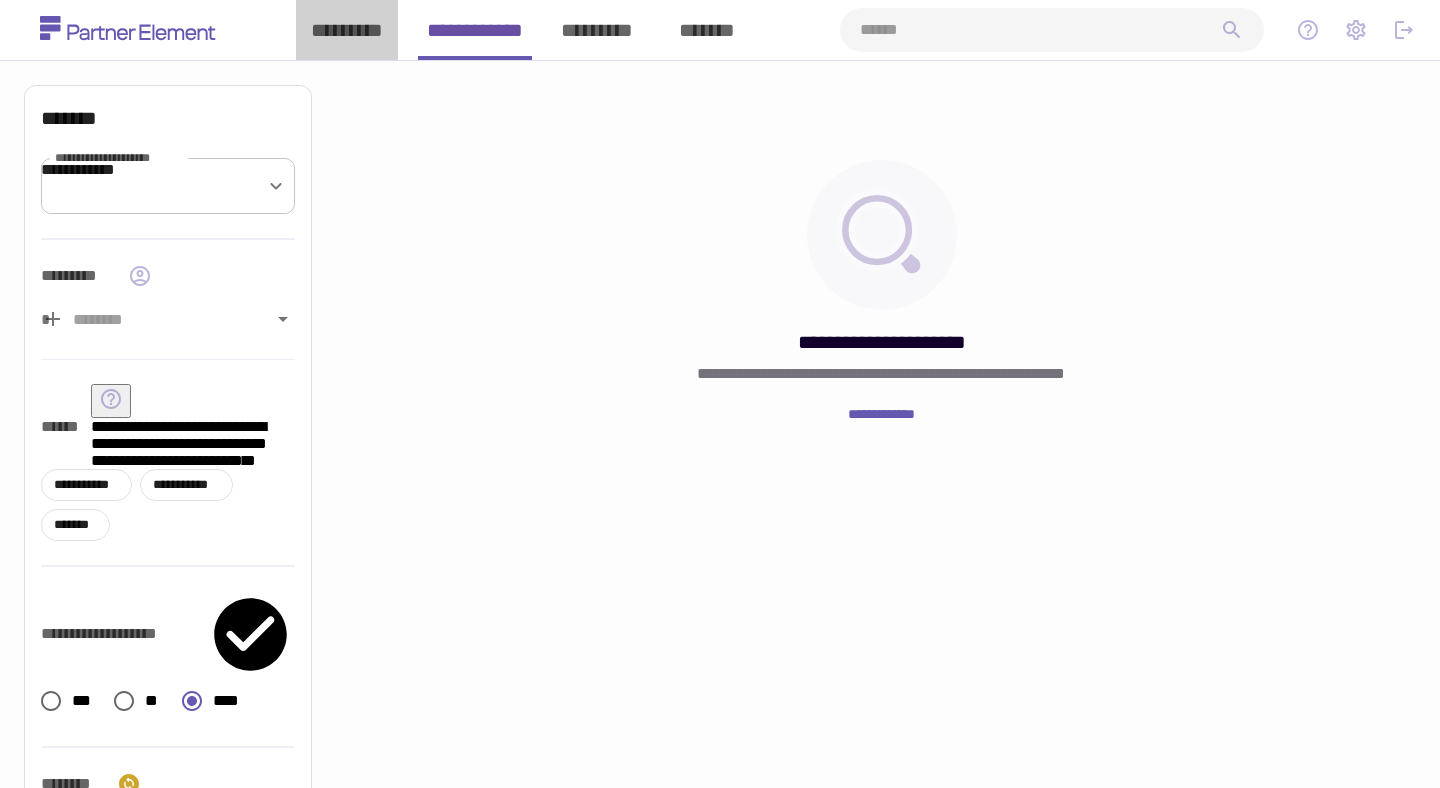 click on "*********" at bounding box center [347, 30] 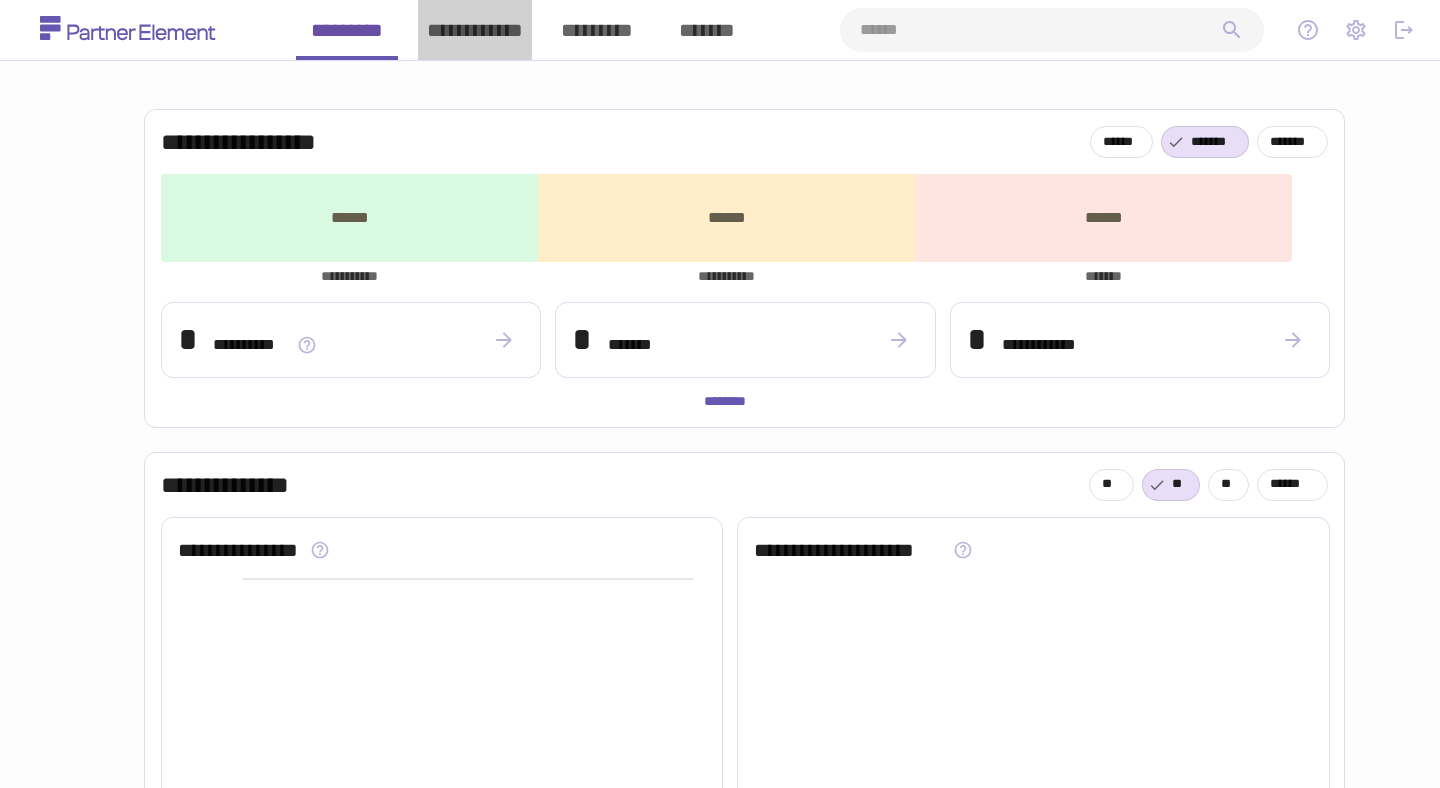 click on "**********" at bounding box center (475, 30) 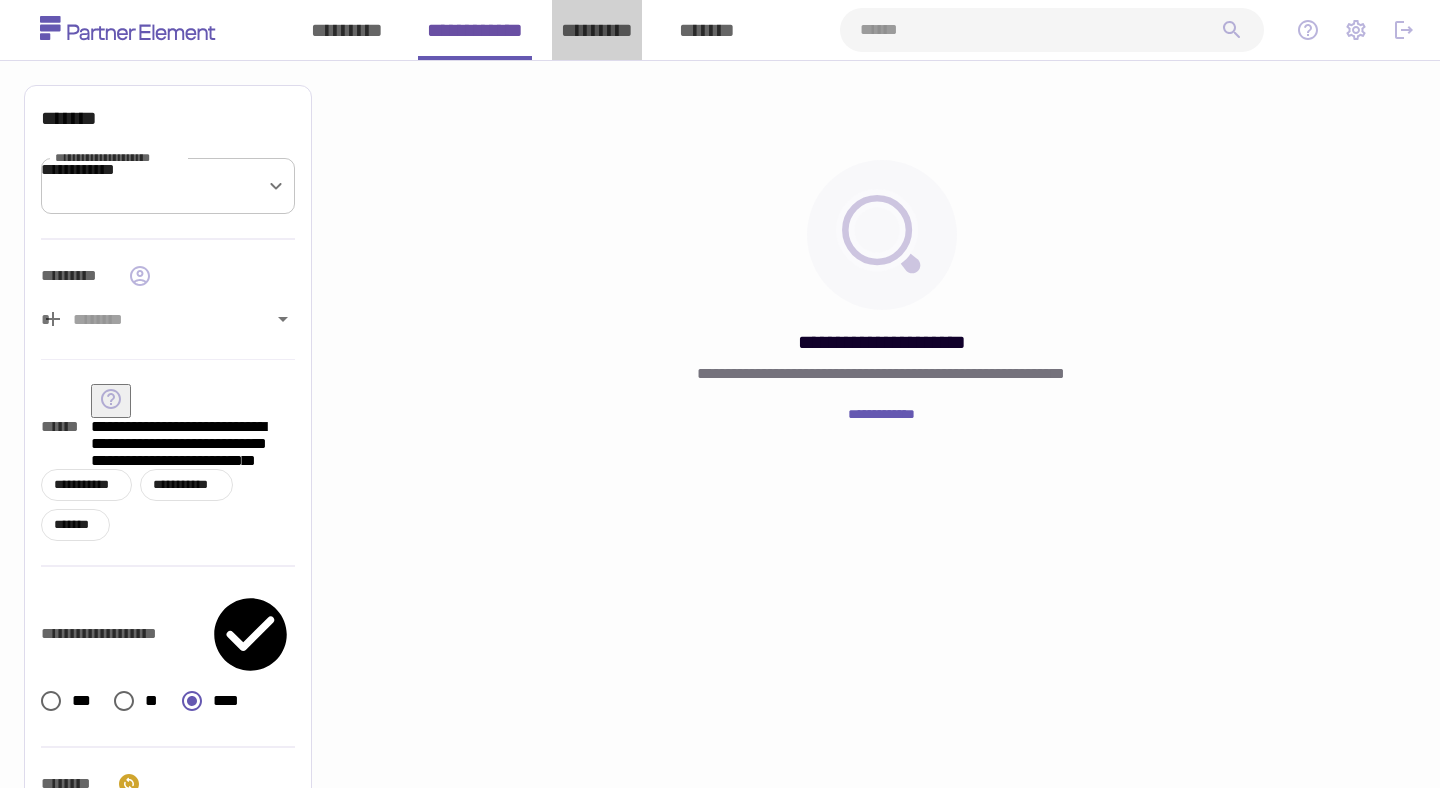 click on "*********" at bounding box center [597, 30] 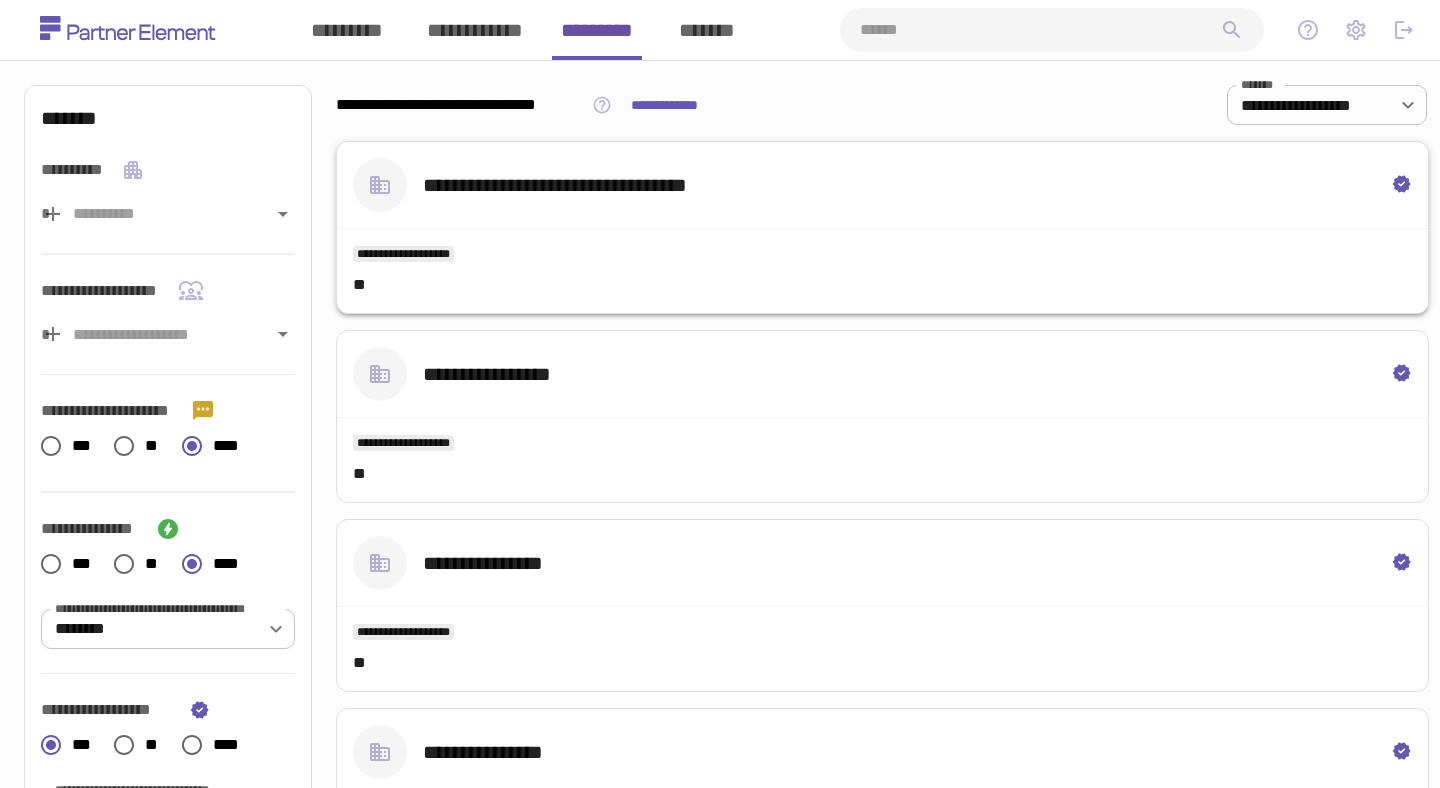 click on "**********" at bounding box center (578, 185) 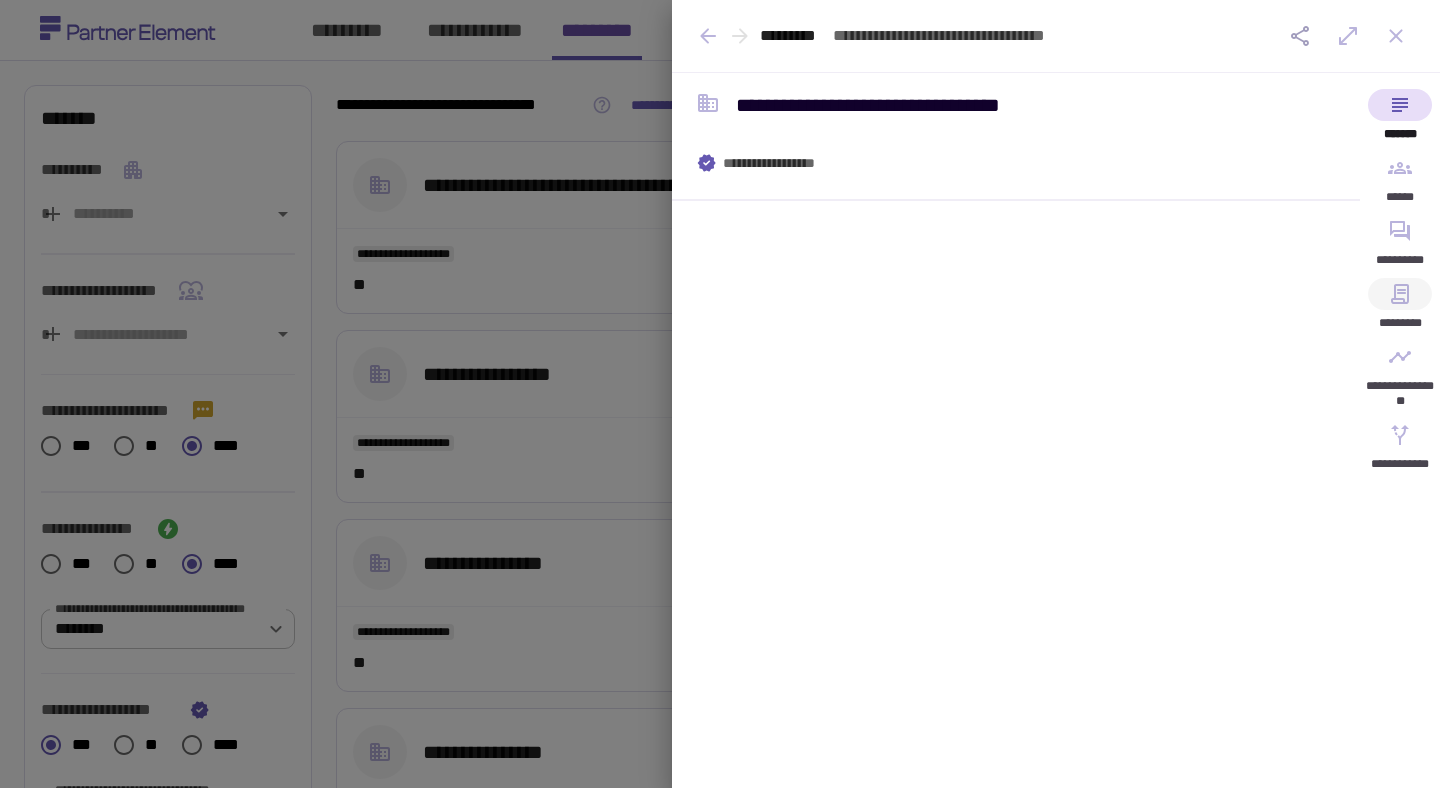 click 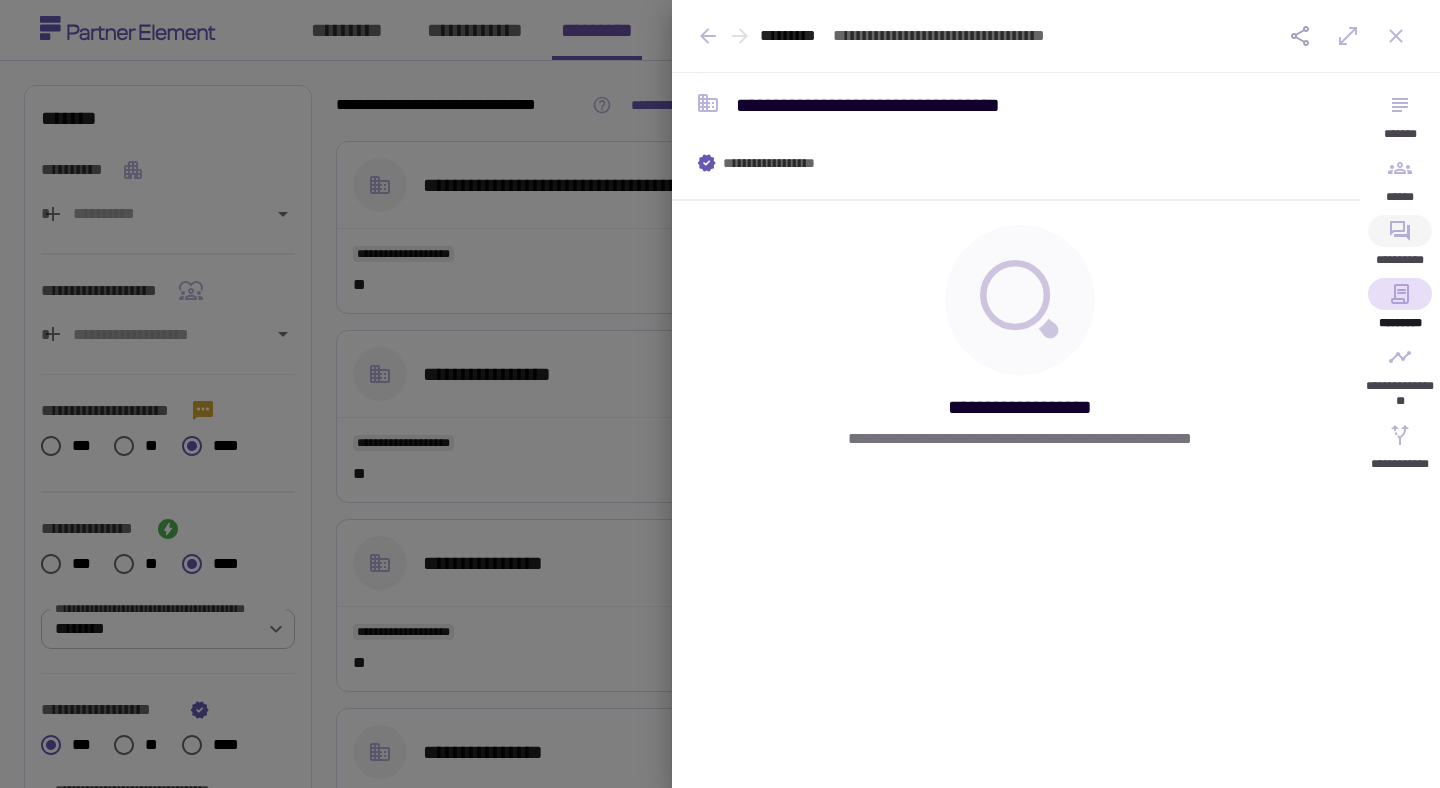 click 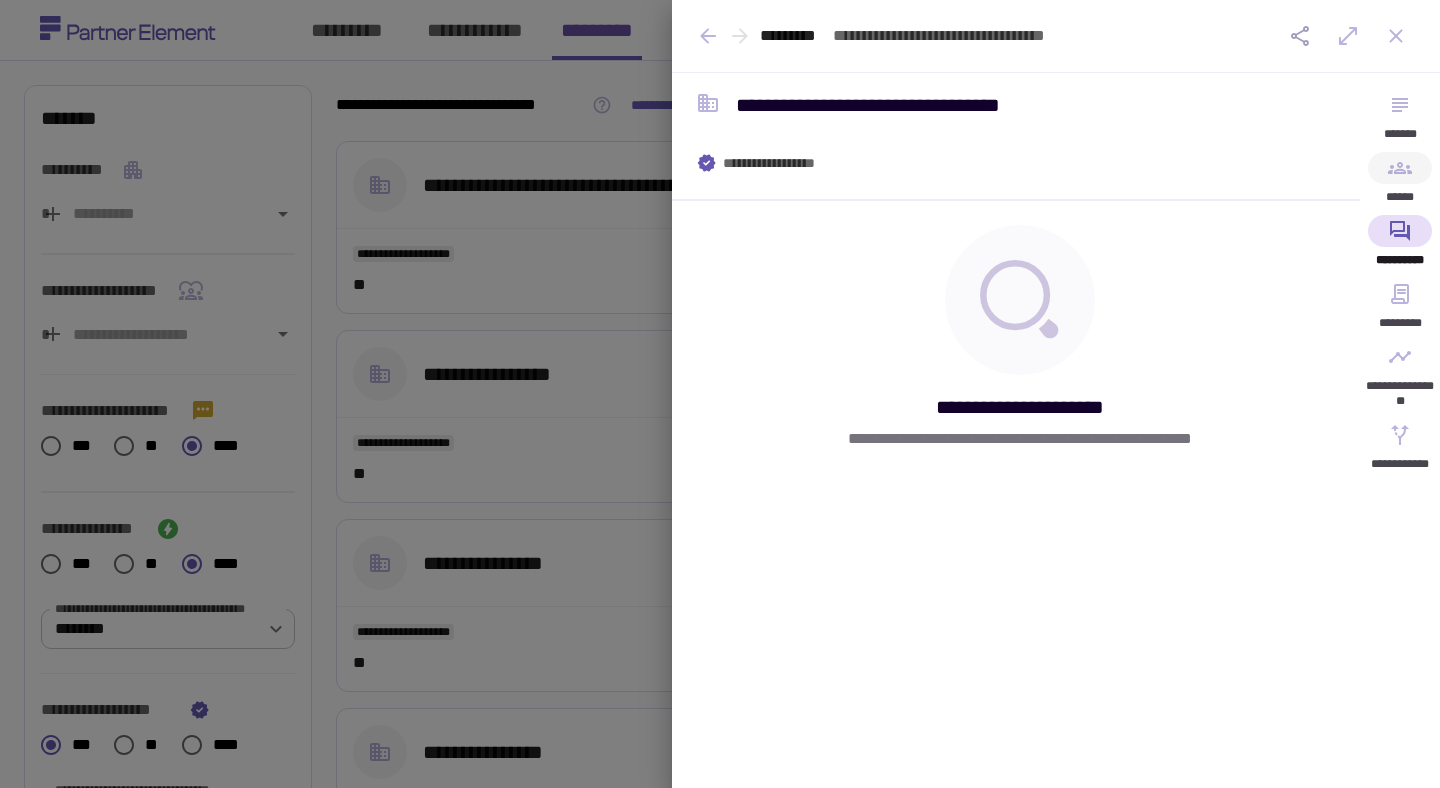 click on "******" at bounding box center [1400, 183] 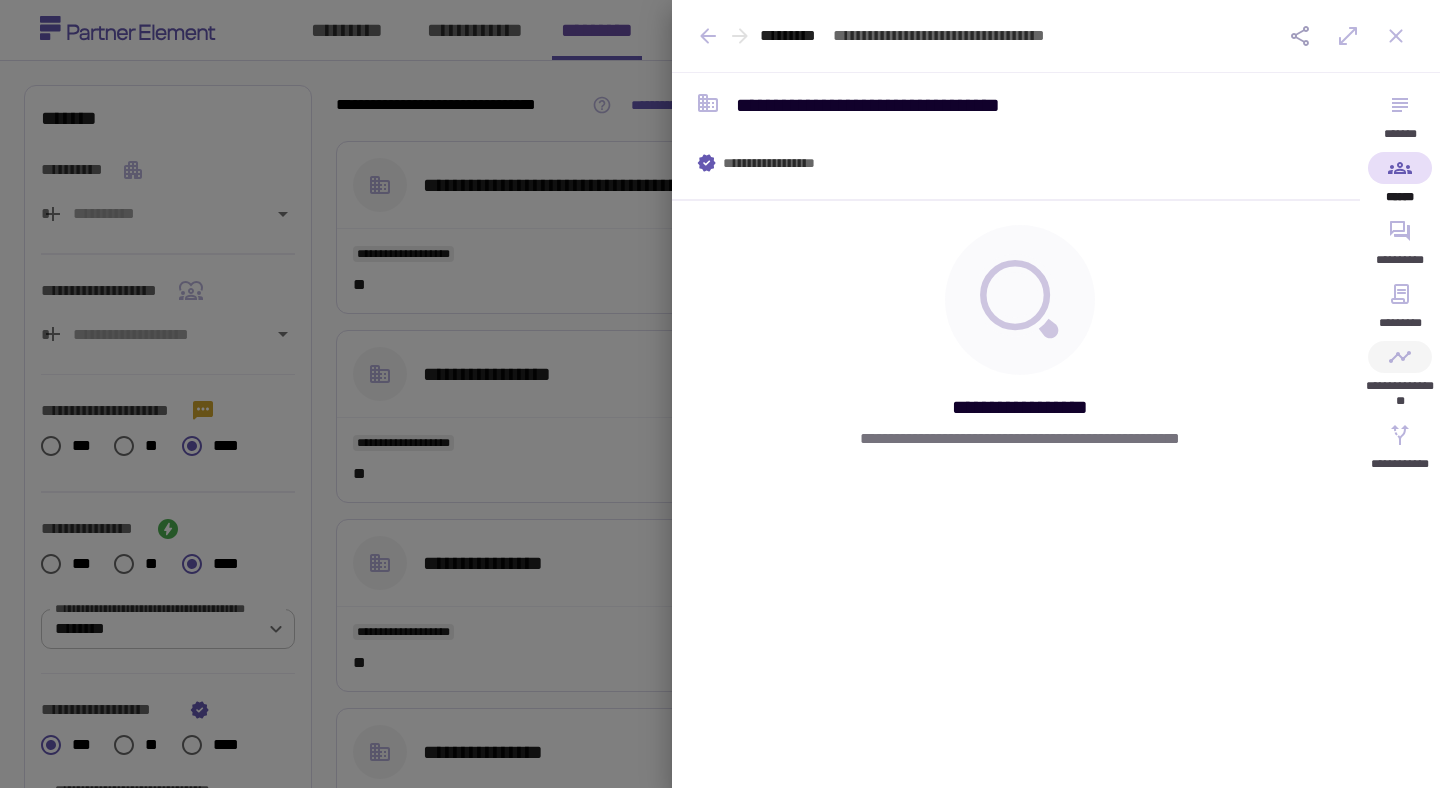 click 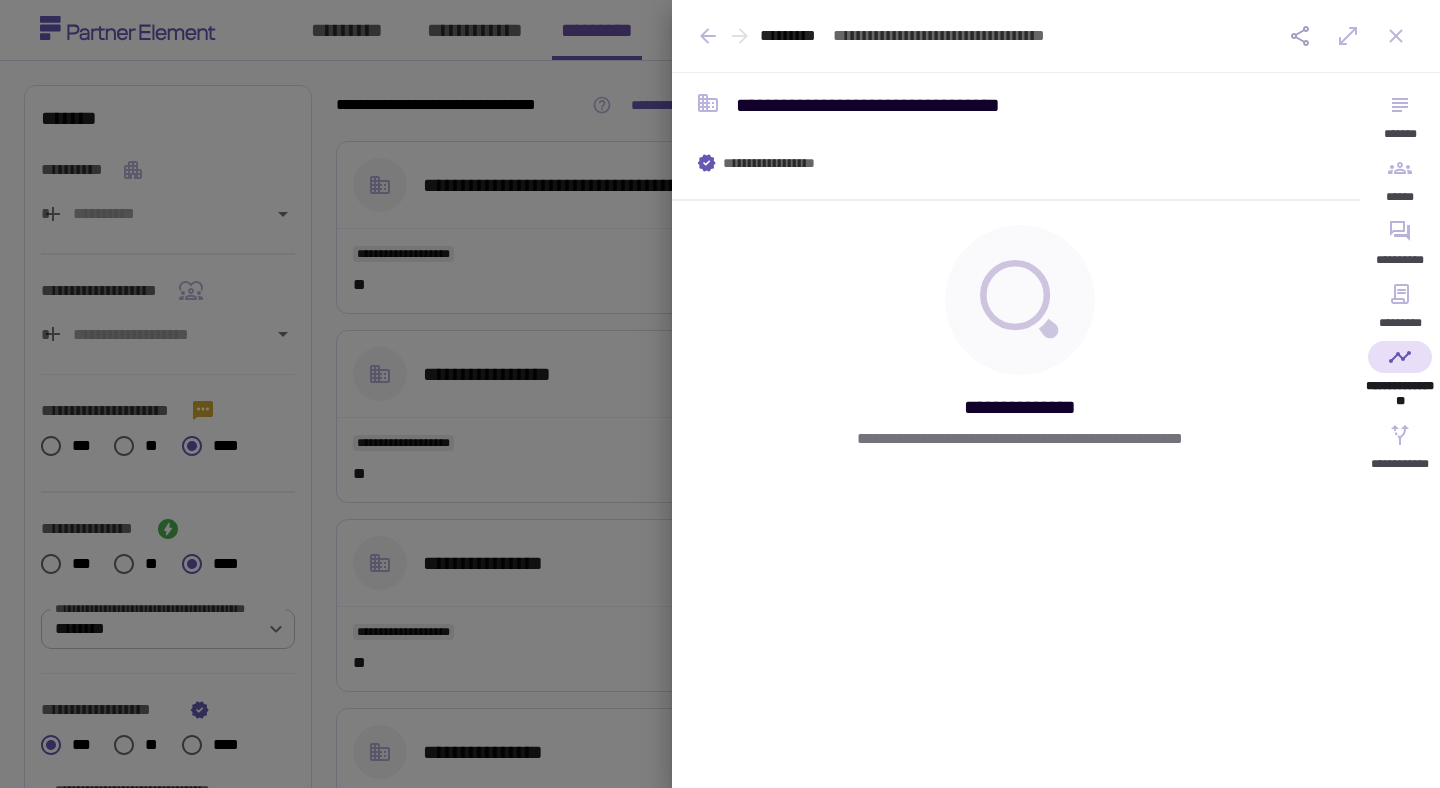 click at bounding box center [720, 394] 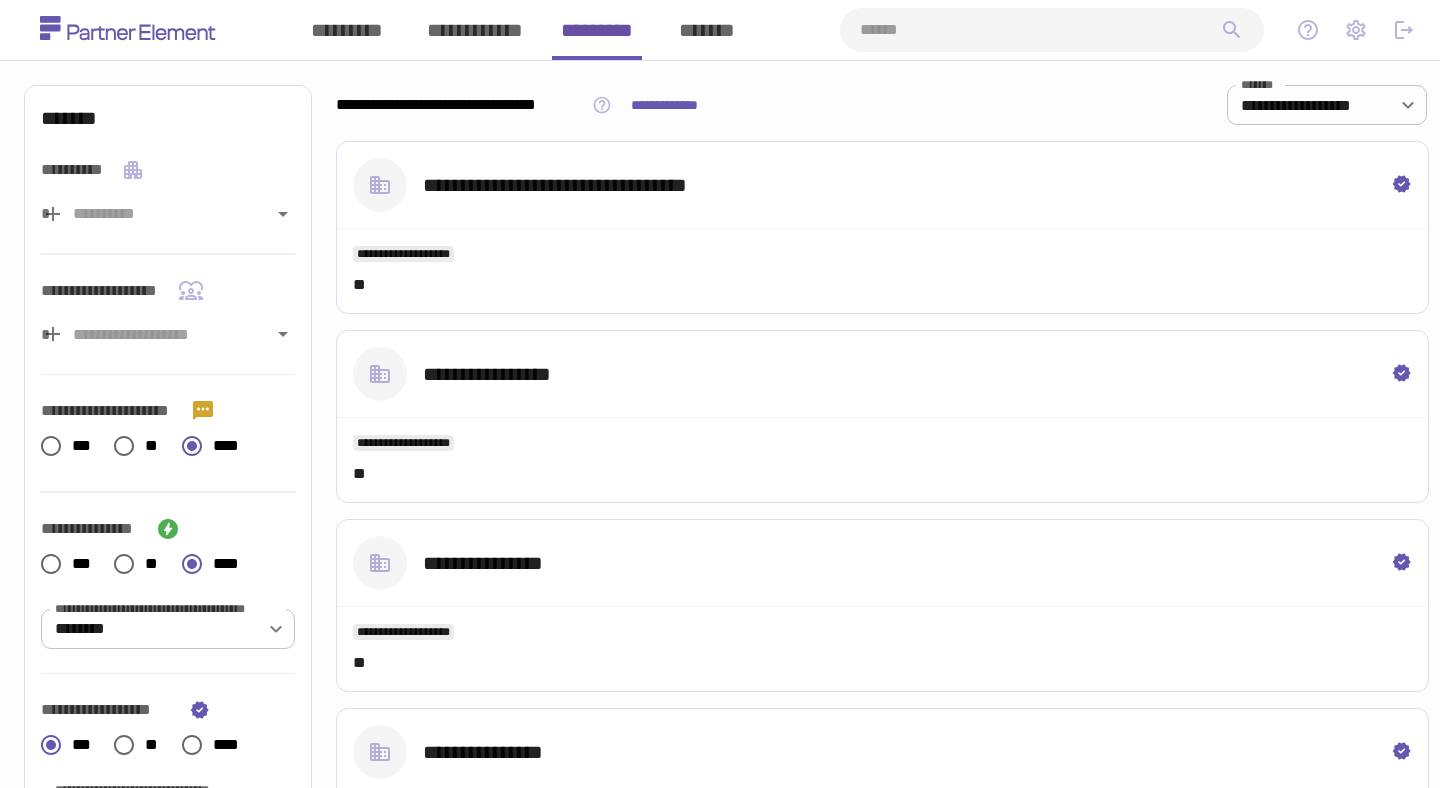 click at bounding box center [1040, 30] 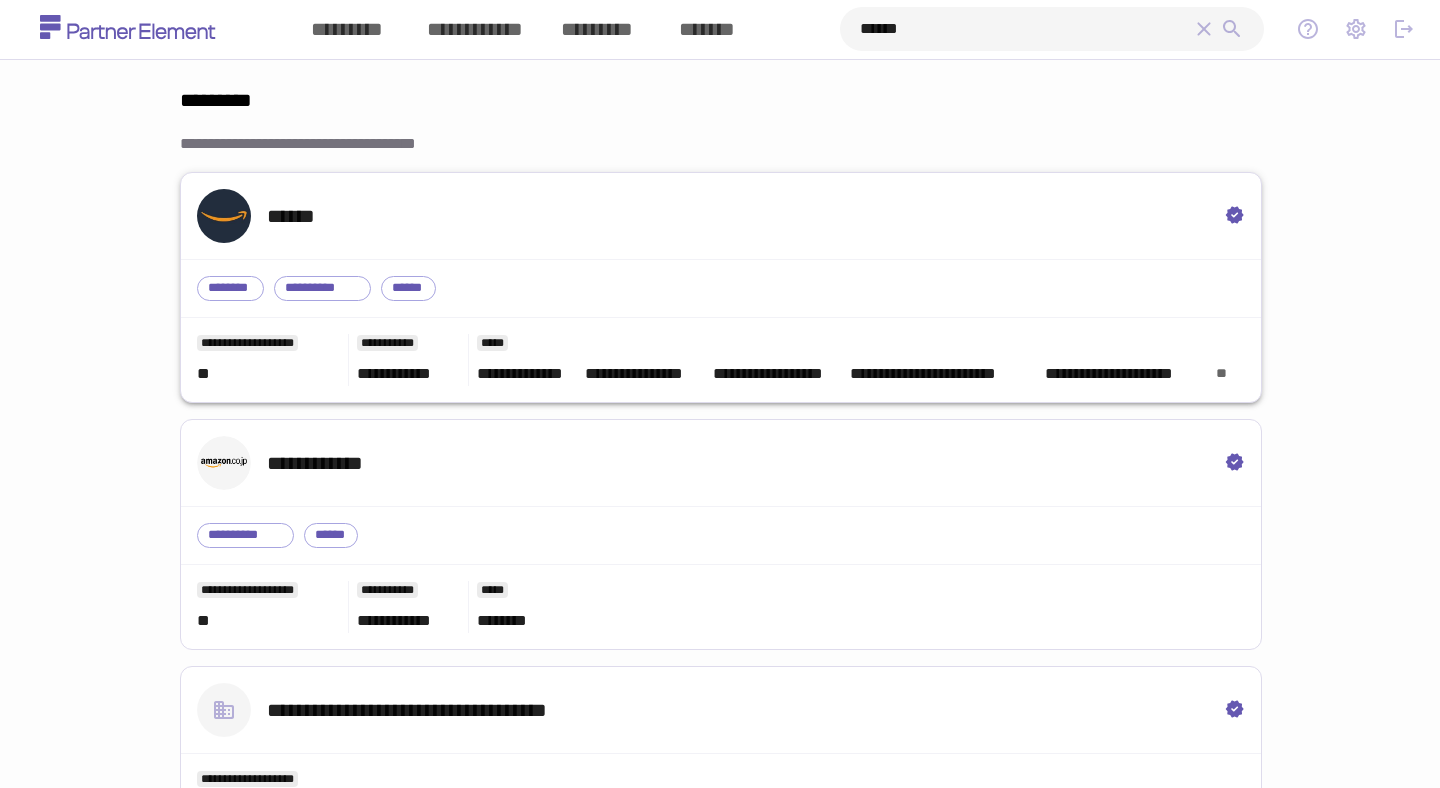 scroll, scrollTop: 9, scrollLeft: 0, axis: vertical 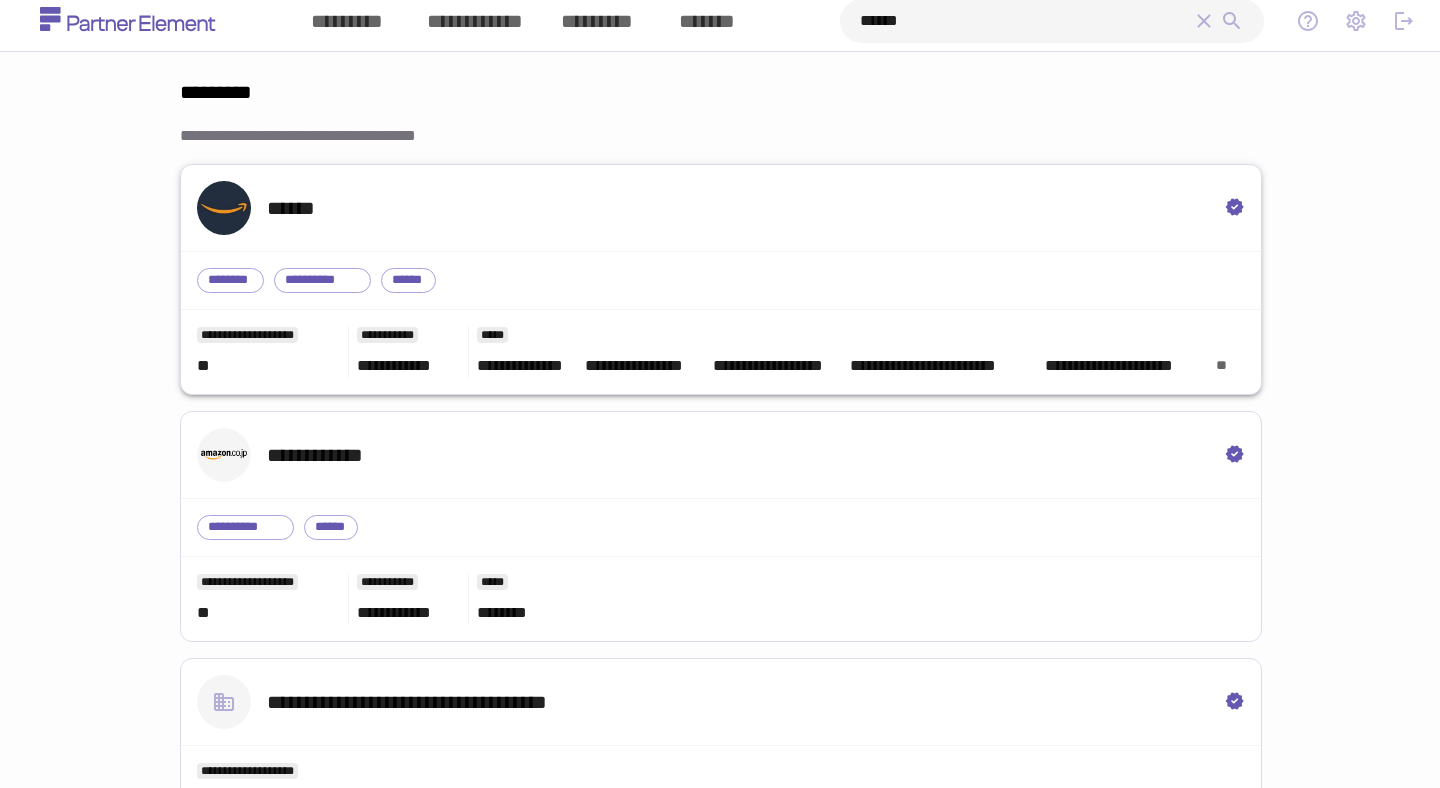 type on "******" 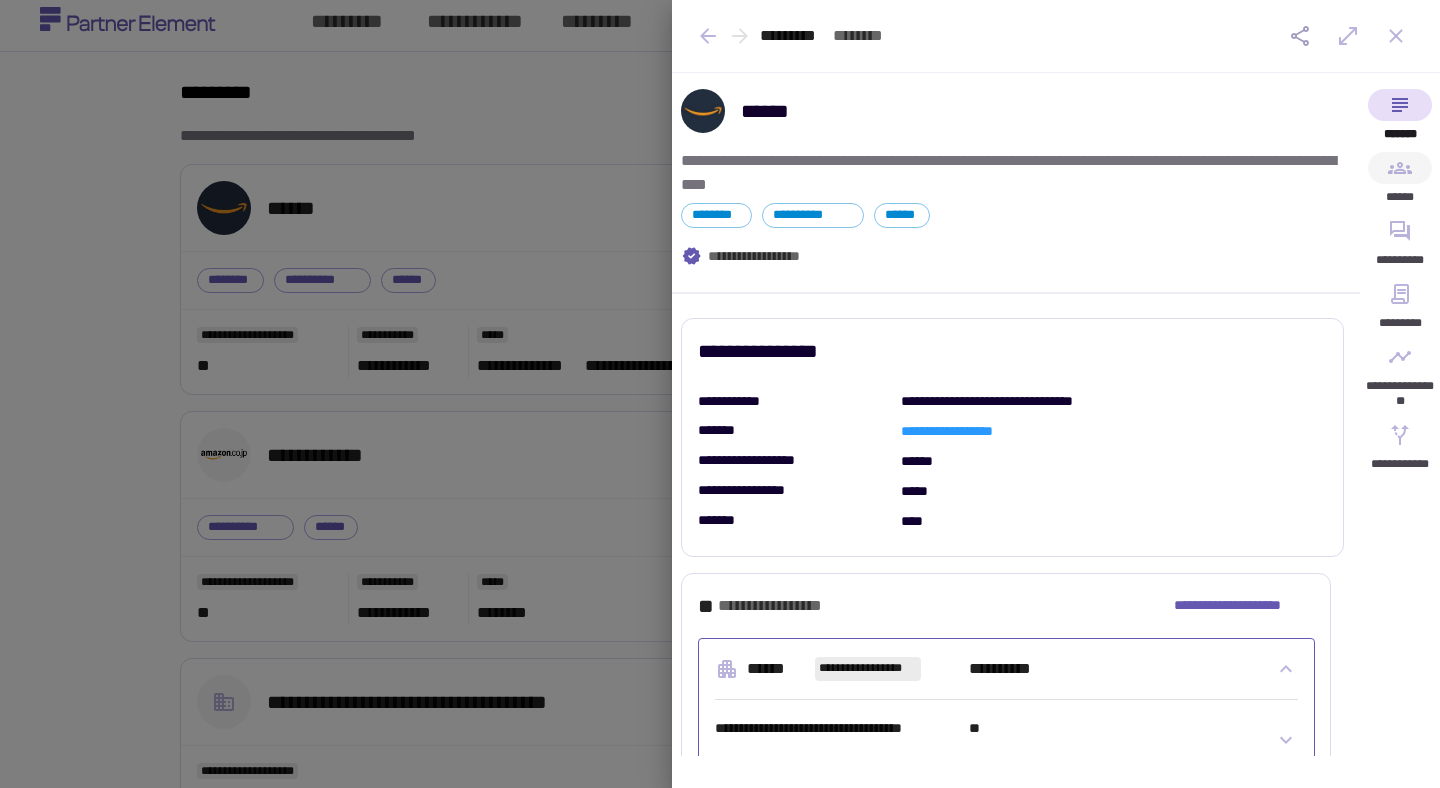 click 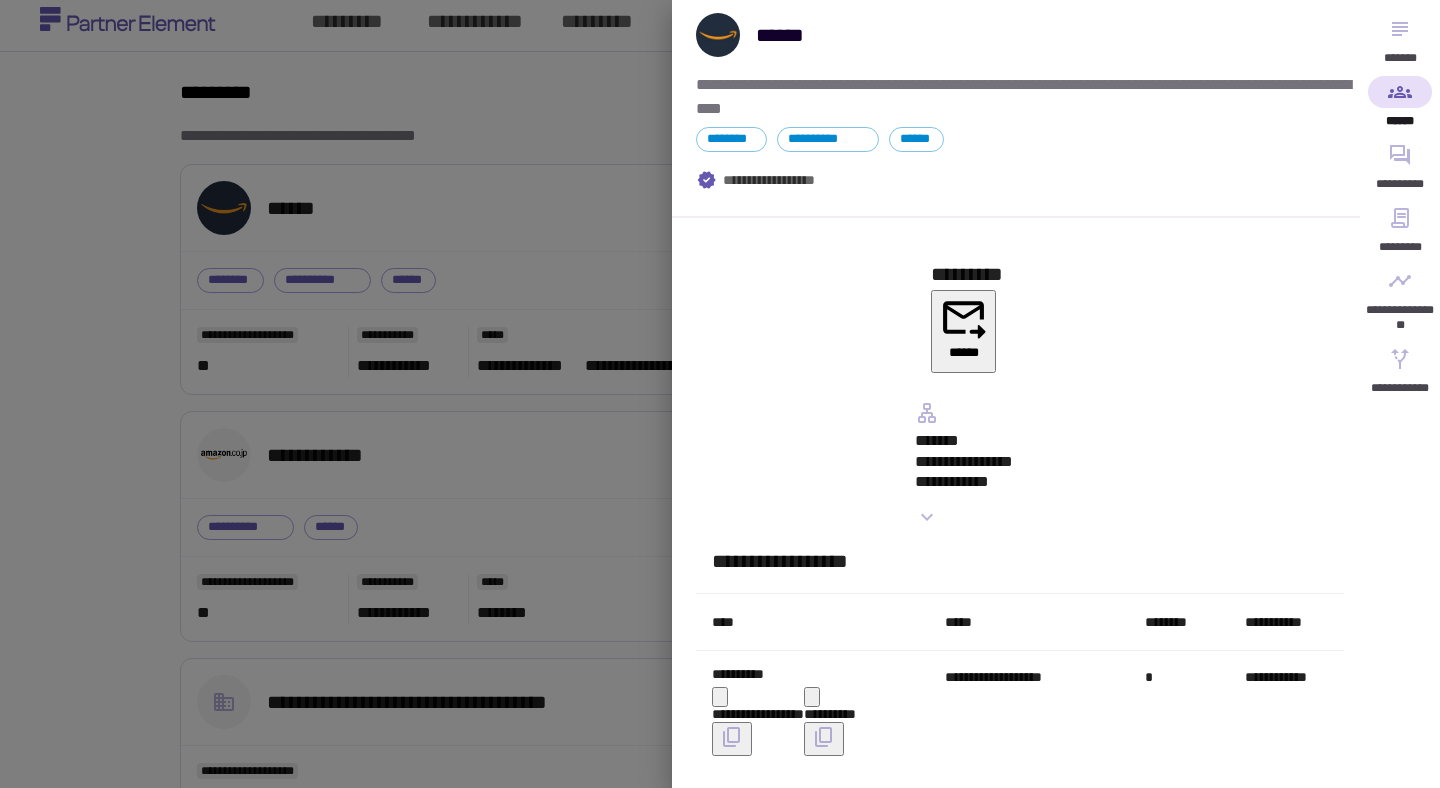 scroll, scrollTop: 0, scrollLeft: 0, axis: both 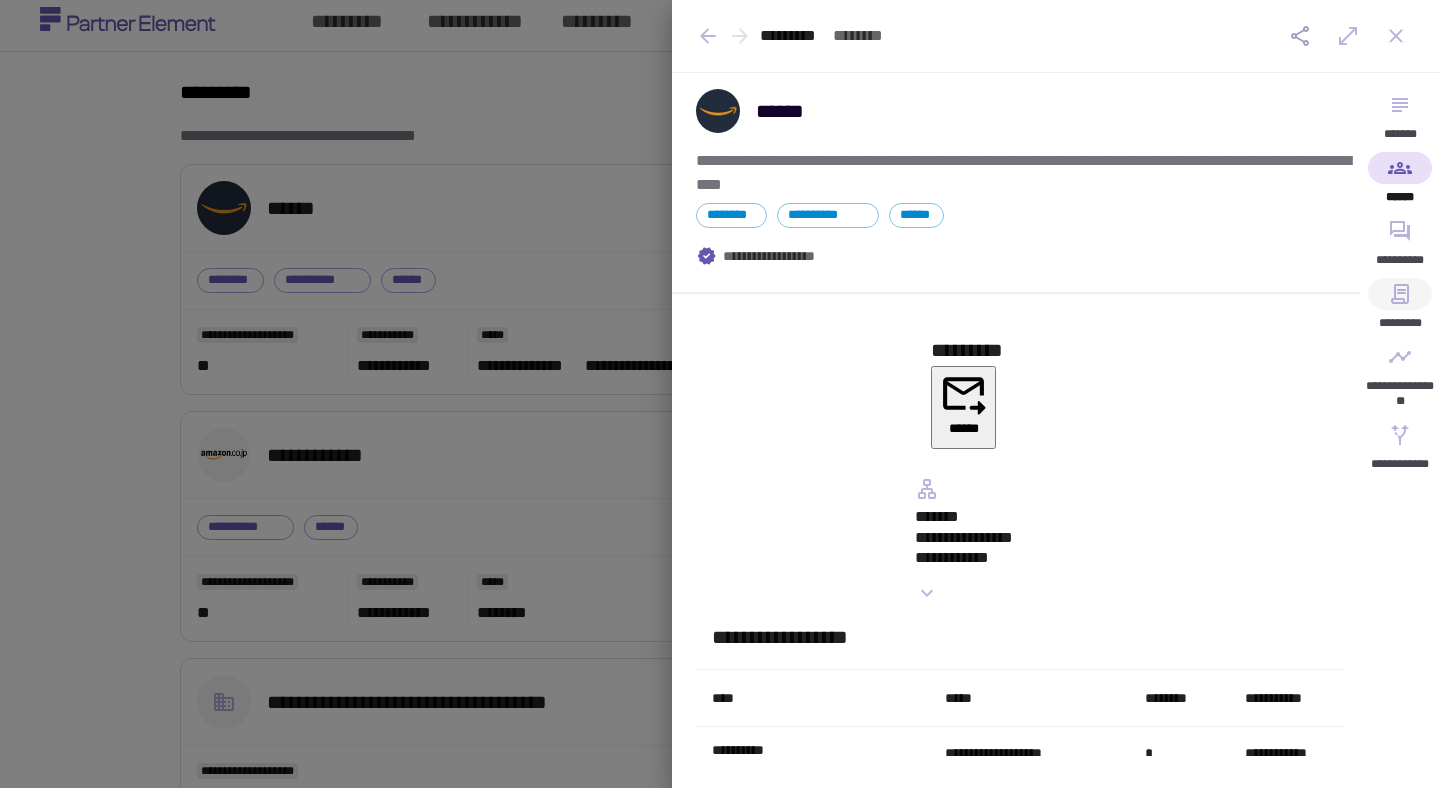 click 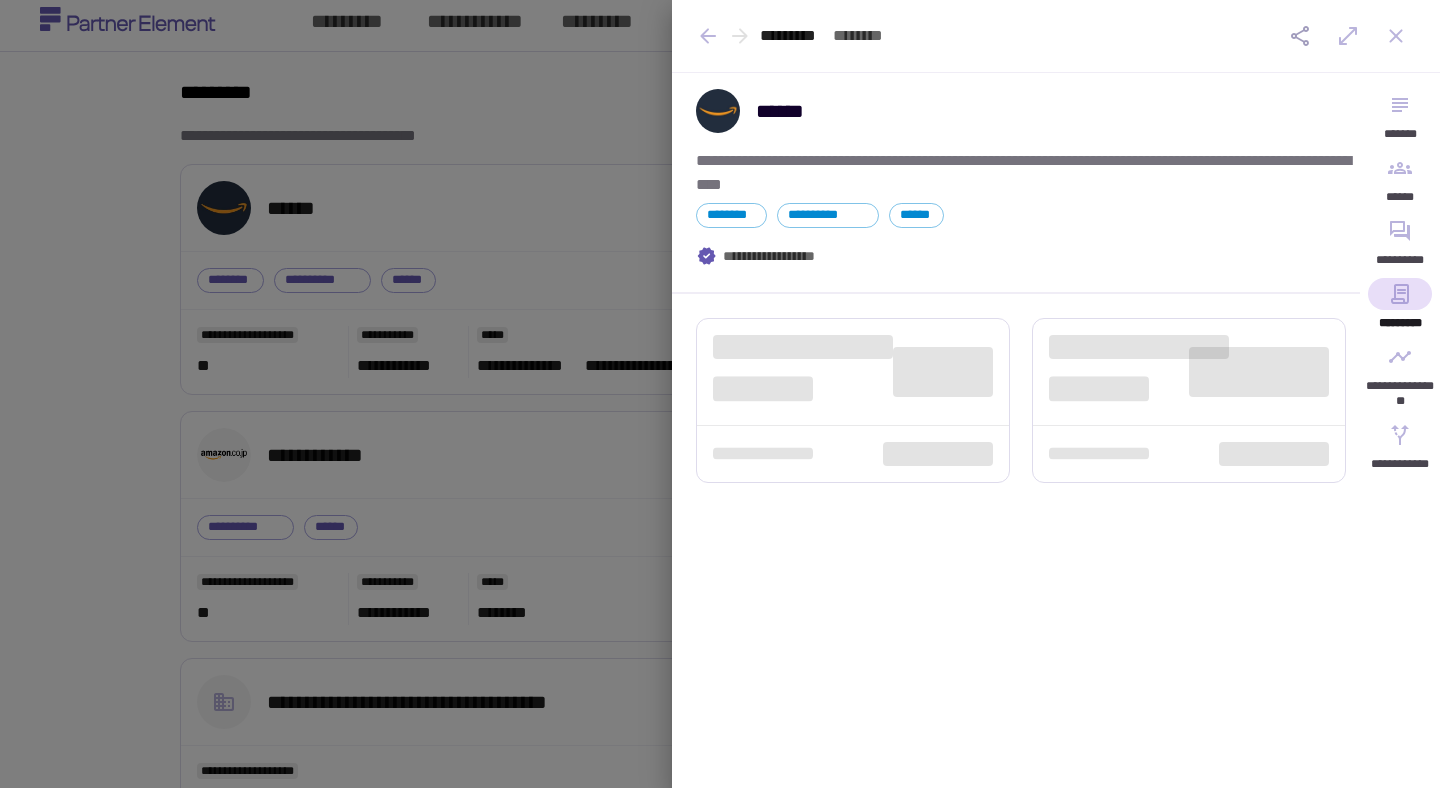 click at bounding box center (720, 394) 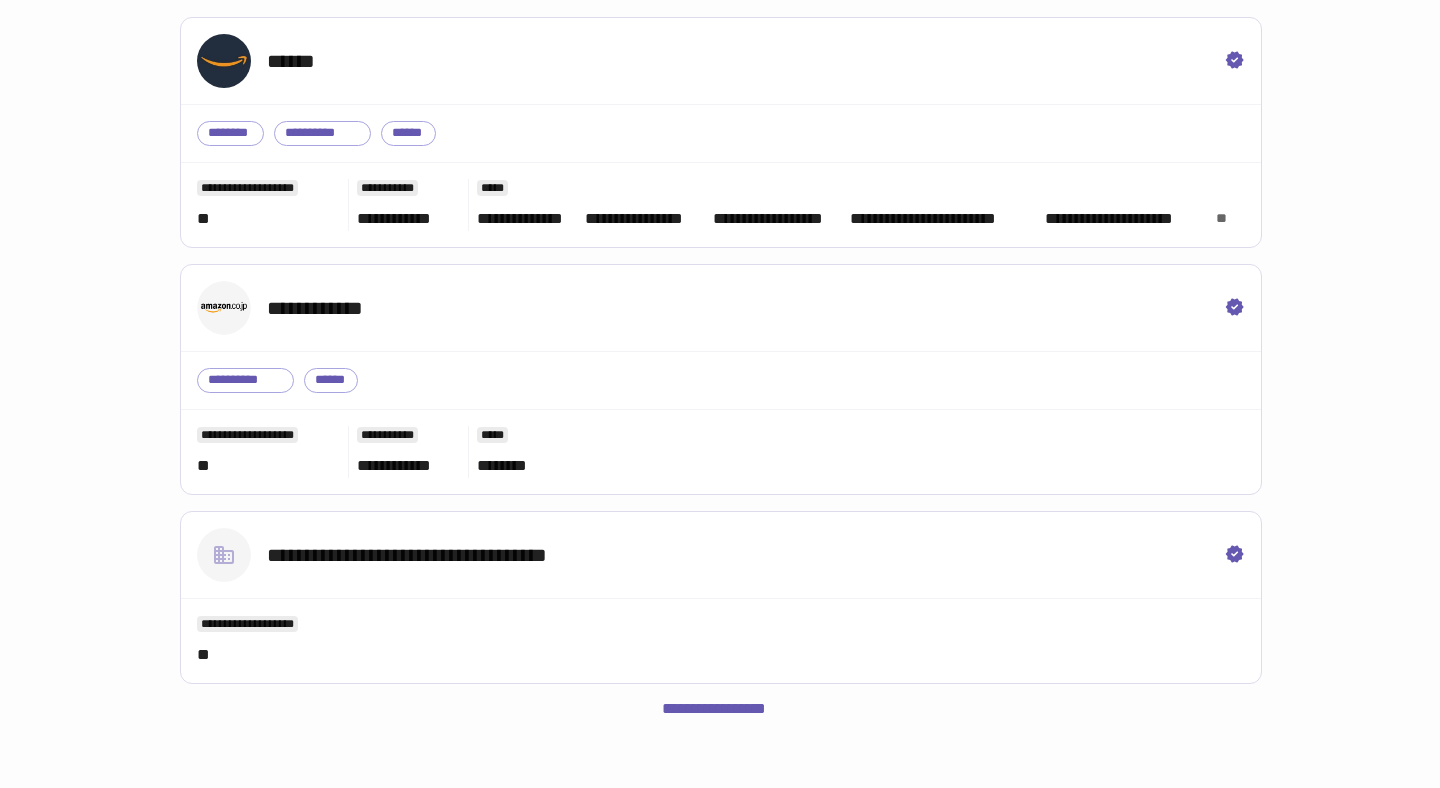 scroll, scrollTop: 150, scrollLeft: 0, axis: vertical 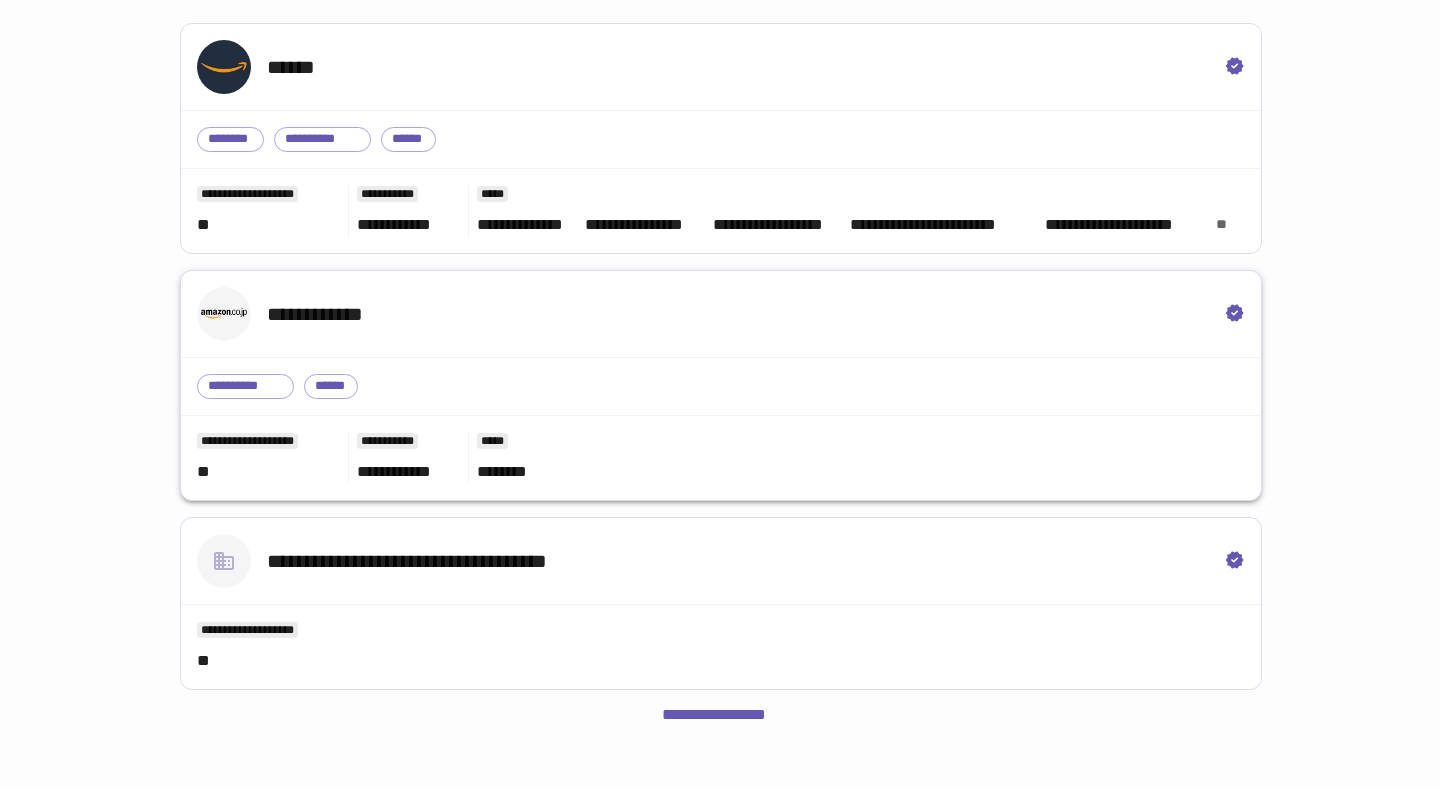 click on "**********" at bounding box center (721, 314) 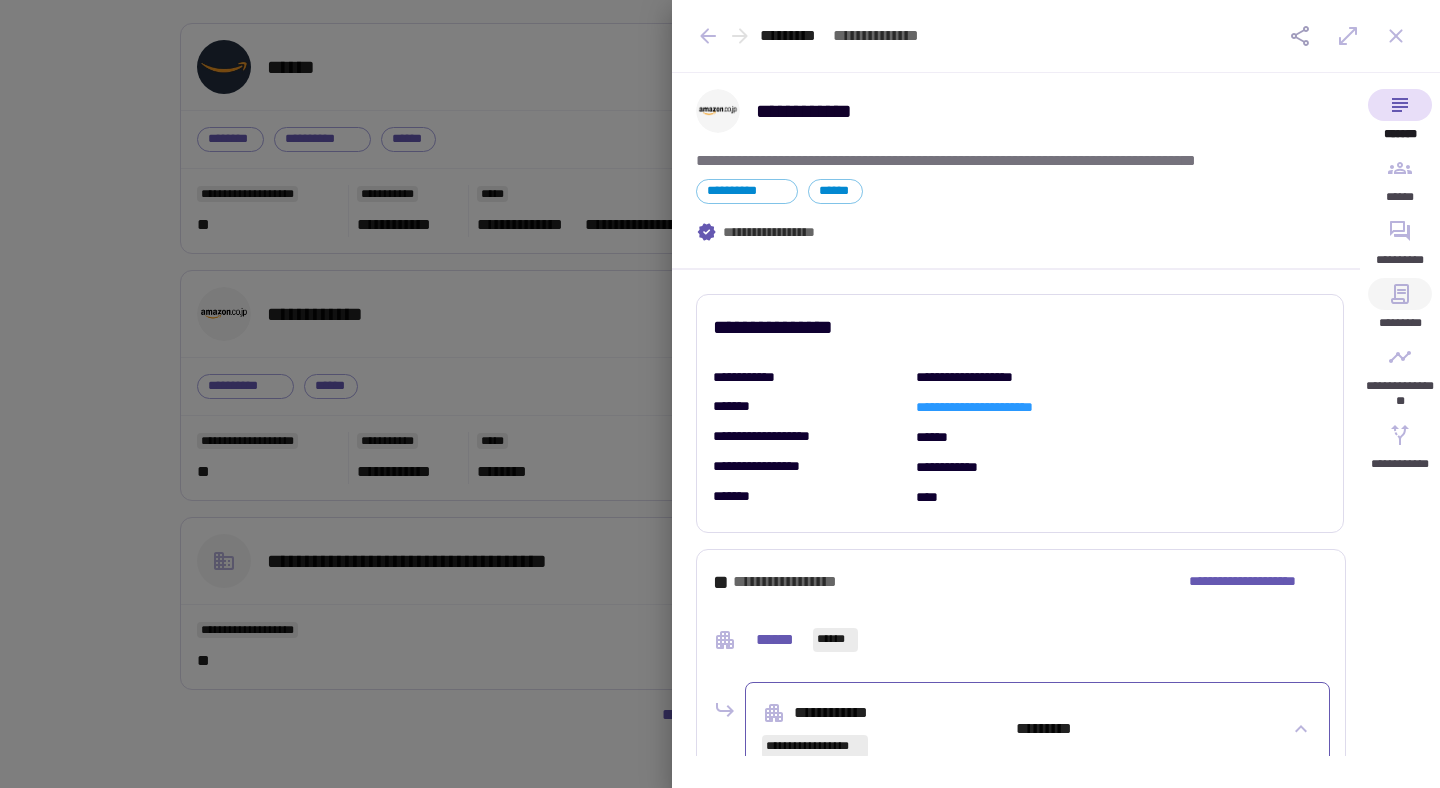 click 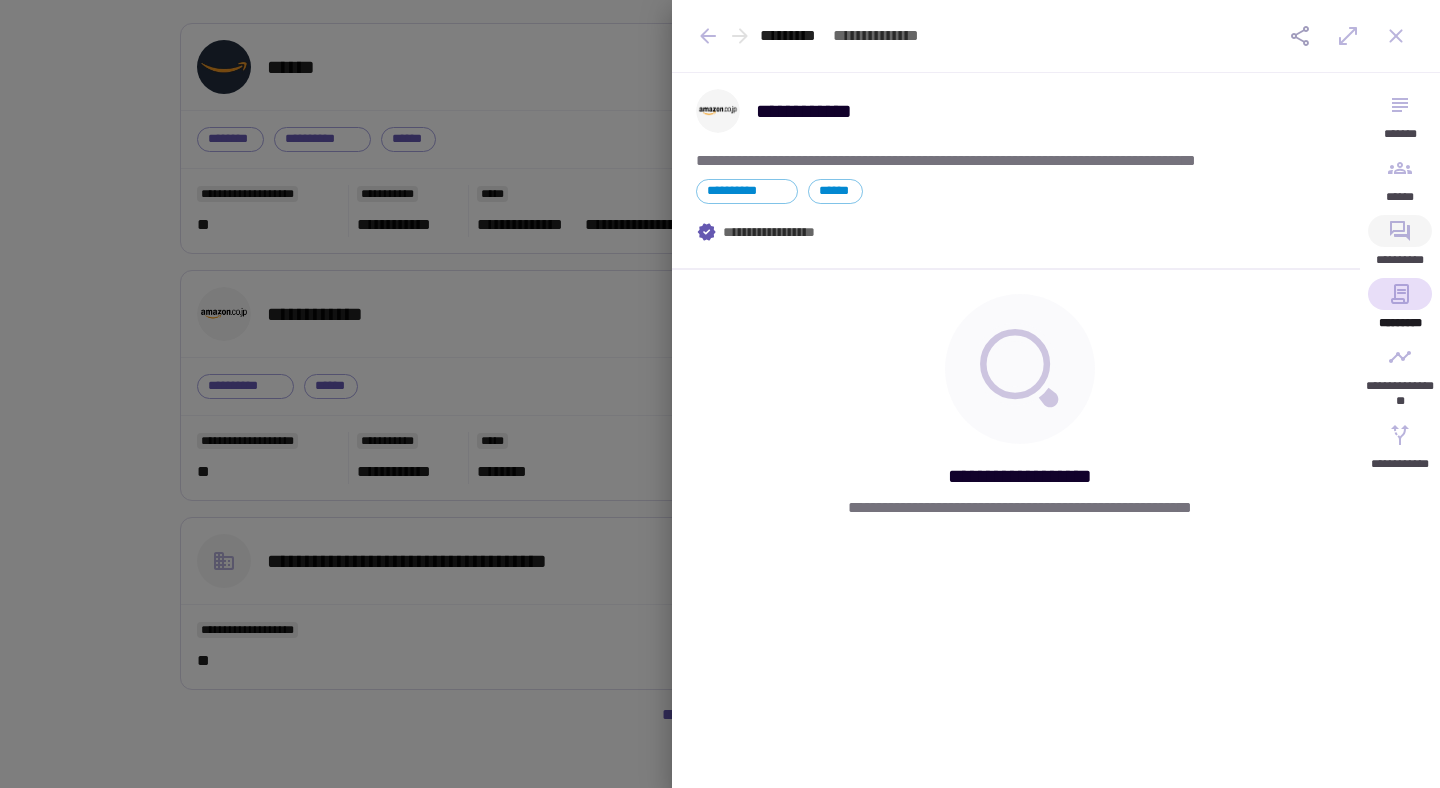 click 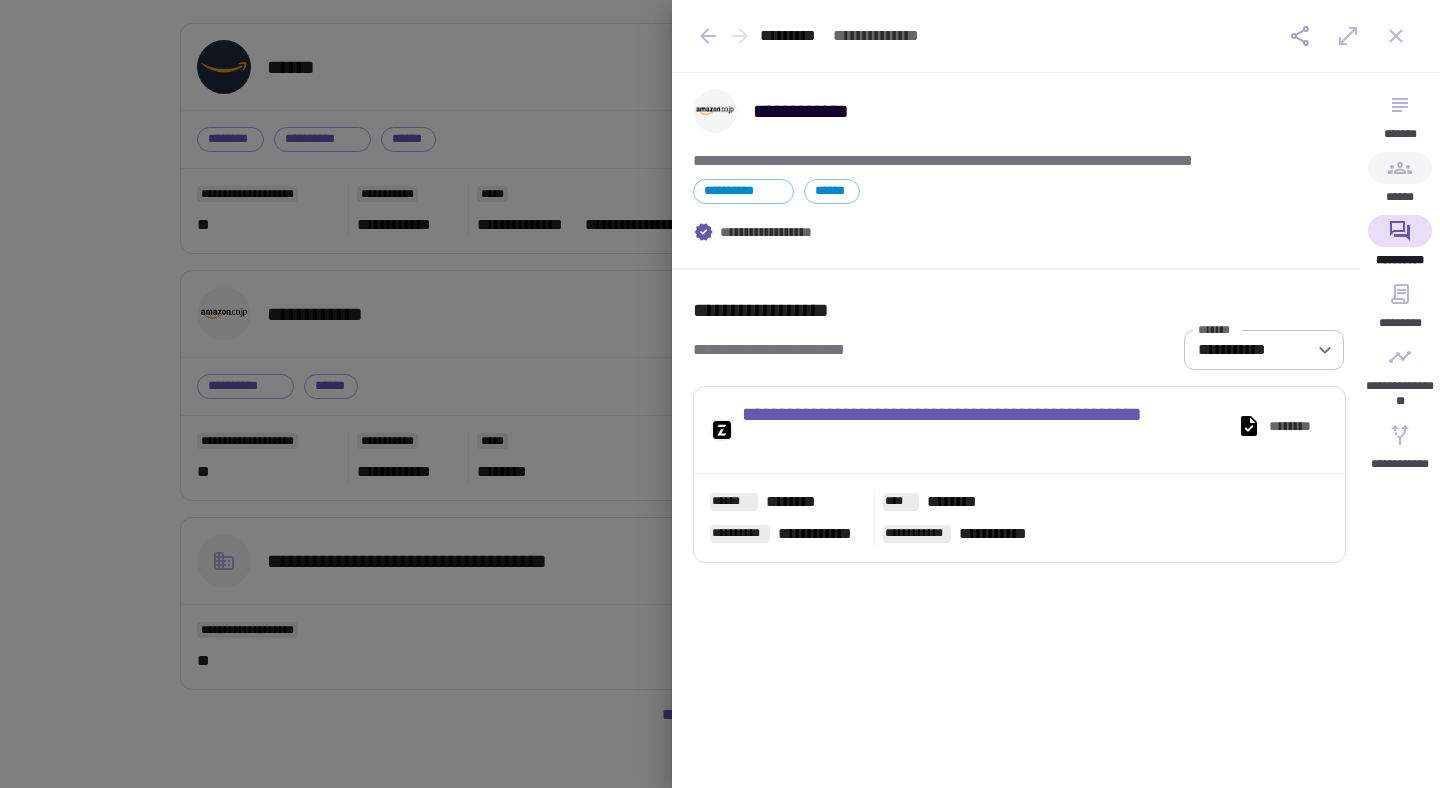 click 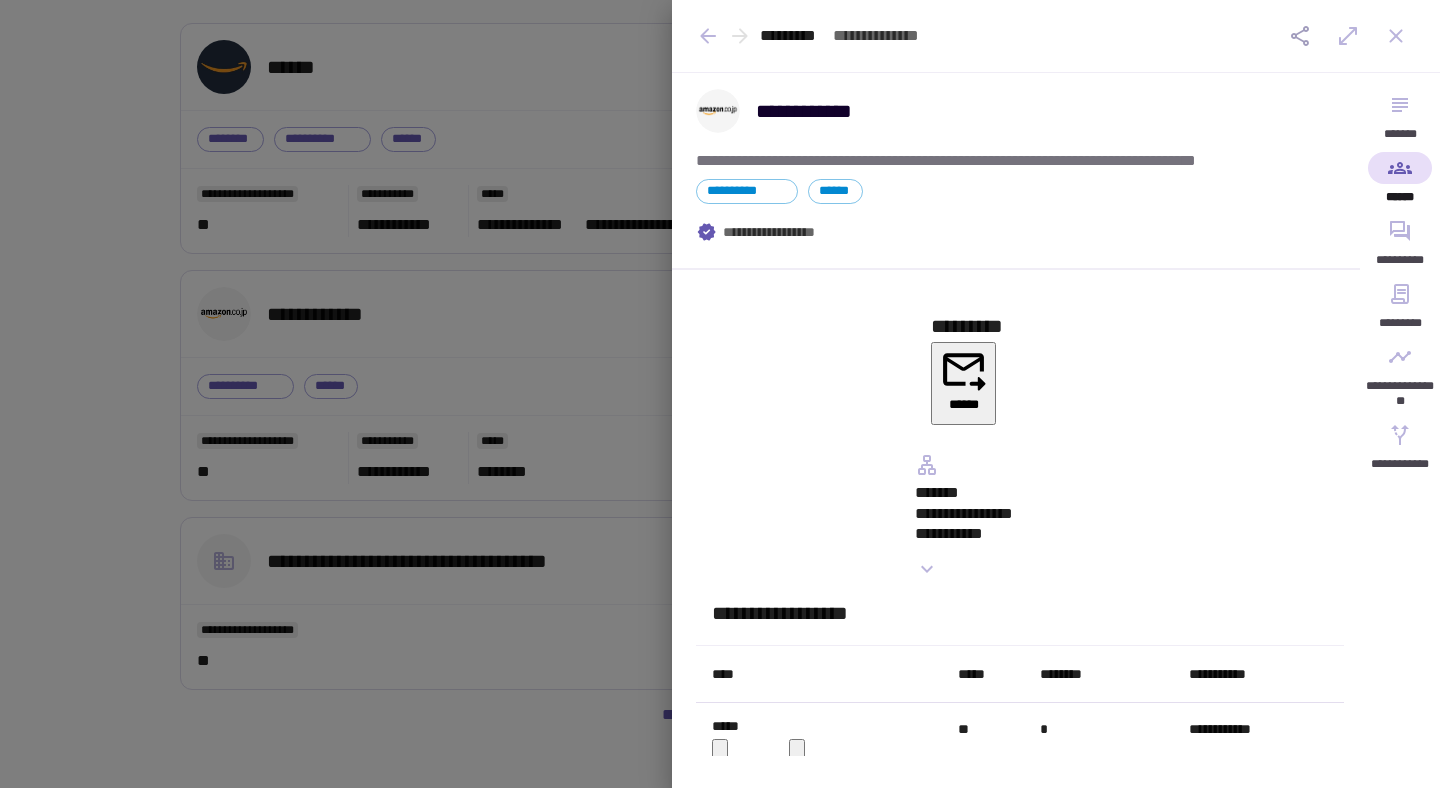 click at bounding box center [720, 394] 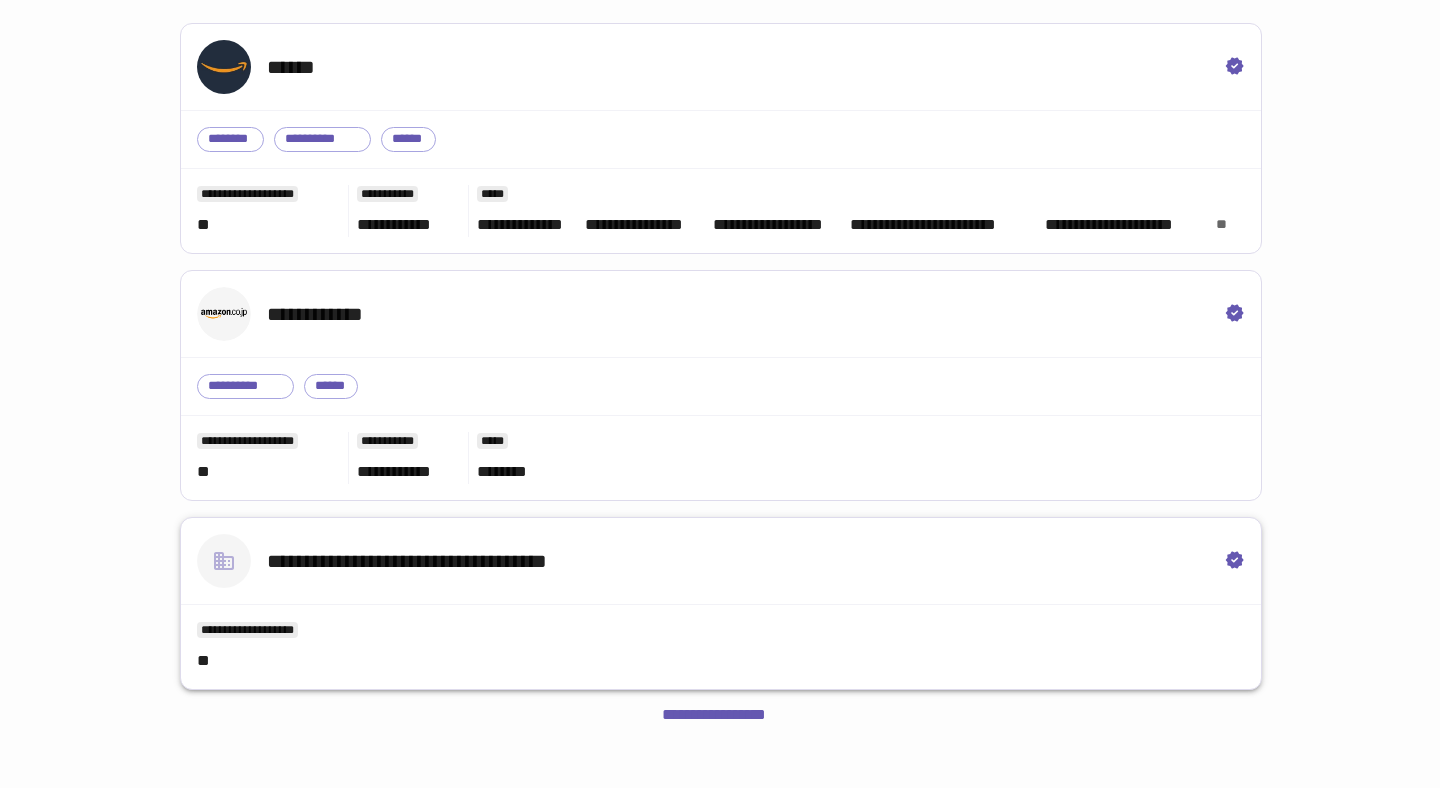 click on "**********" at bounding box center (721, 561) 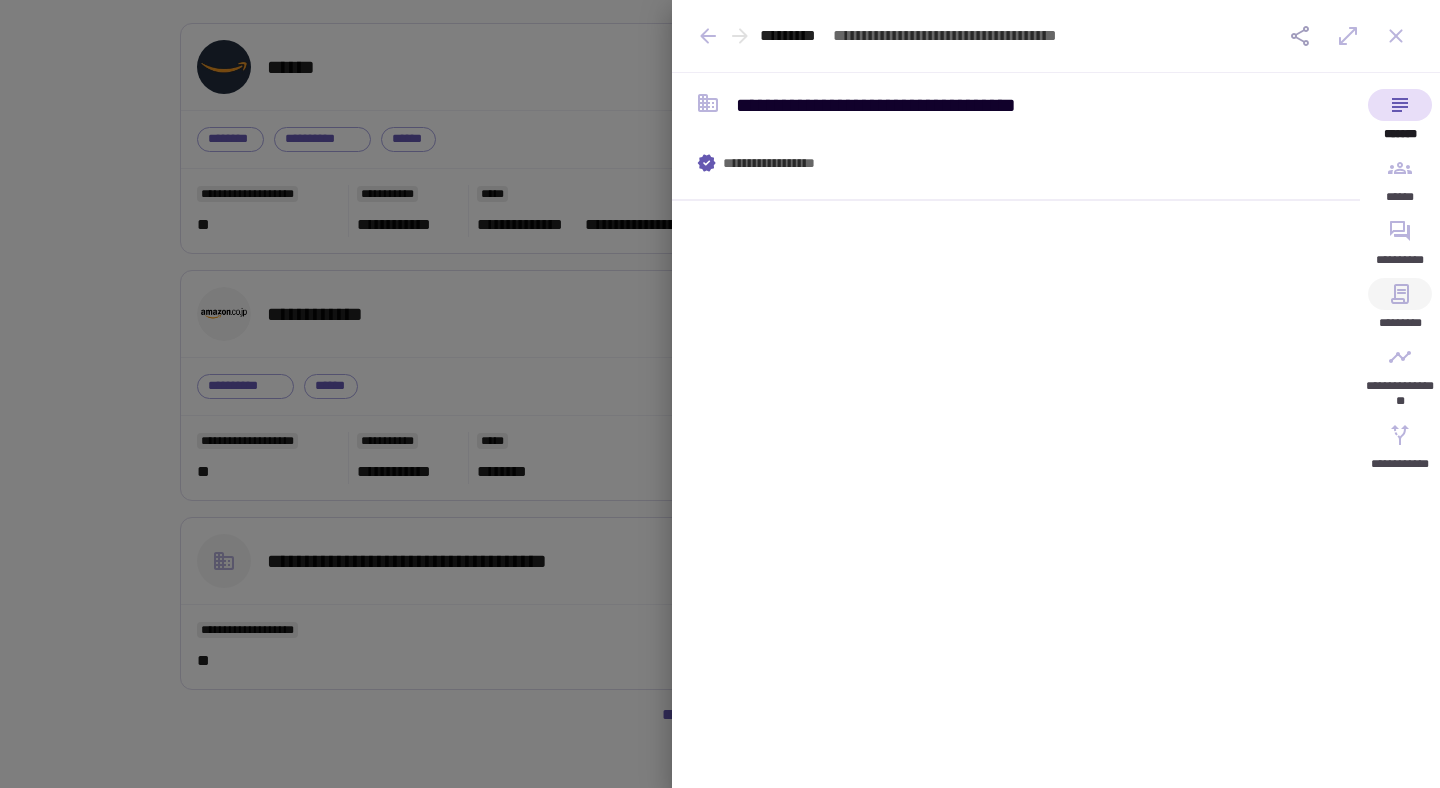 click on "*********" at bounding box center [1400, 309] 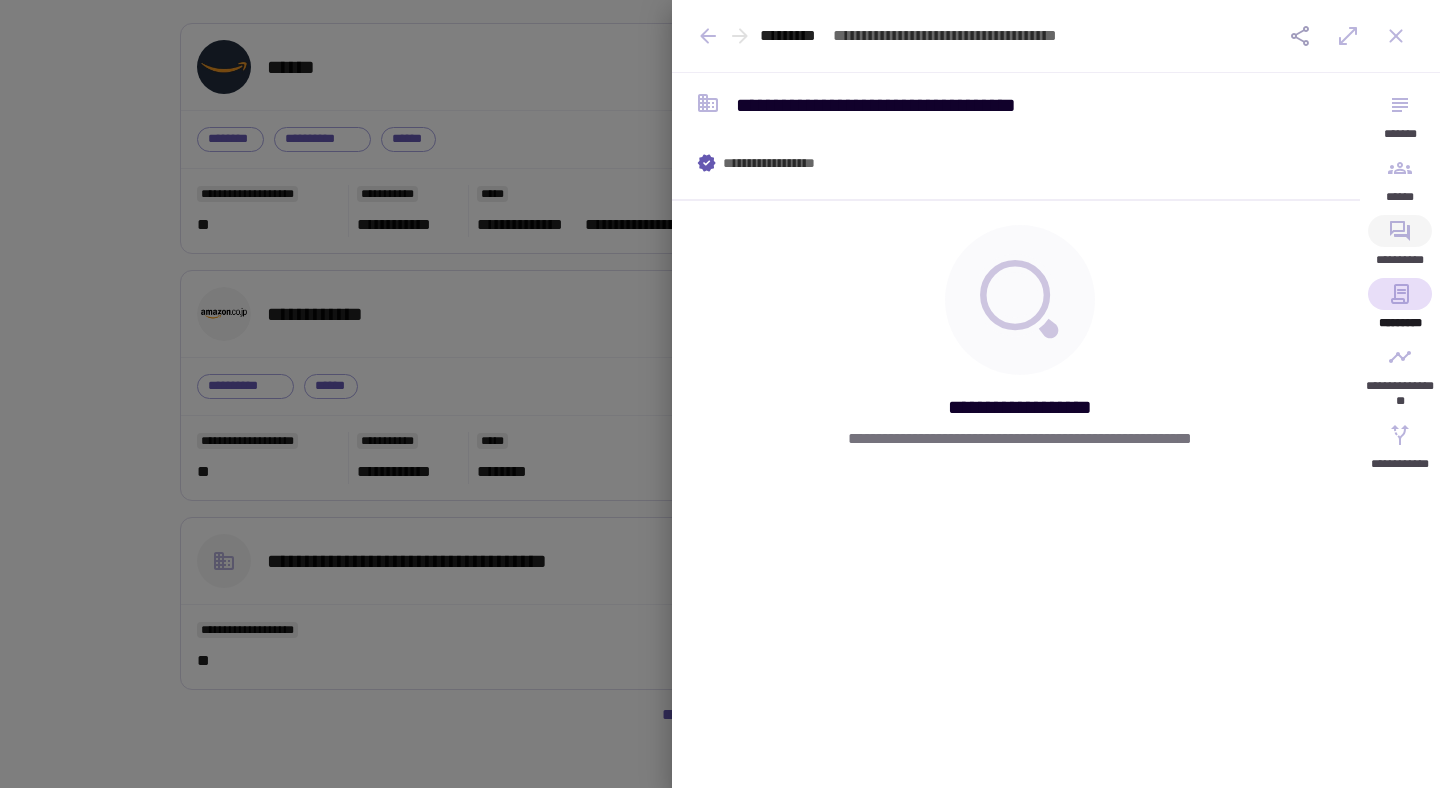 click 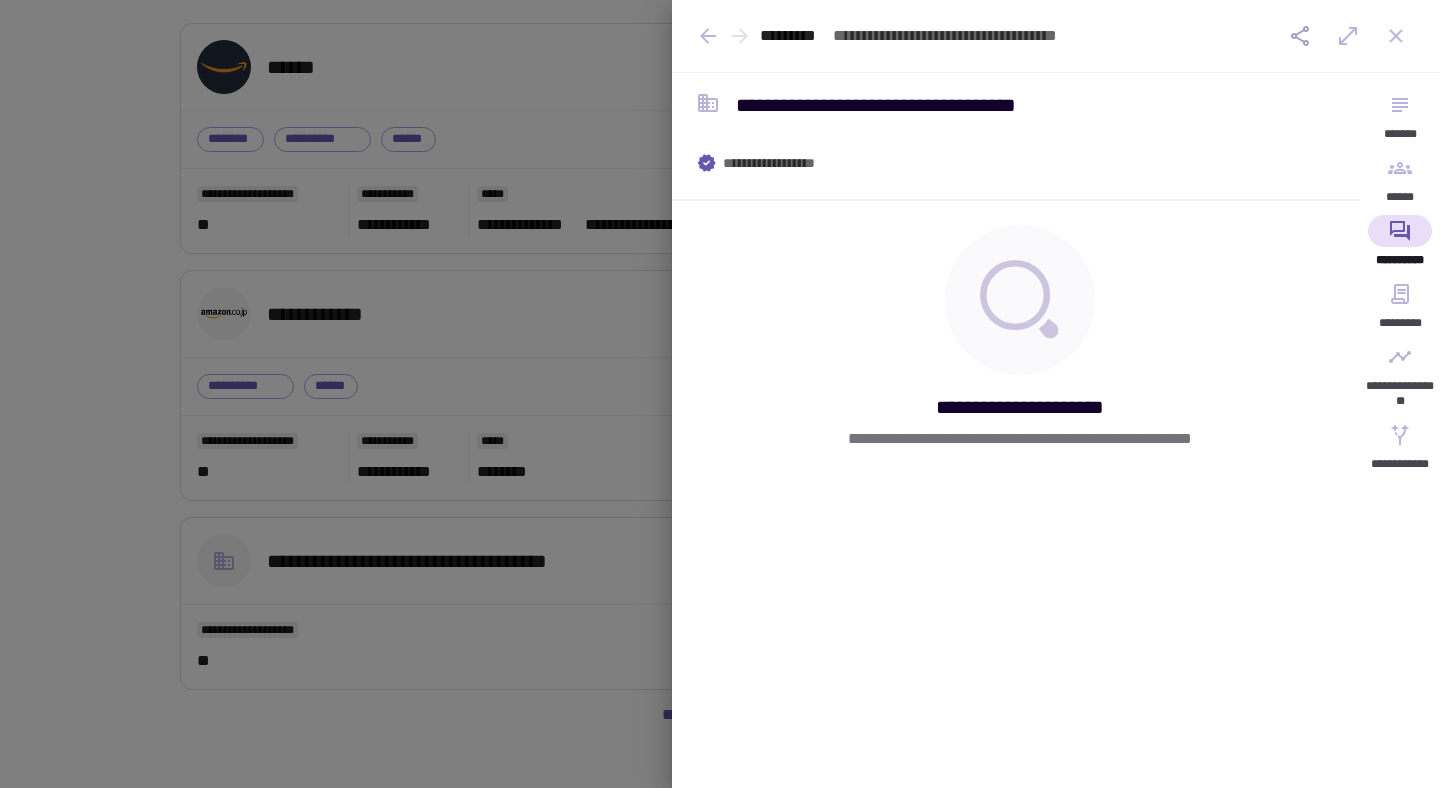 type 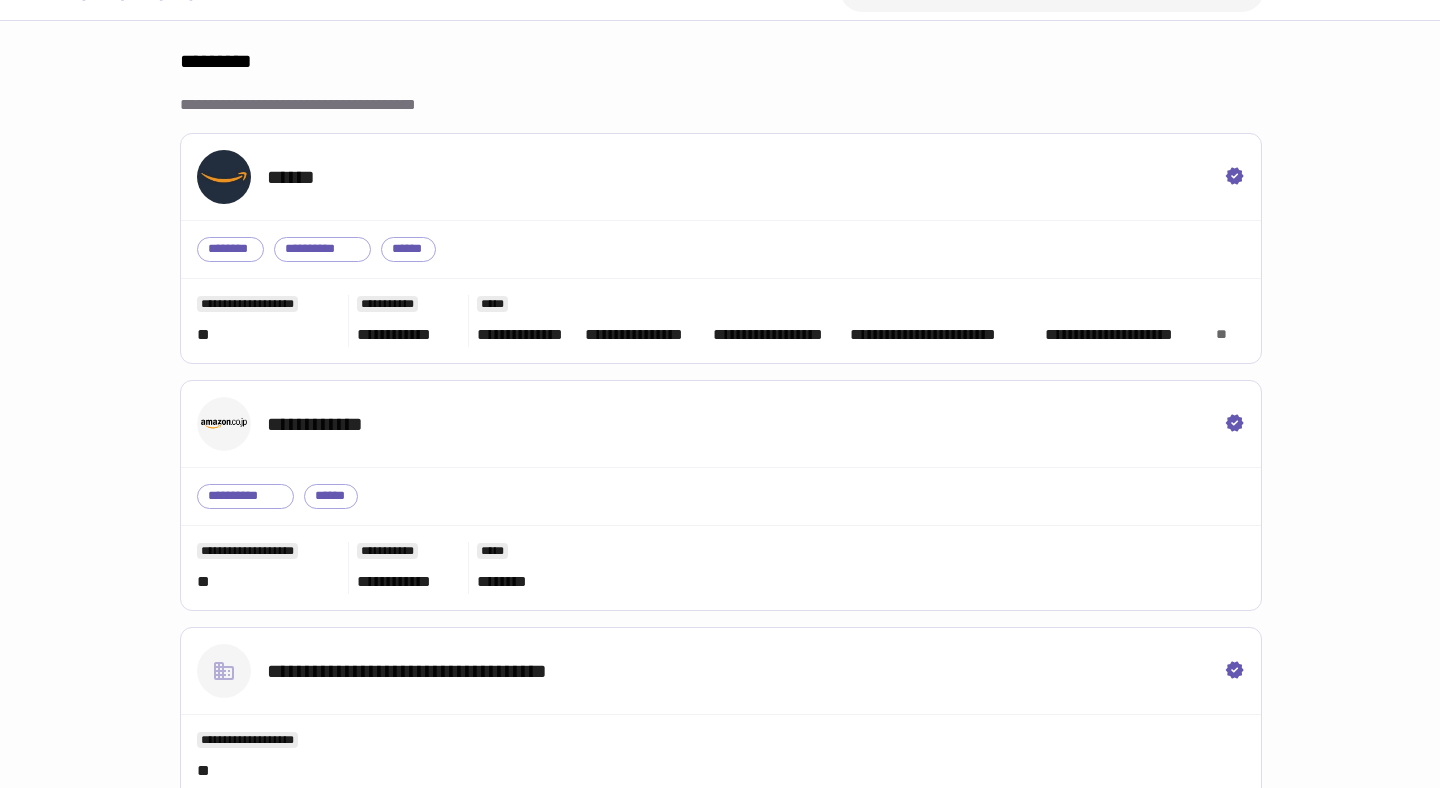 scroll, scrollTop: 0, scrollLeft: 0, axis: both 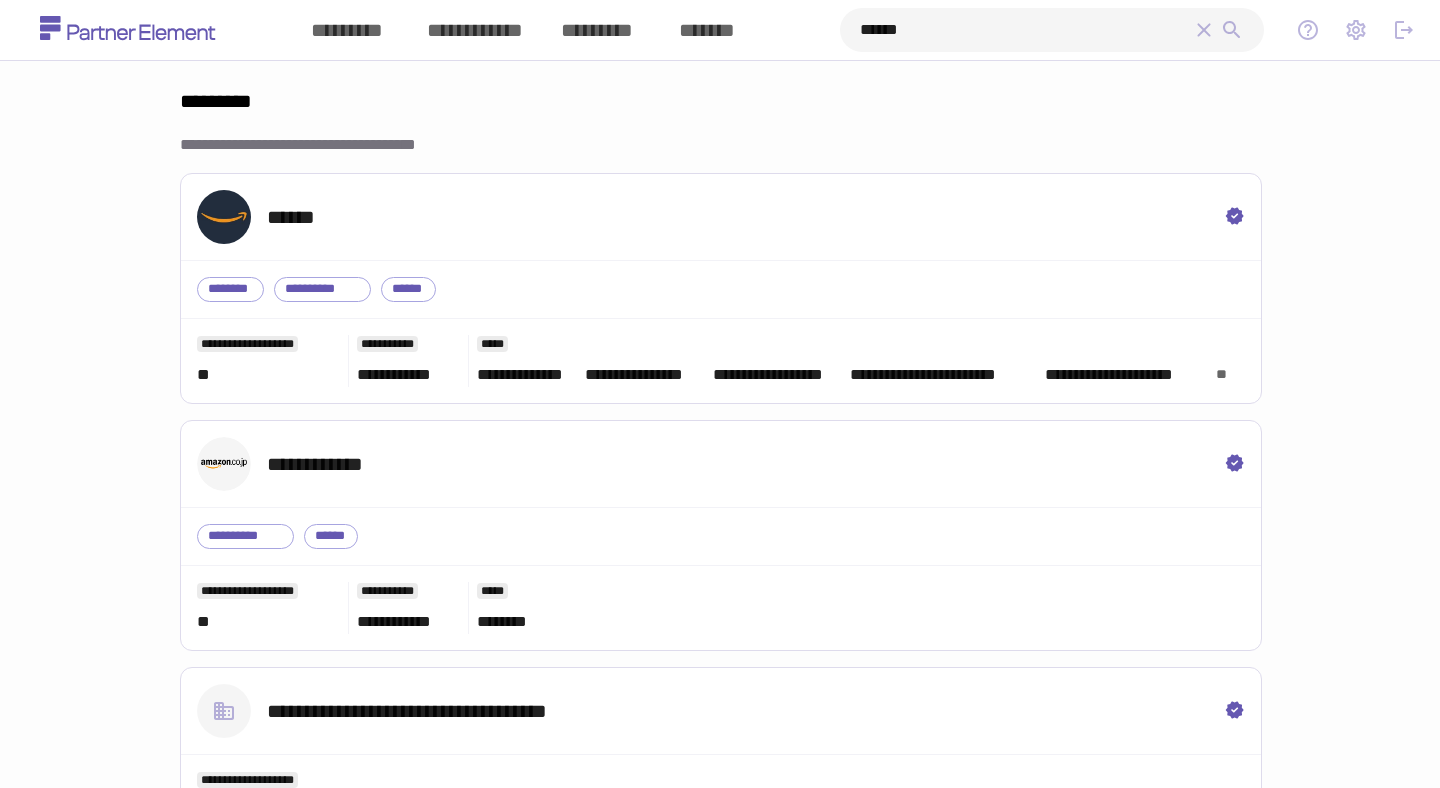 click on "*********" at bounding box center [347, 30] 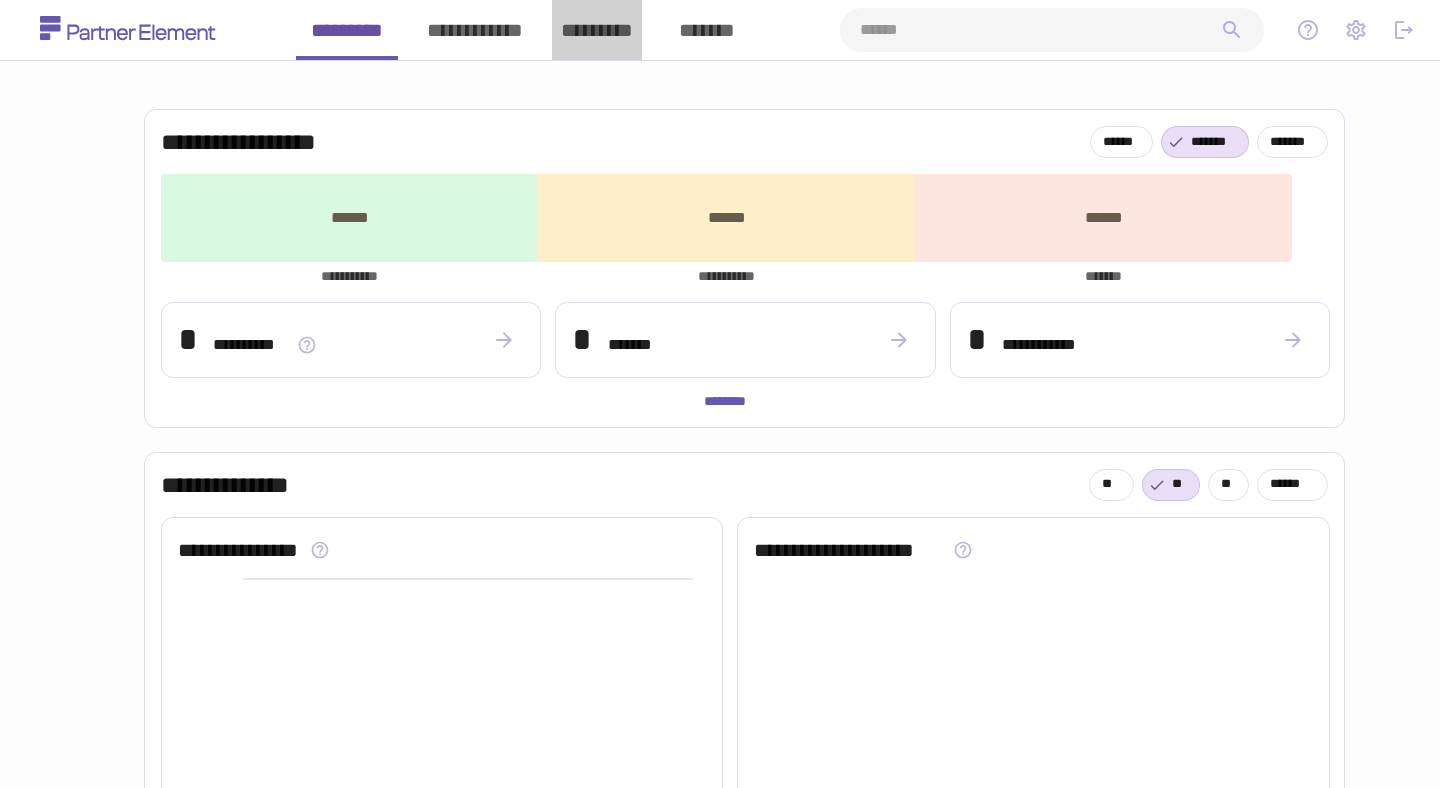 click on "*********" at bounding box center (597, 30) 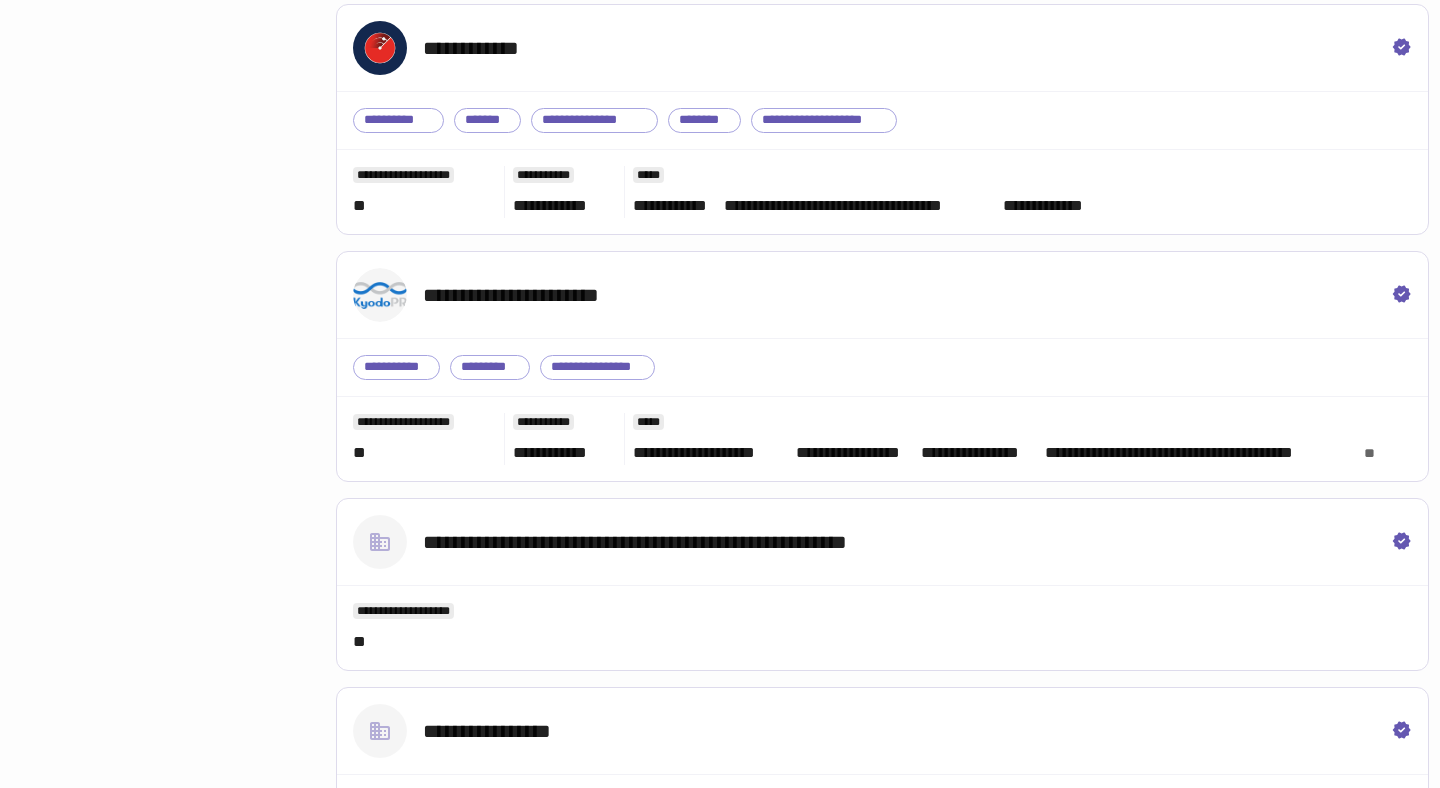 scroll, scrollTop: 3319, scrollLeft: 0, axis: vertical 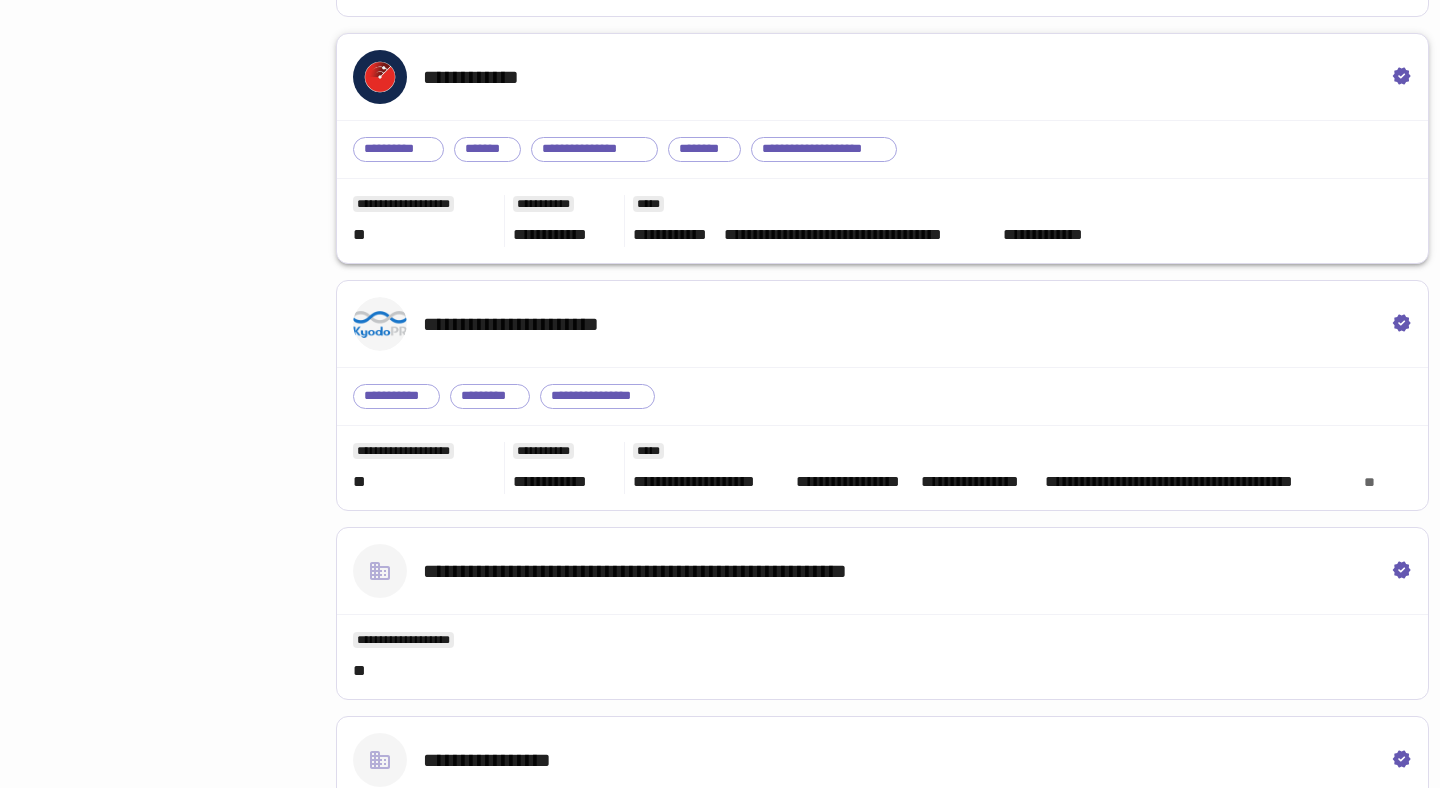 click on "**********" at bounding box center [882, 77] 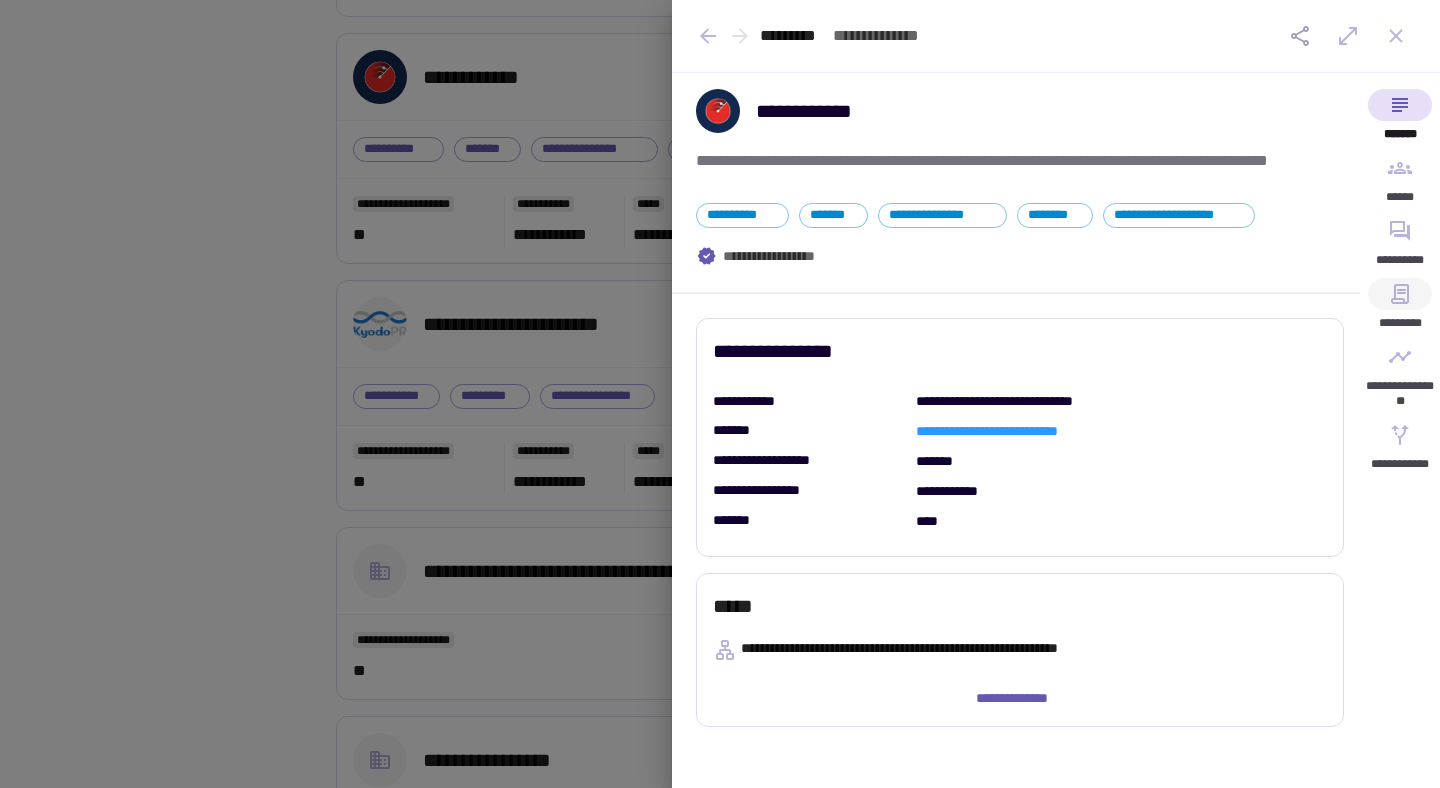 click on "*********" at bounding box center [1400, 309] 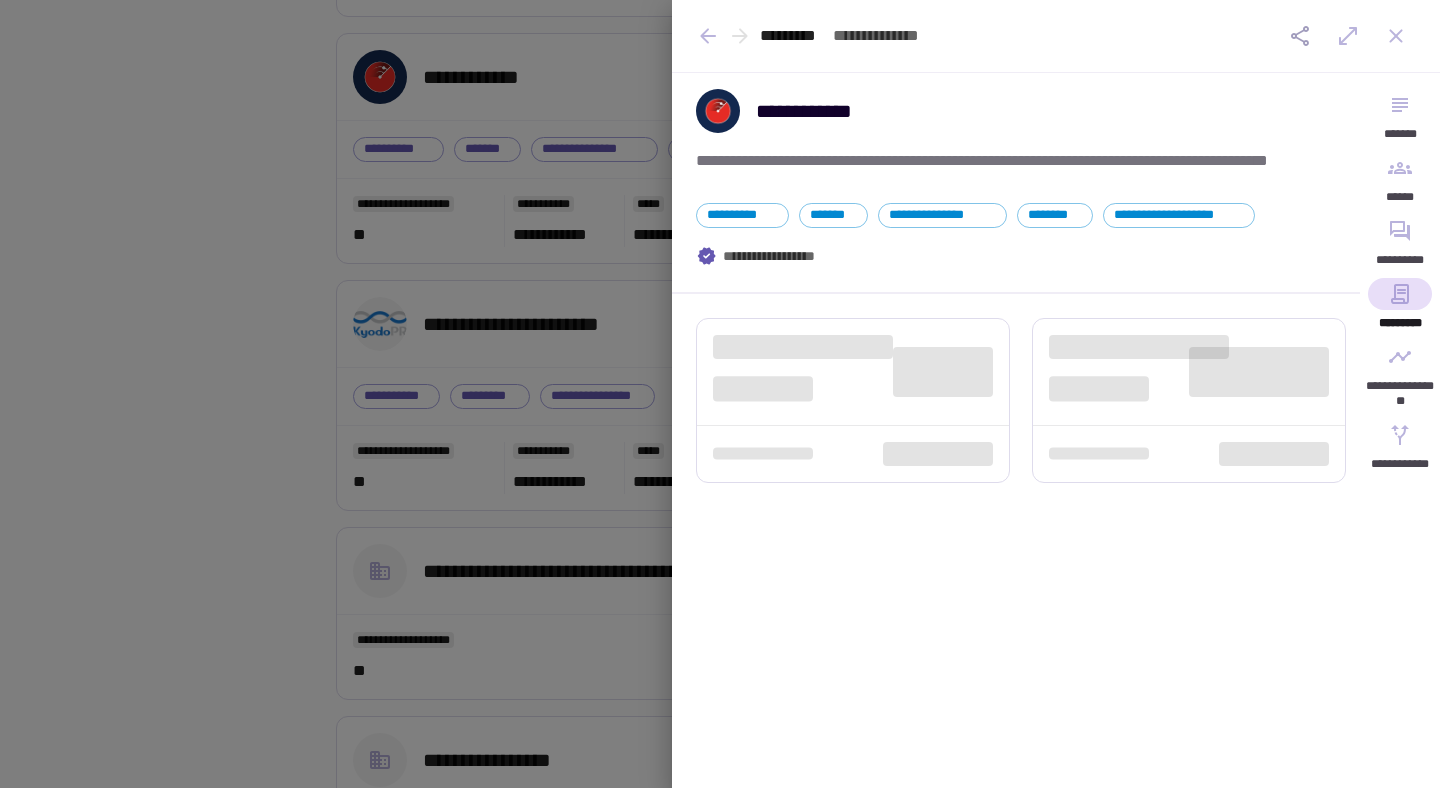 click at bounding box center [720, 394] 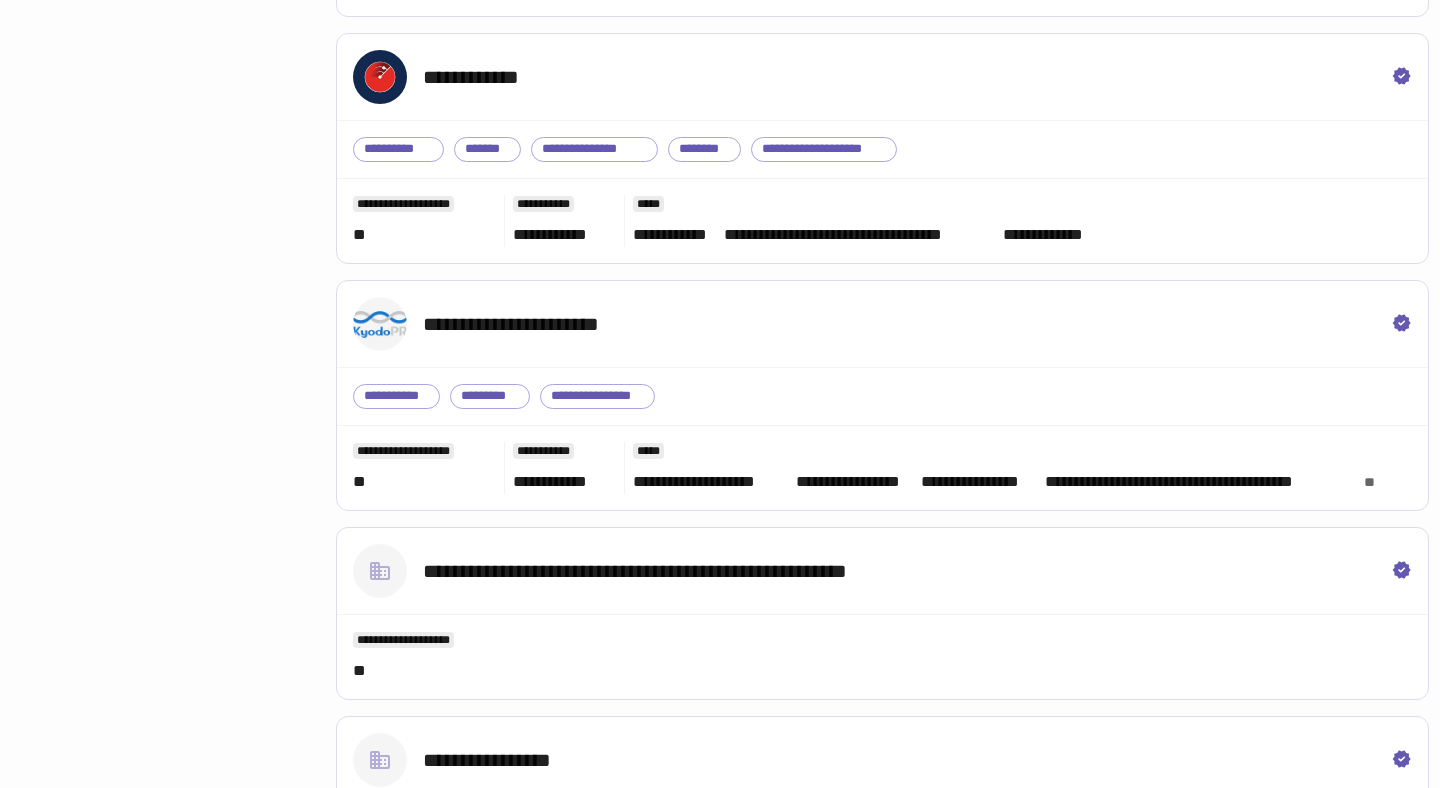 click on "**********" at bounding box center (527, 324) 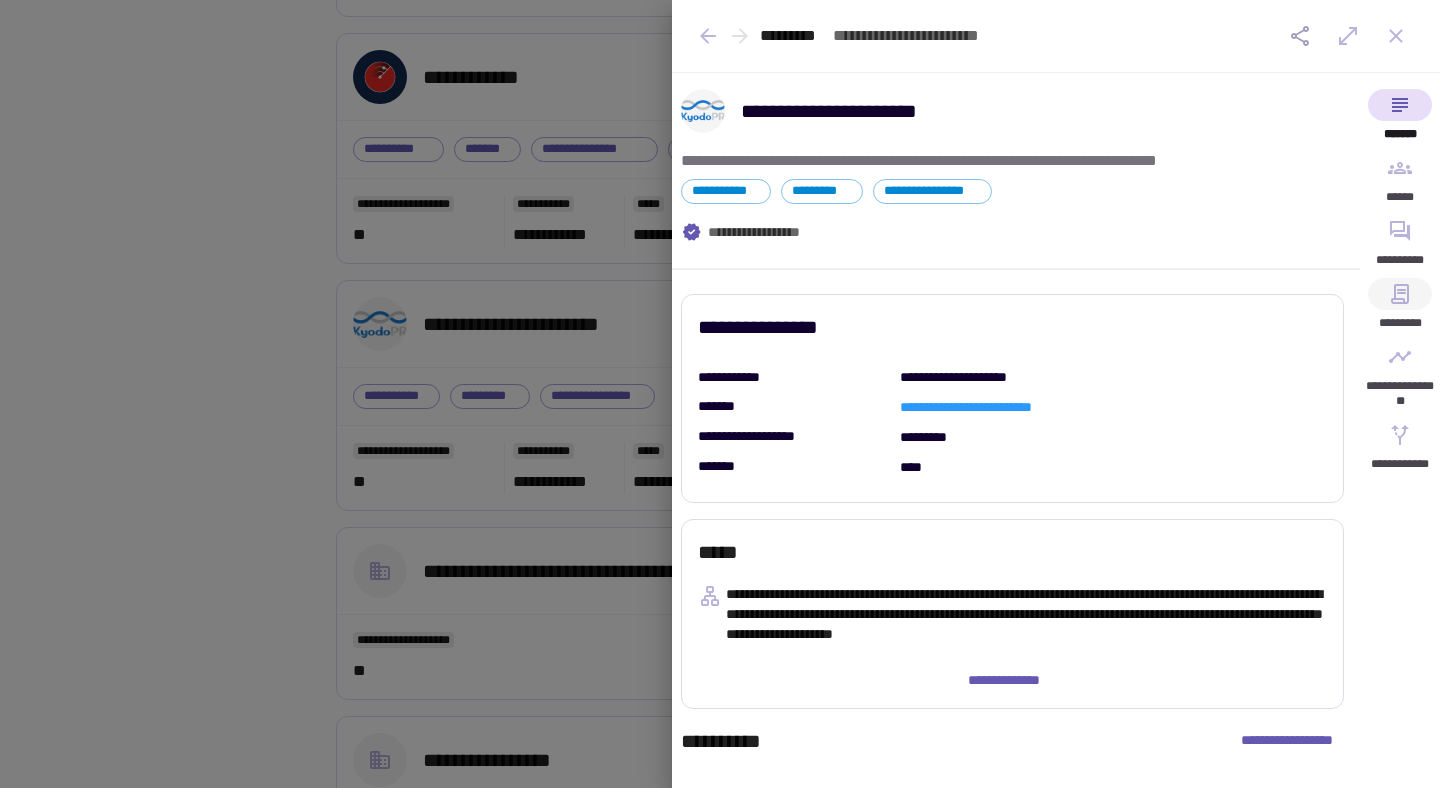 click on "*********" at bounding box center (1400, 309) 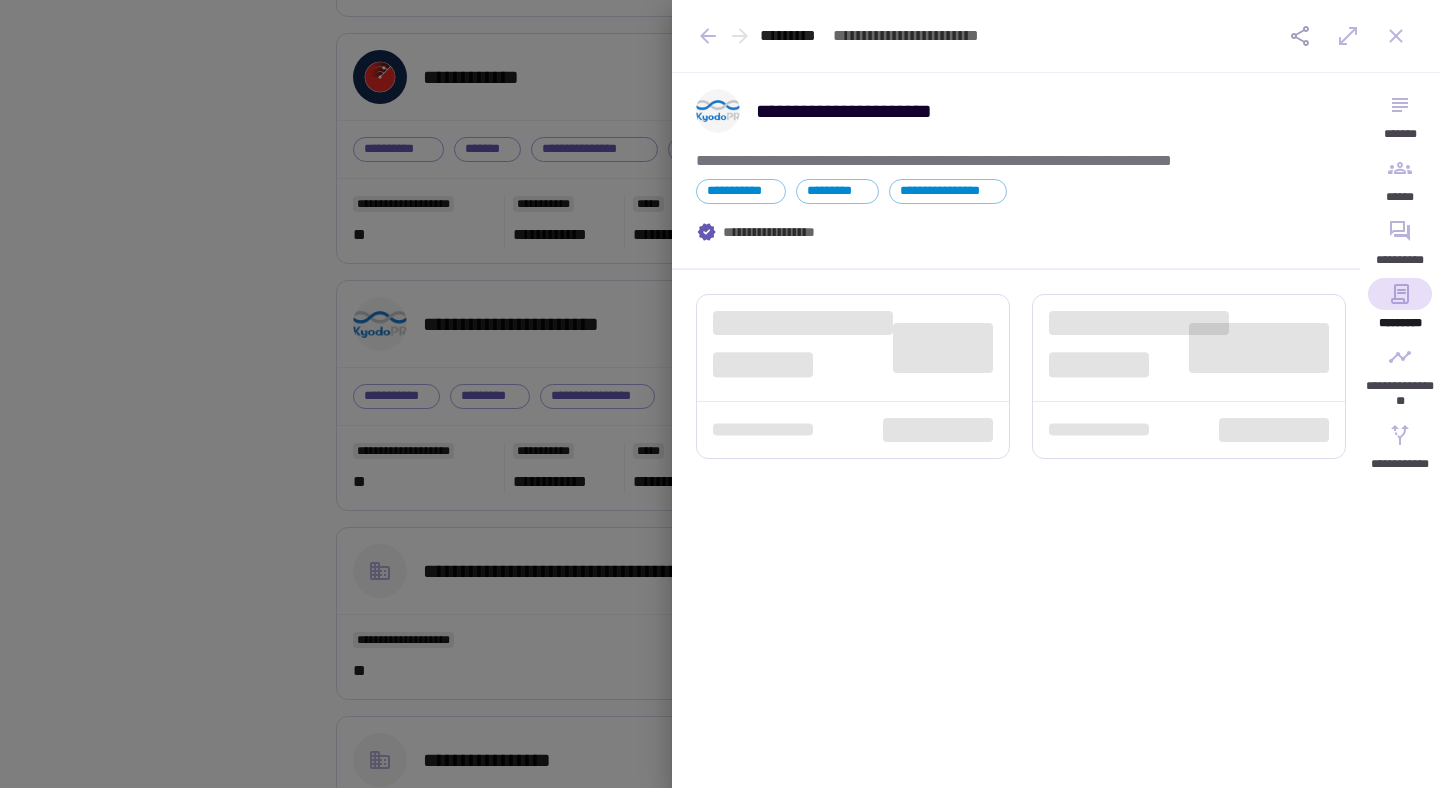 click at bounding box center [720, 394] 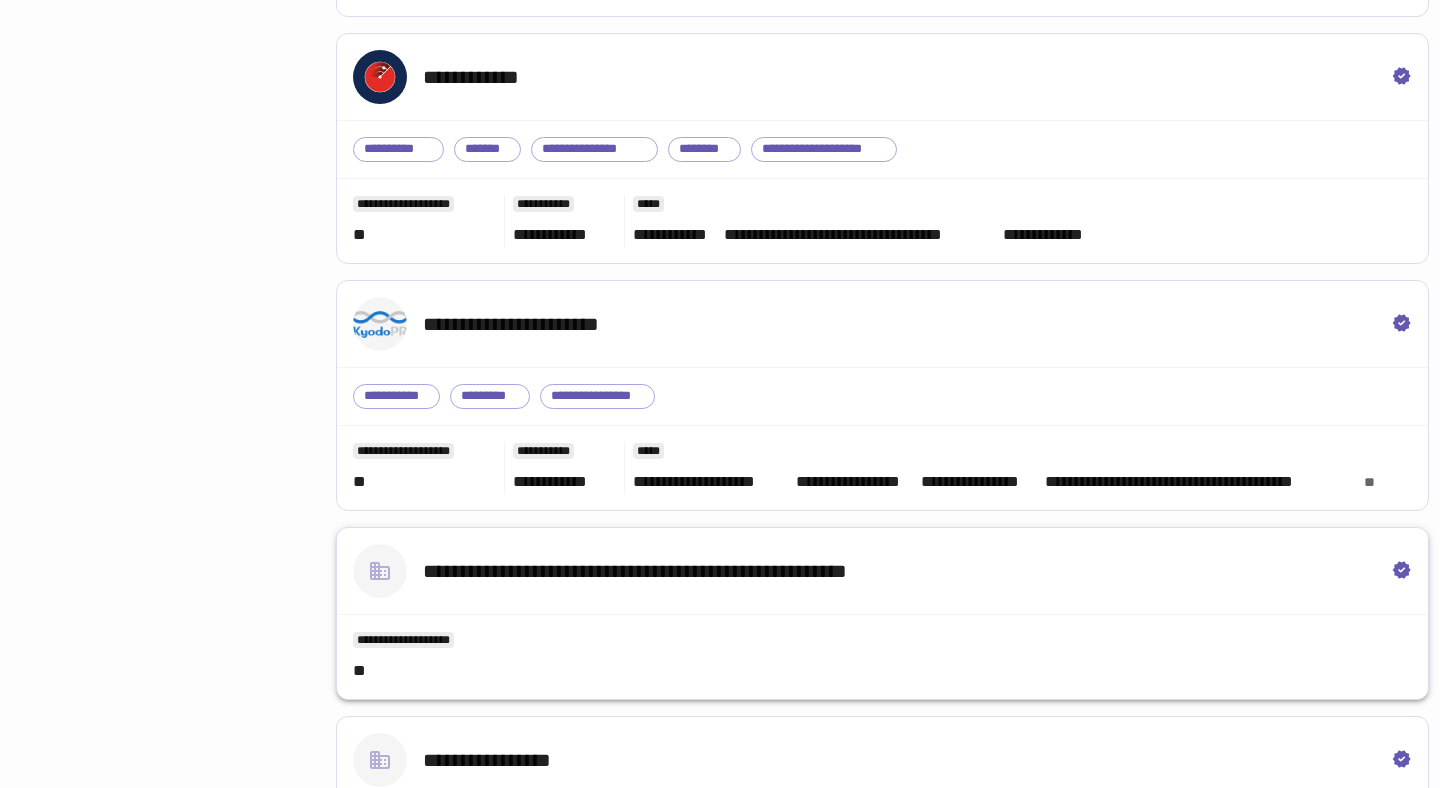 click on "**********" at bounding box center [882, 571] 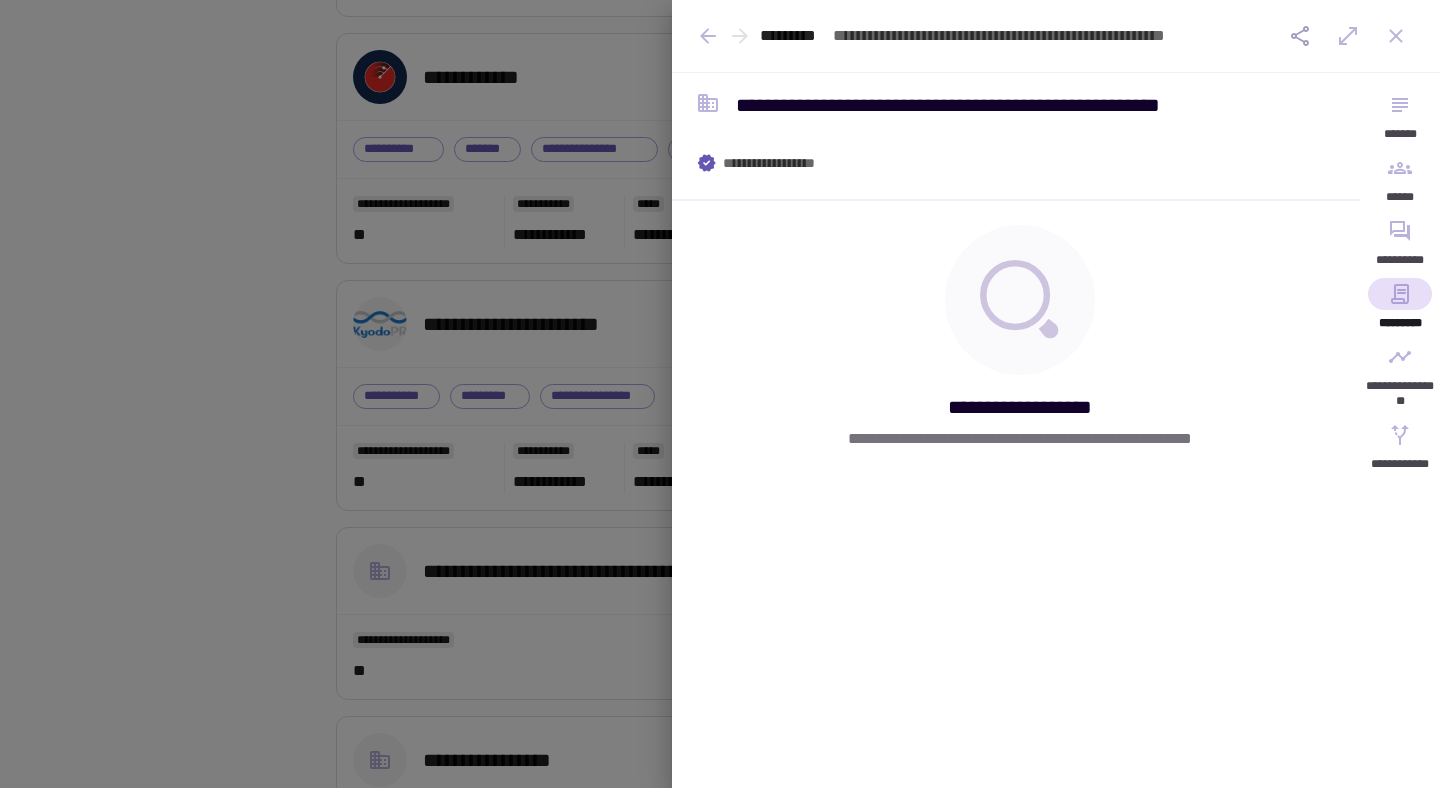 click at bounding box center (720, 394) 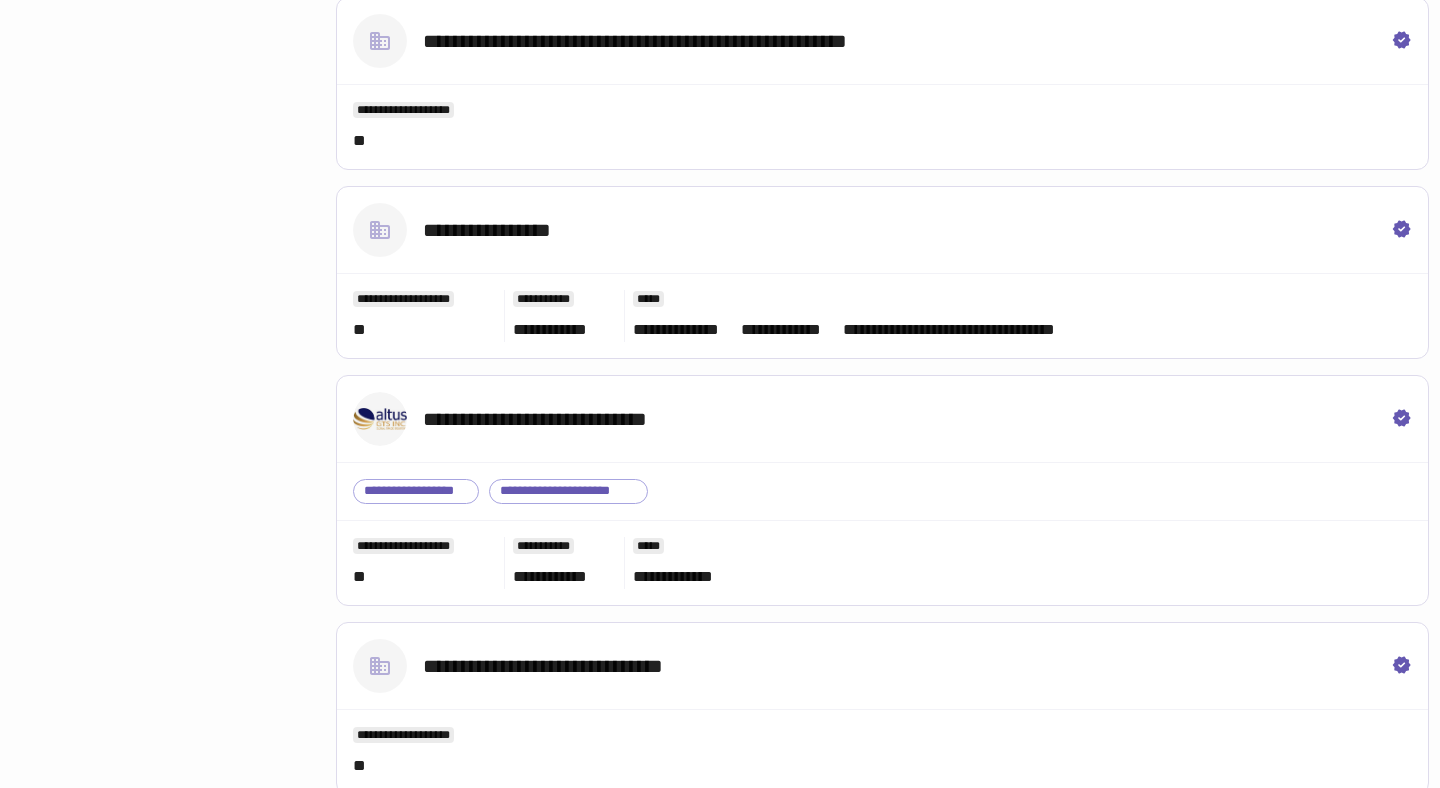 scroll, scrollTop: 3851, scrollLeft: 0, axis: vertical 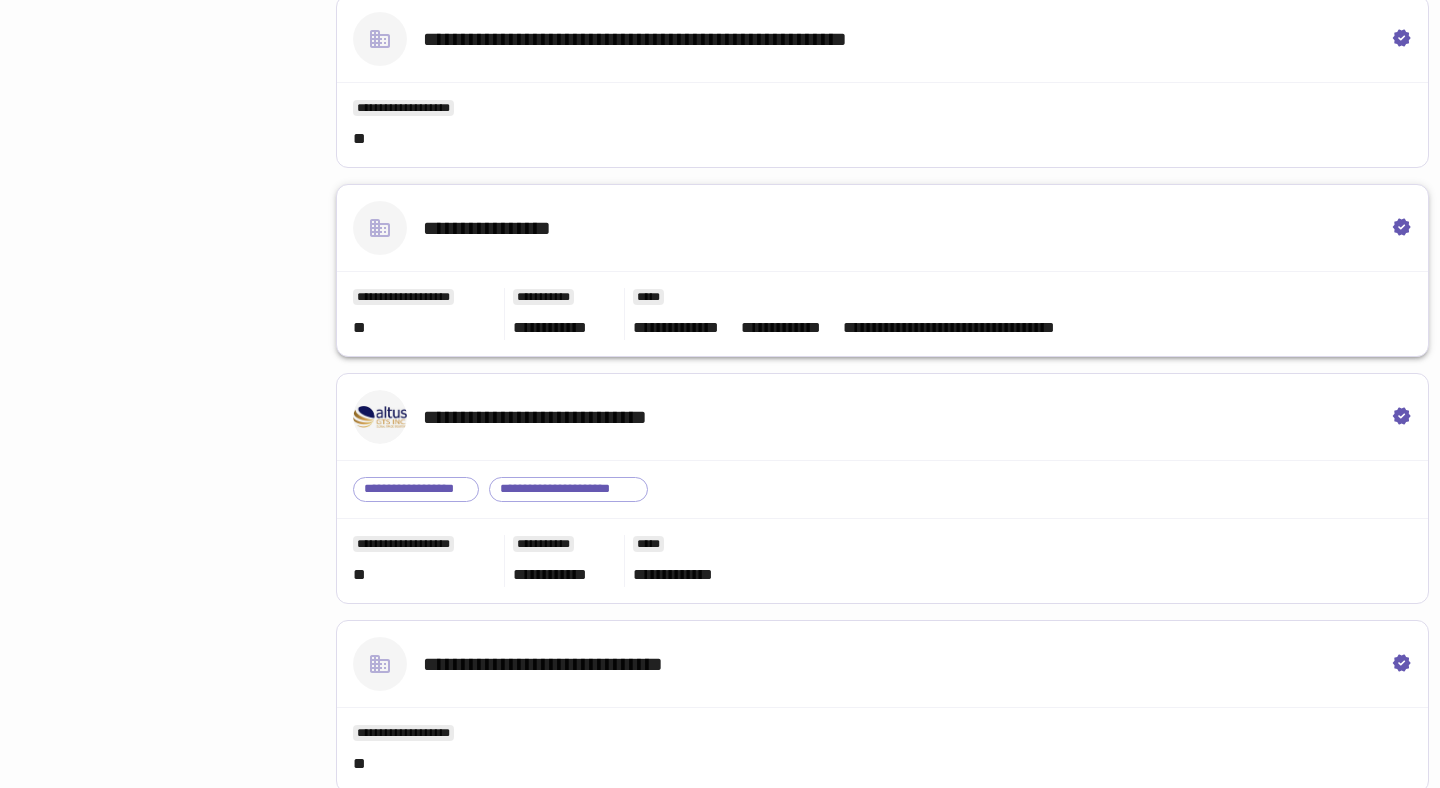 click on "**********" at bounding box center (882, 228) 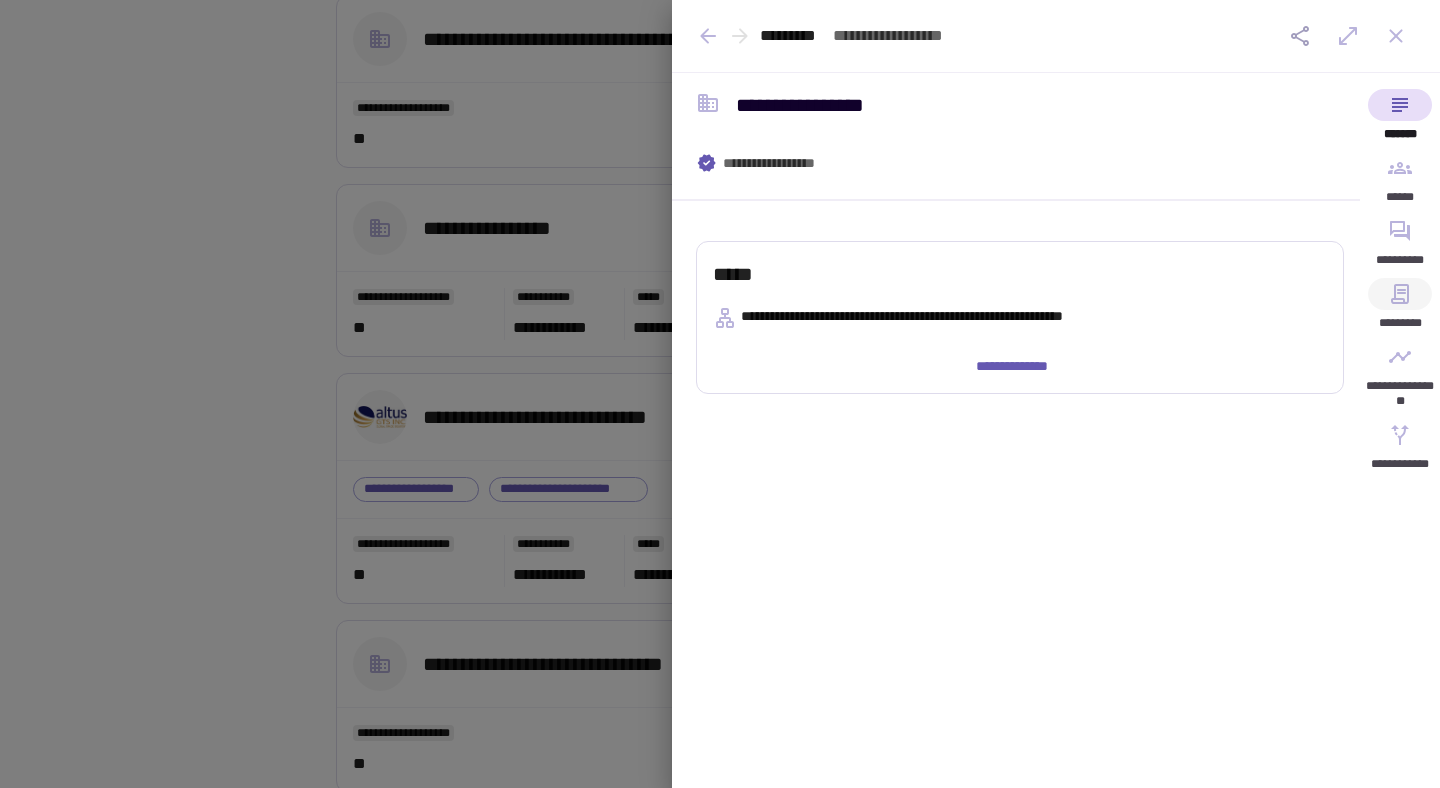 click on "*********" at bounding box center (1400, 309) 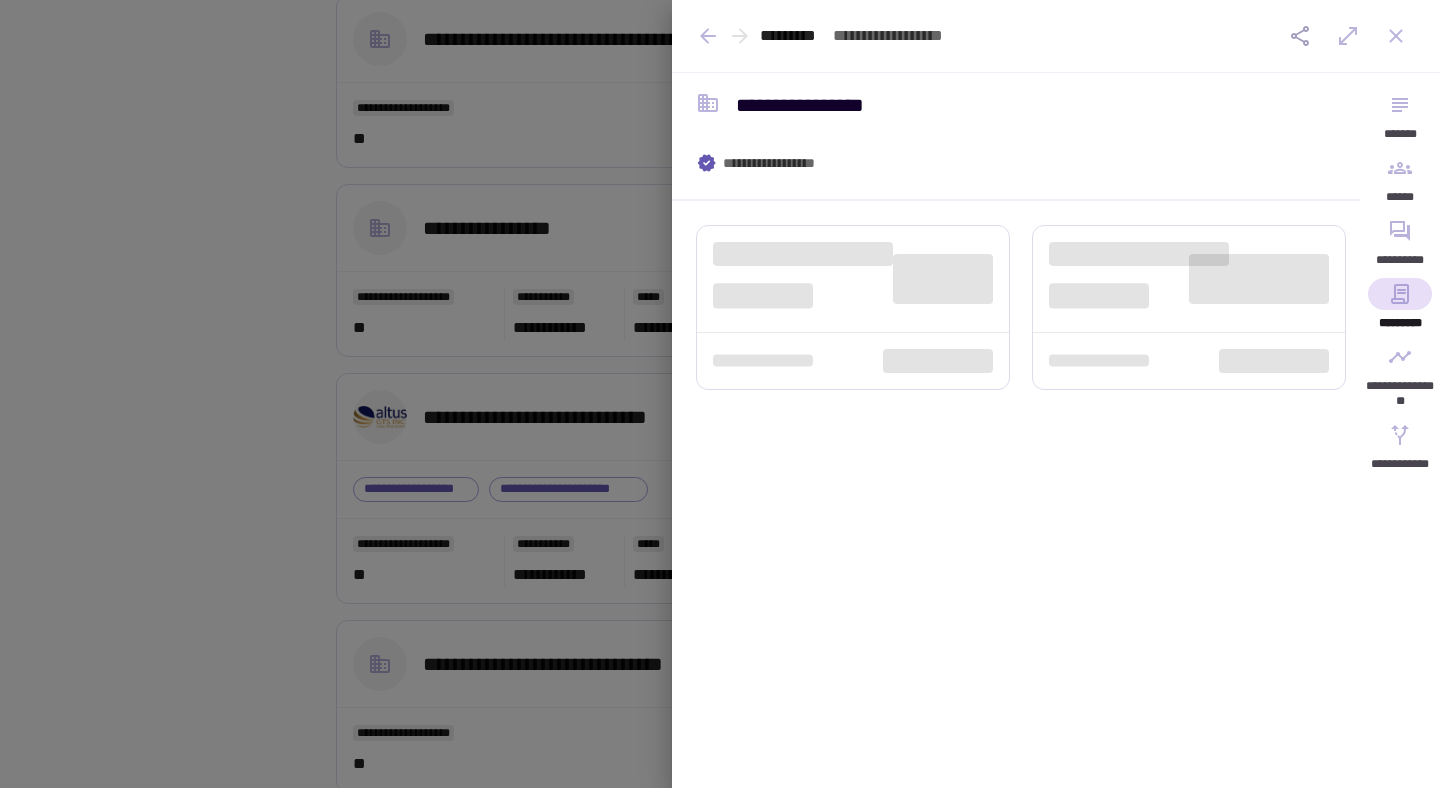 click at bounding box center [720, 394] 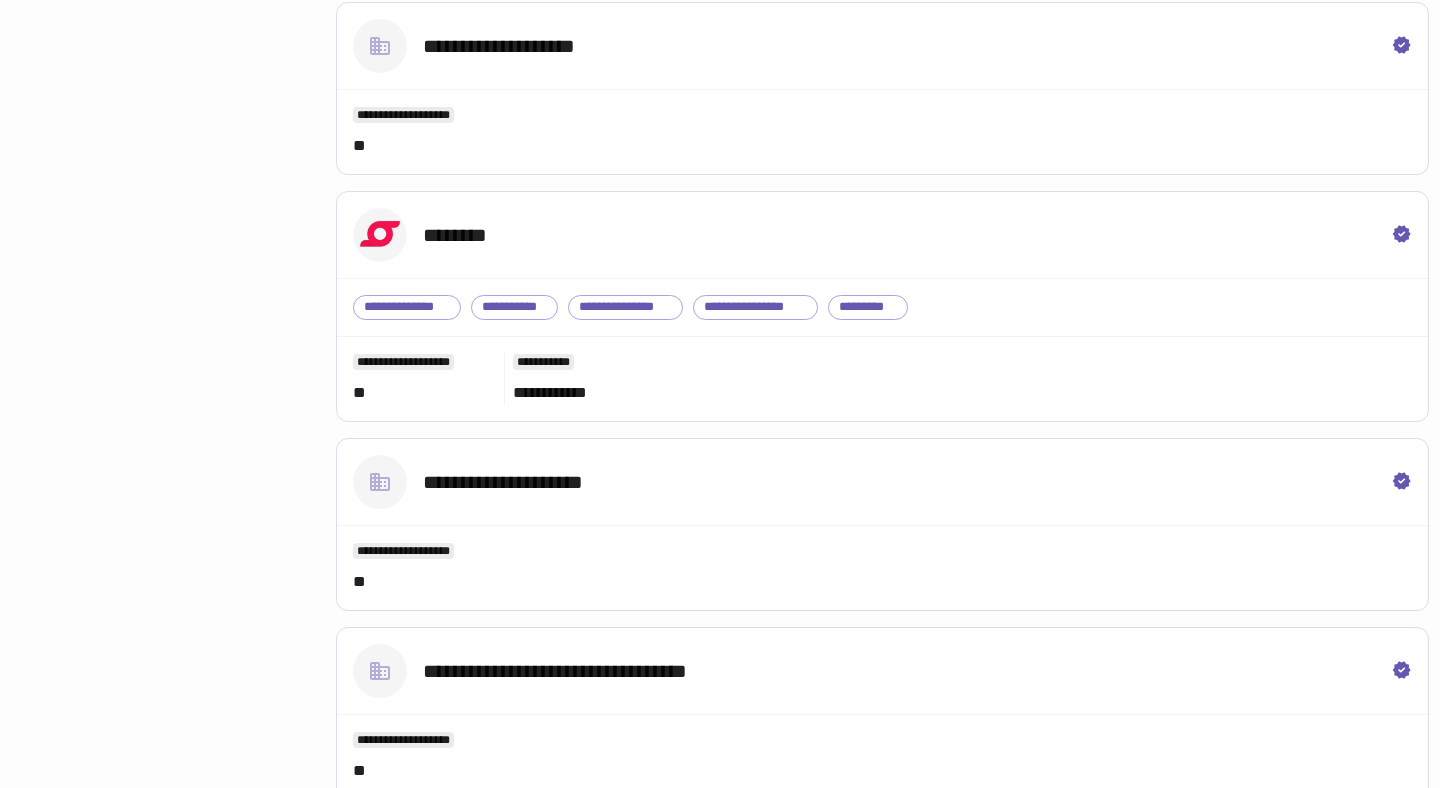 scroll, scrollTop: 5723, scrollLeft: 0, axis: vertical 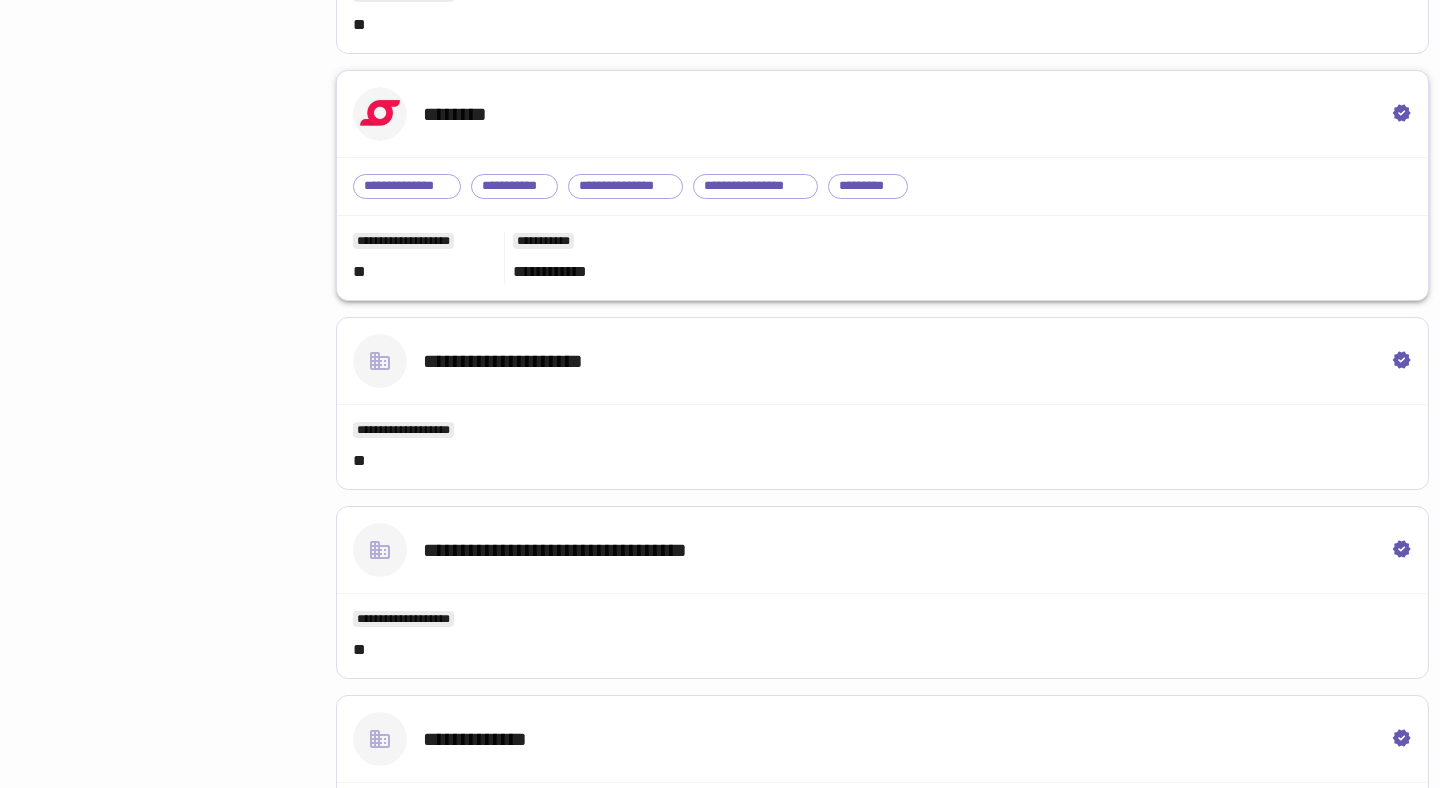 click on "********" at bounding box center (882, 114) 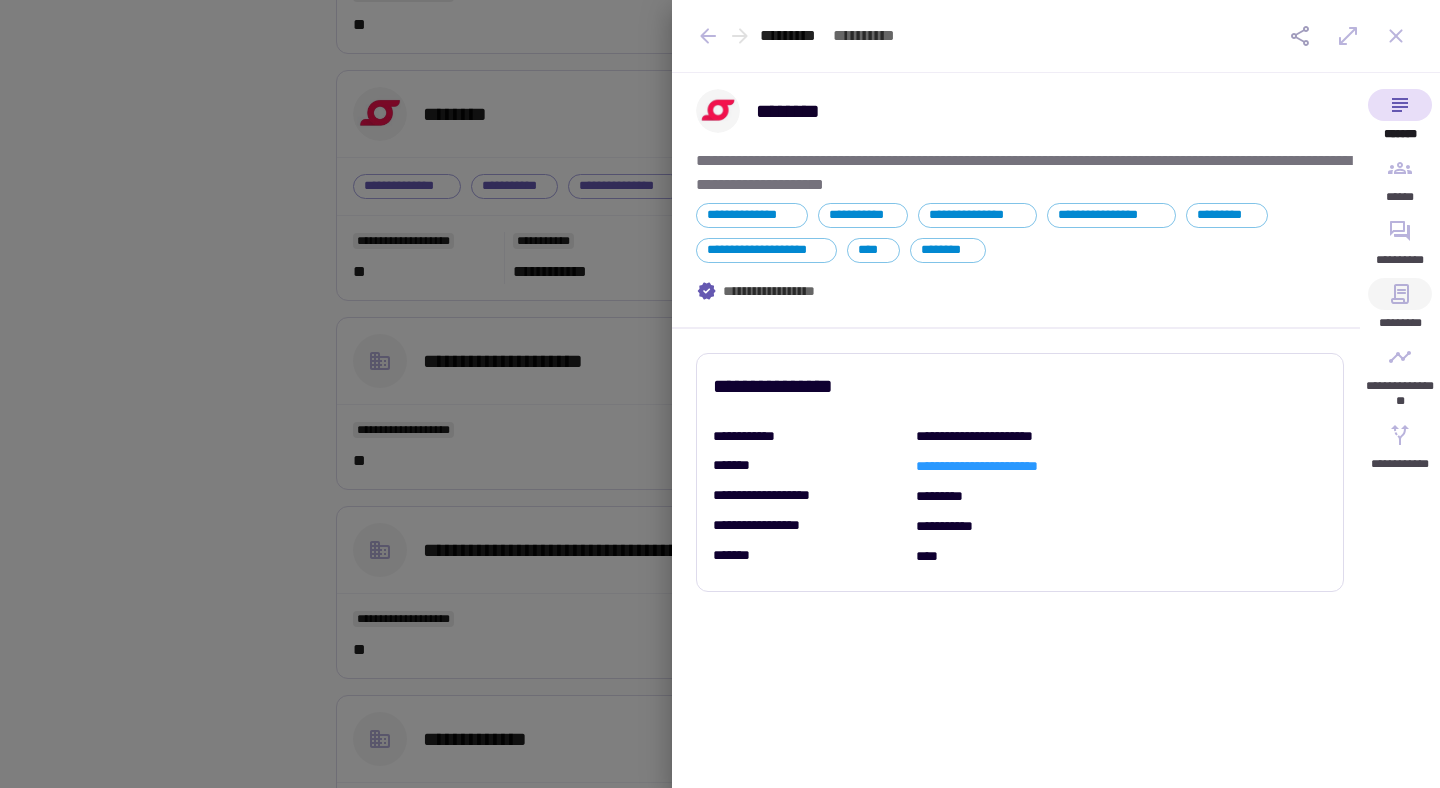 click 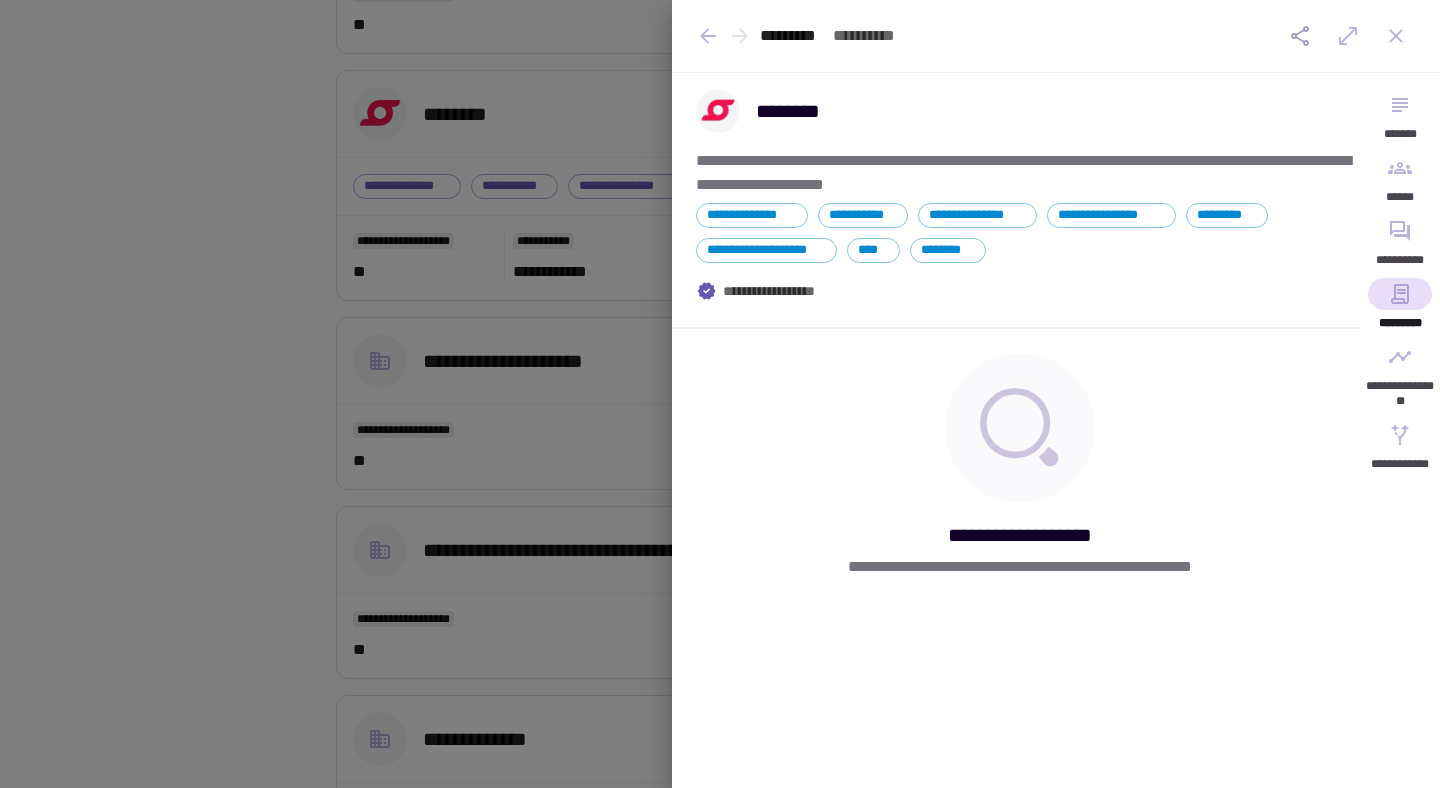 click at bounding box center [720, 394] 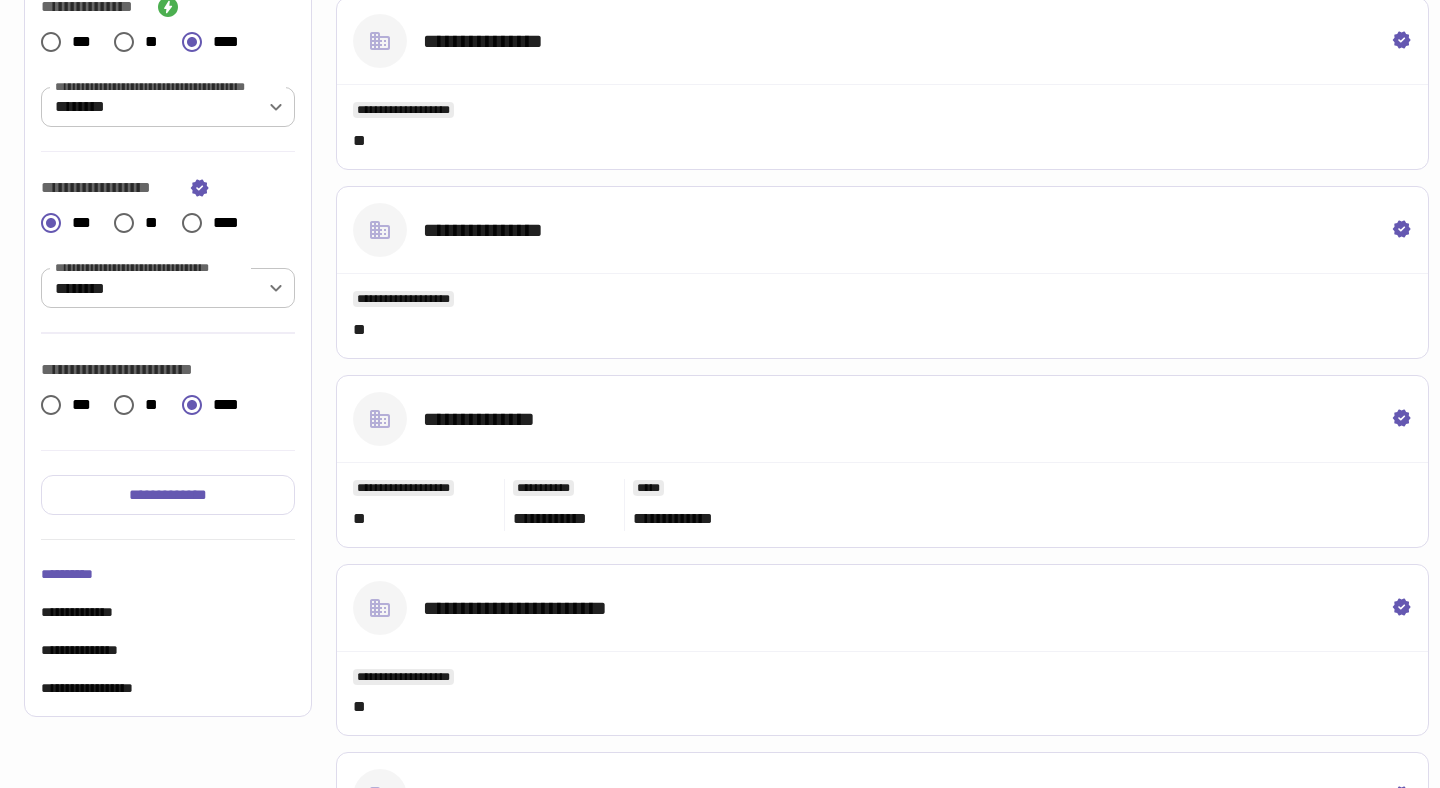 scroll, scrollTop: 0, scrollLeft: 0, axis: both 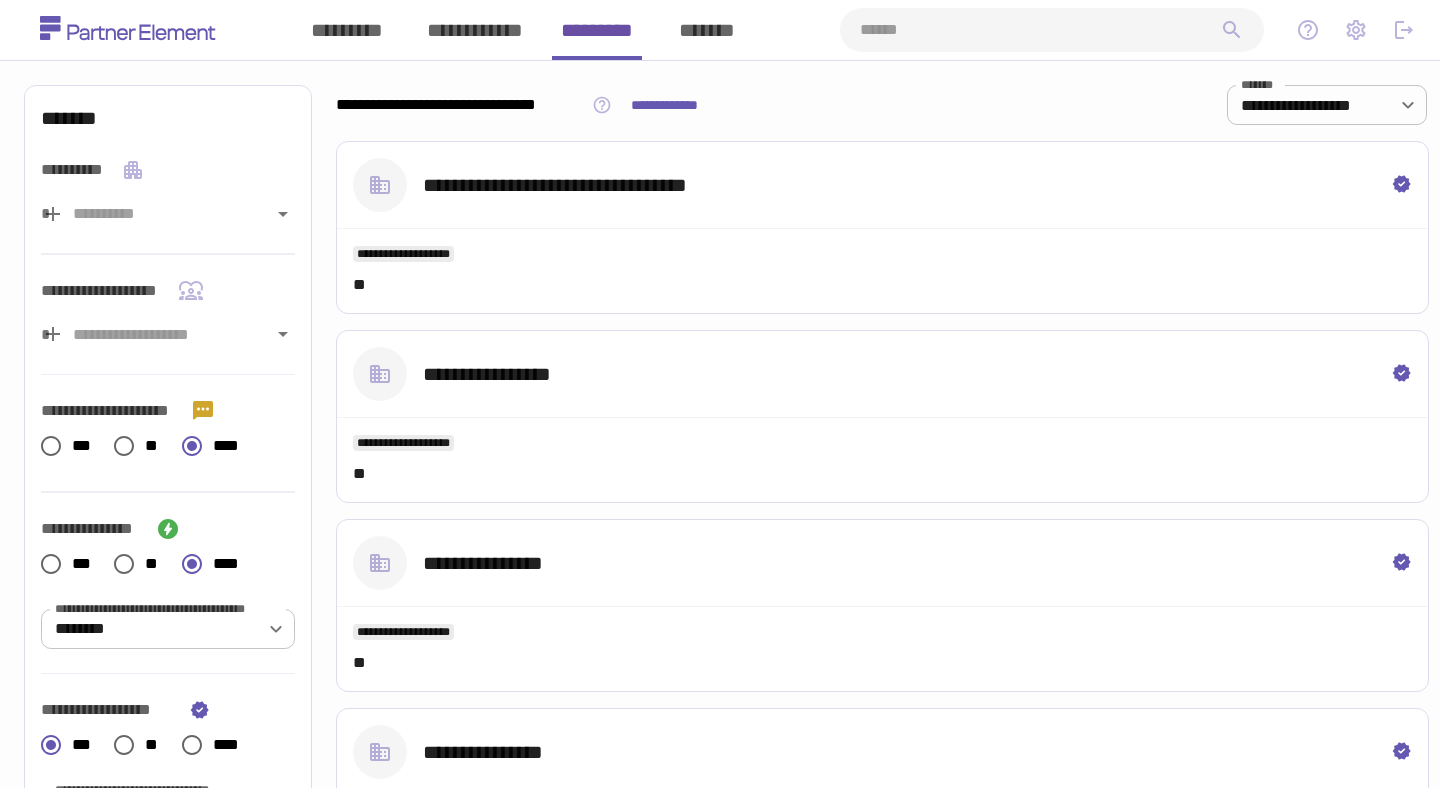 click at bounding box center [1040, 30] 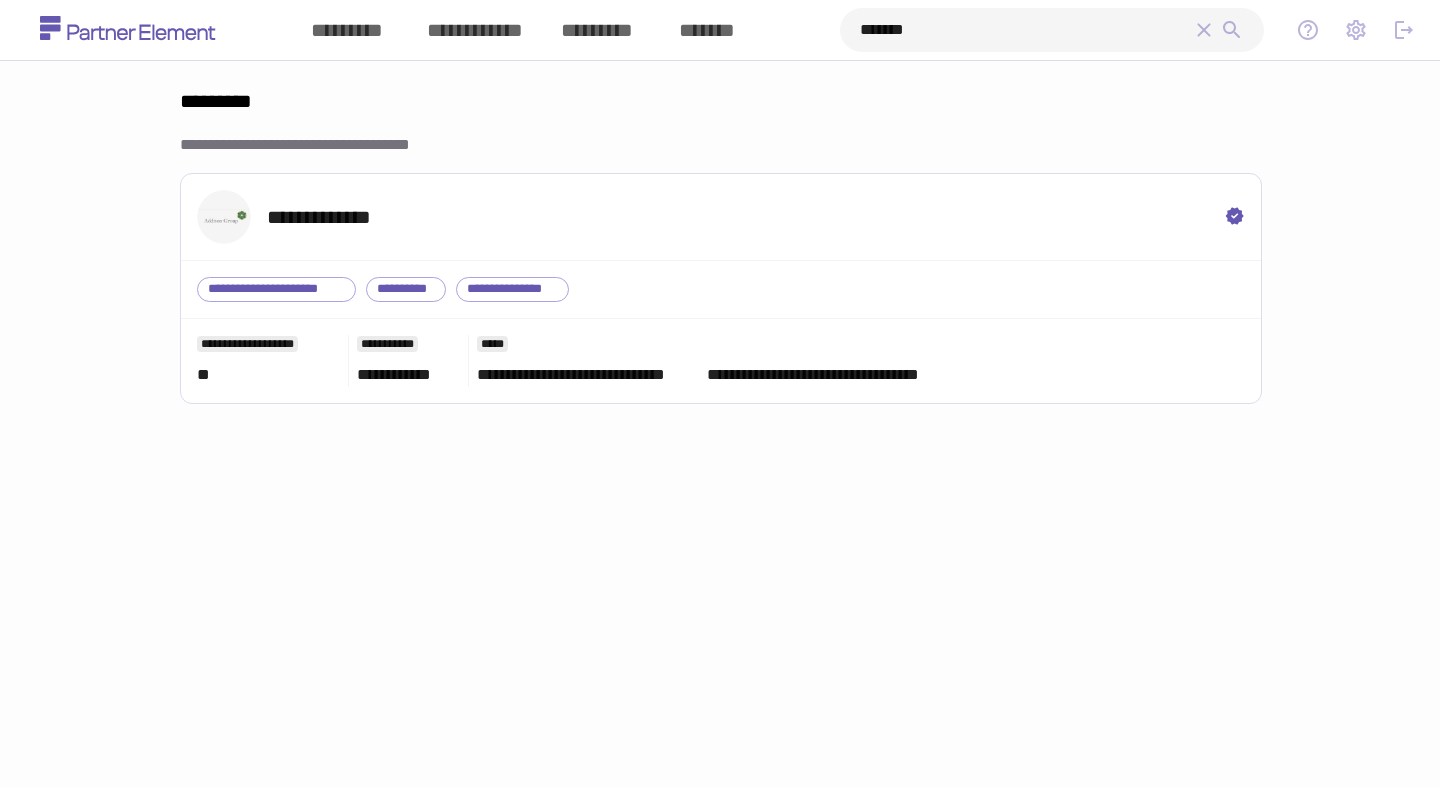type on "*******" 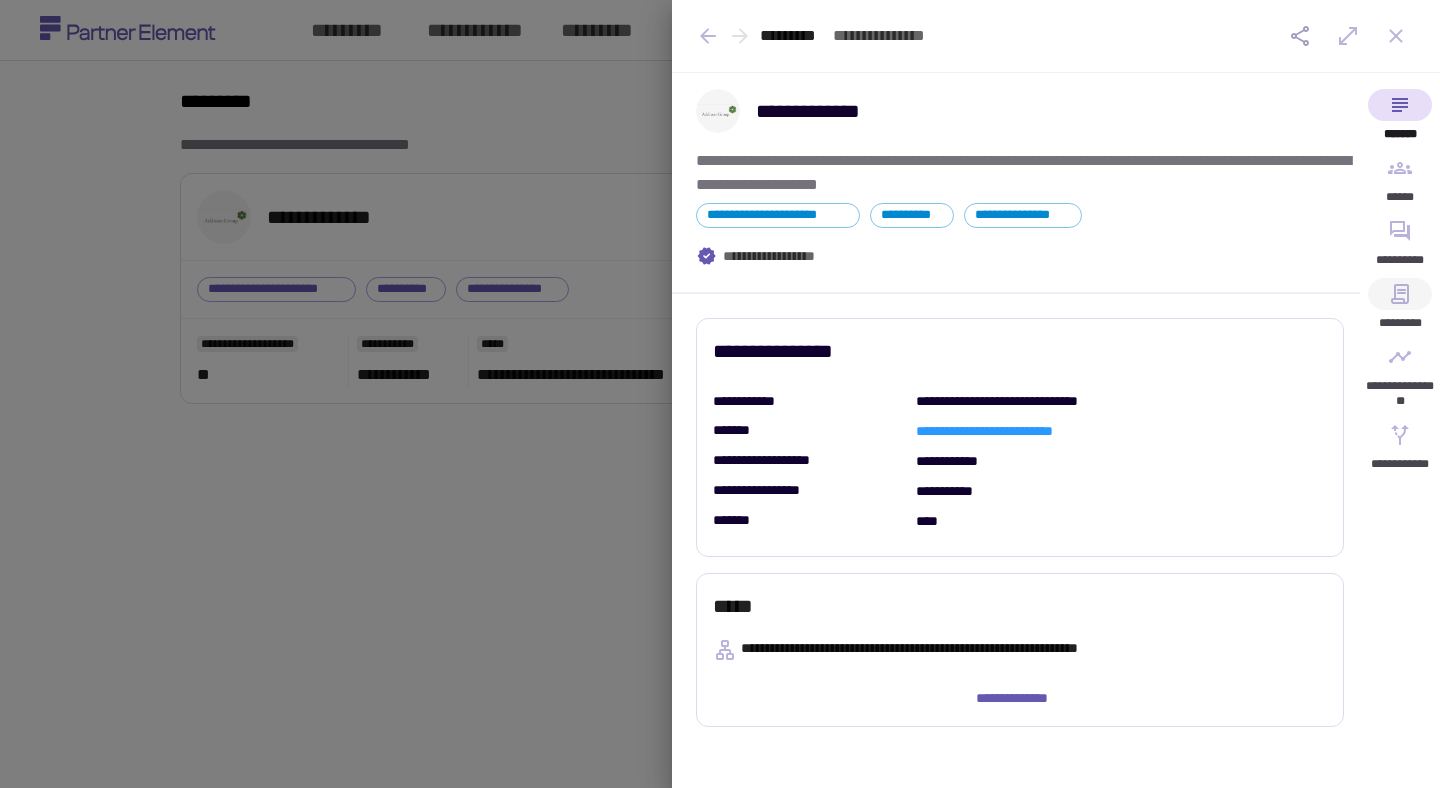 click 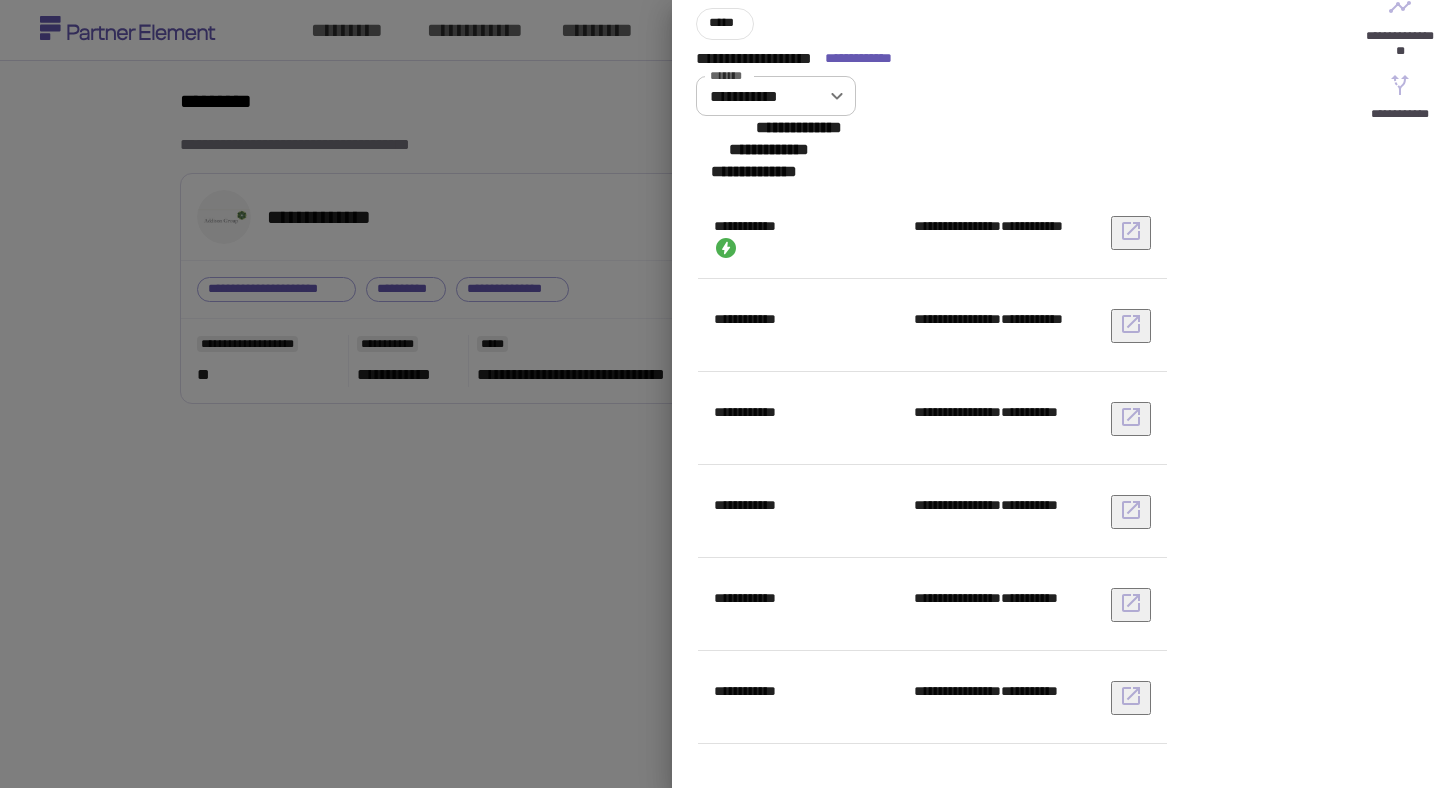 scroll, scrollTop: 358, scrollLeft: 0, axis: vertical 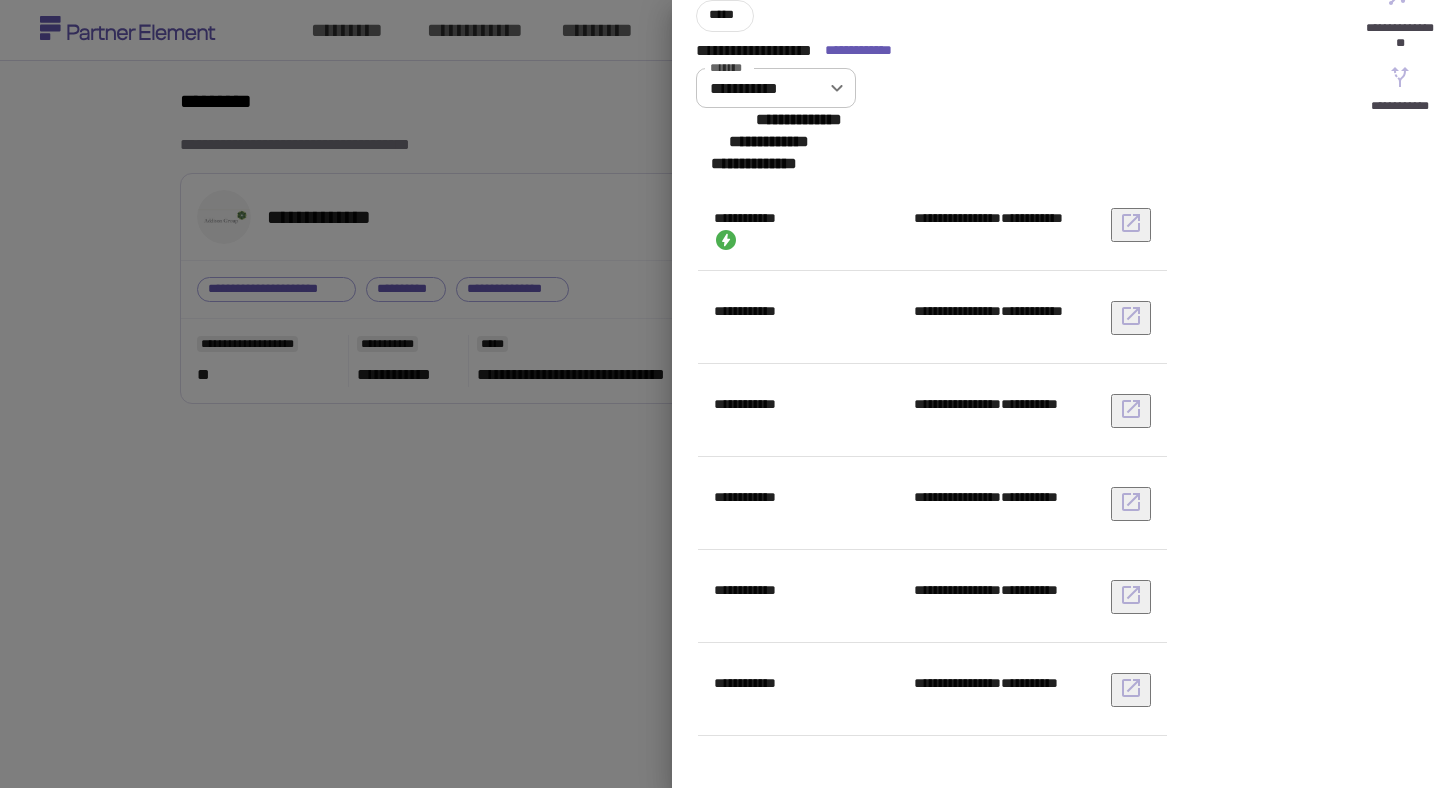 type 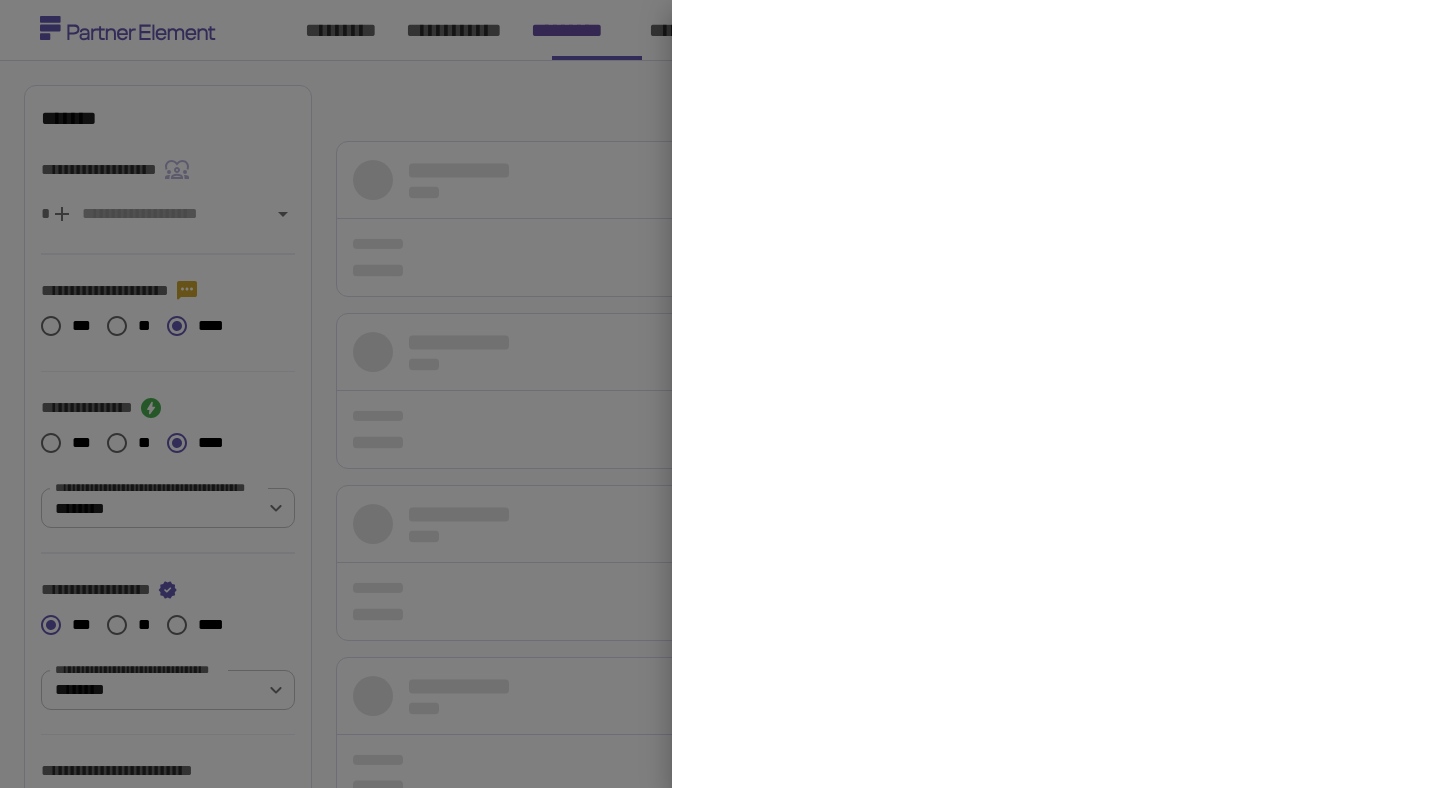 scroll, scrollTop: 0, scrollLeft: 0, axis: both 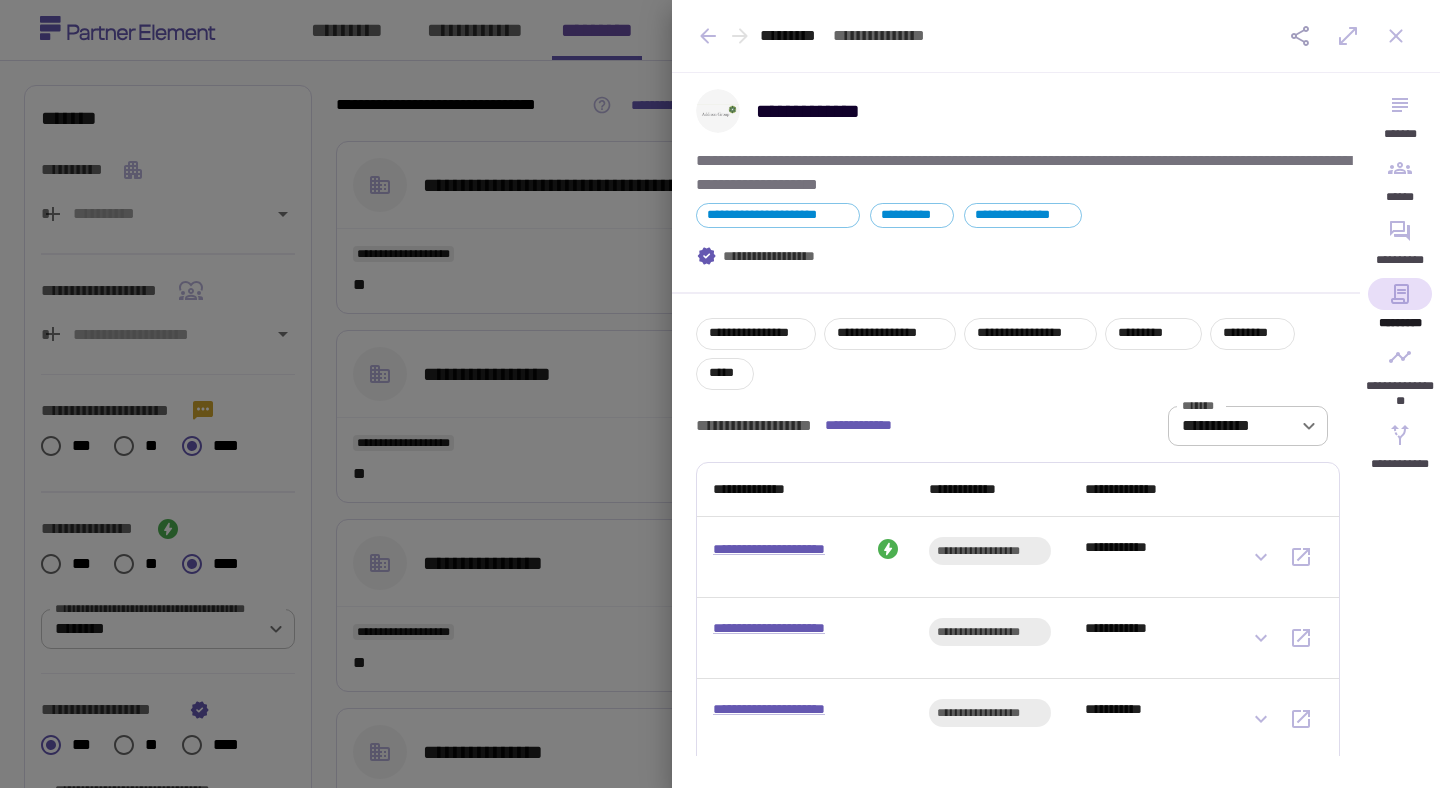 click at bounding box center (720, 394) 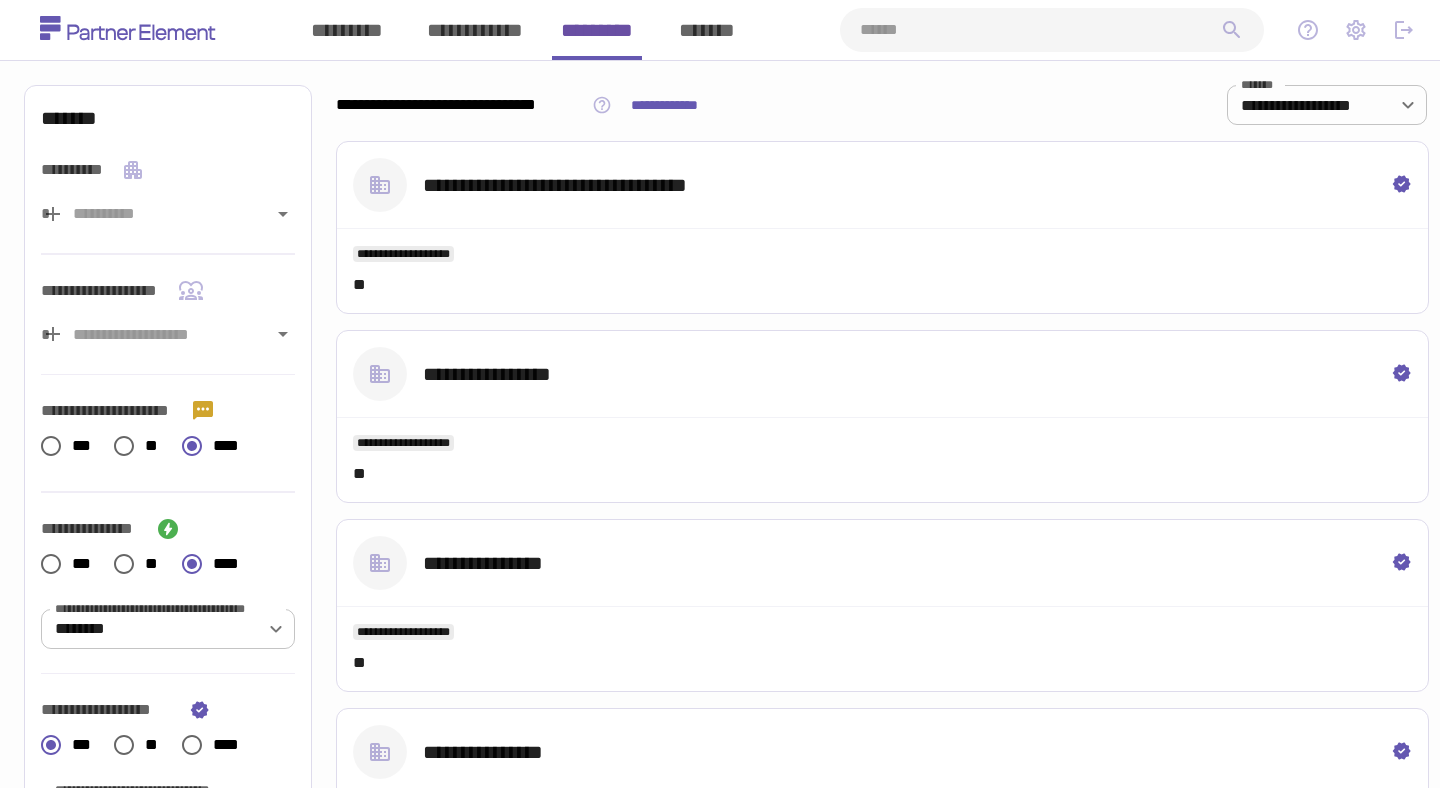 click at bounding box center (1040, 30) 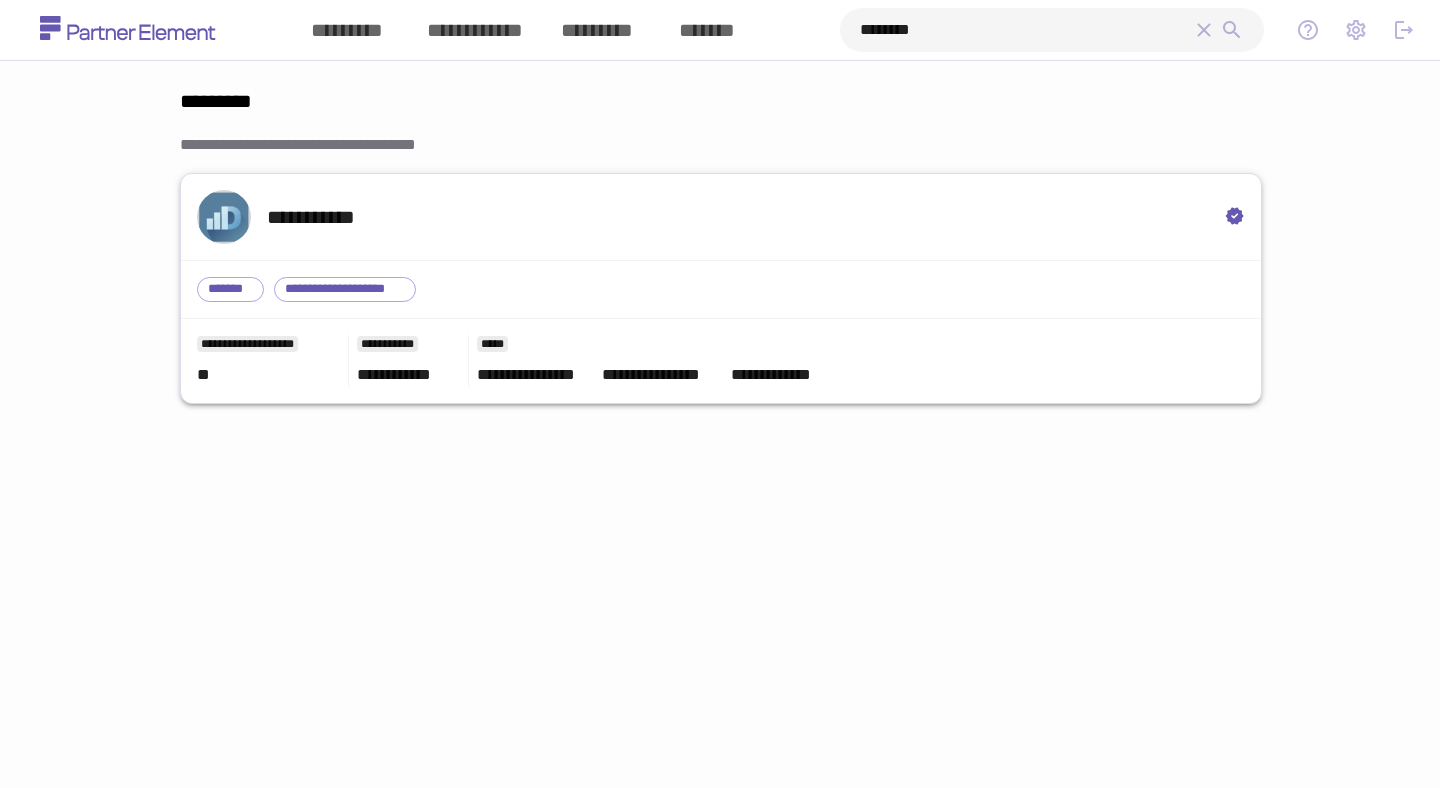 click on "**********" at bounding box center (721, 217) 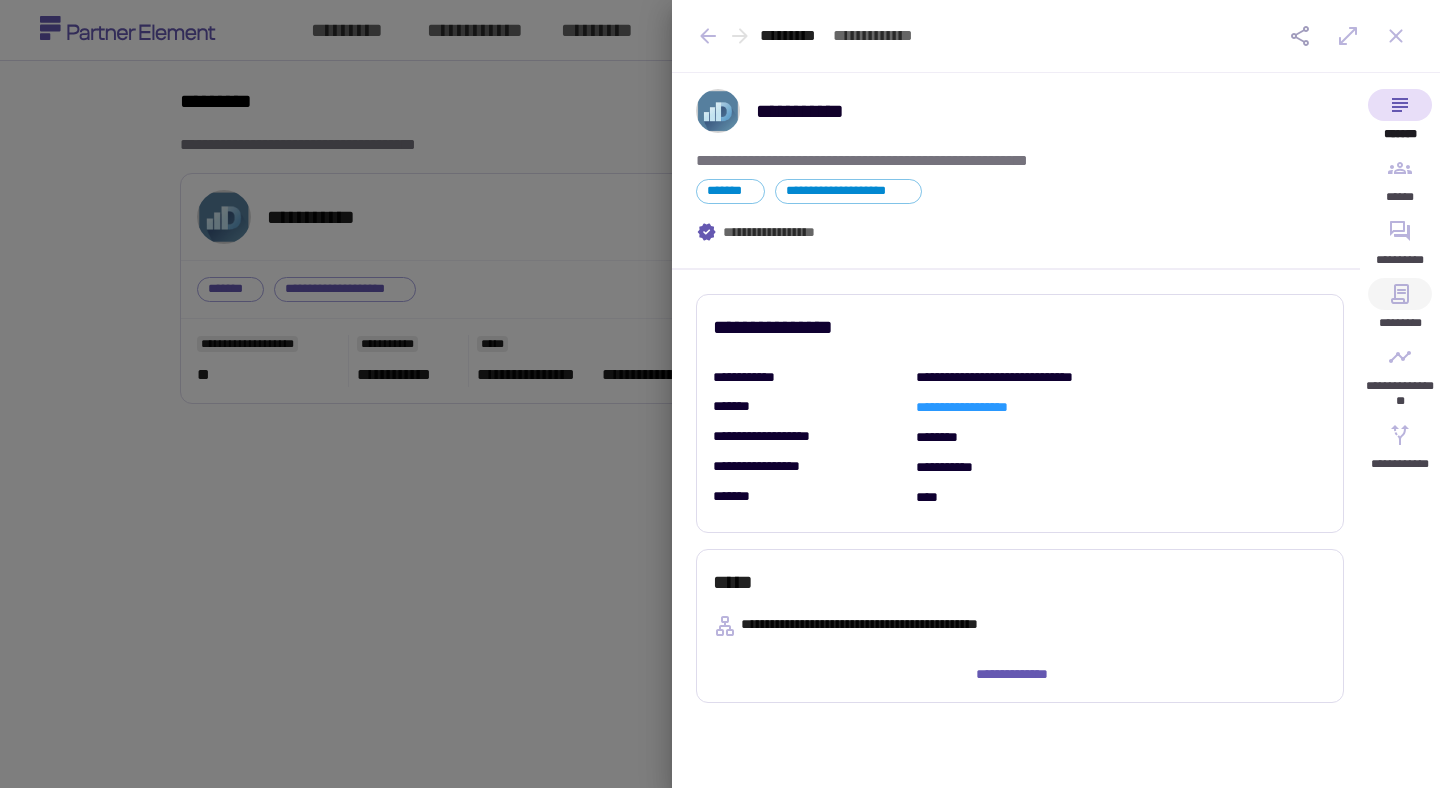 click 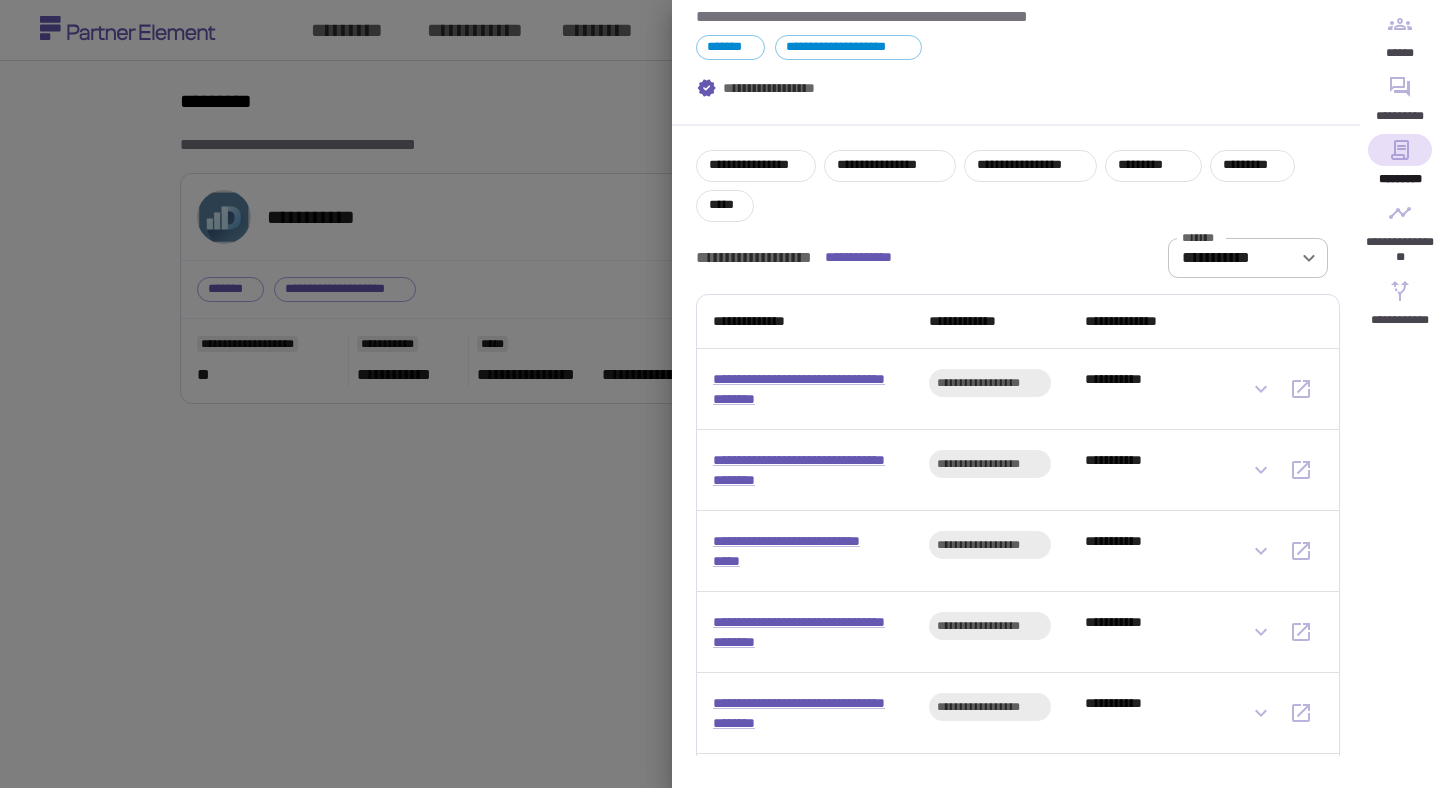 scroll, scrollTop: 253, scrollLeft: 0, axis: vertical 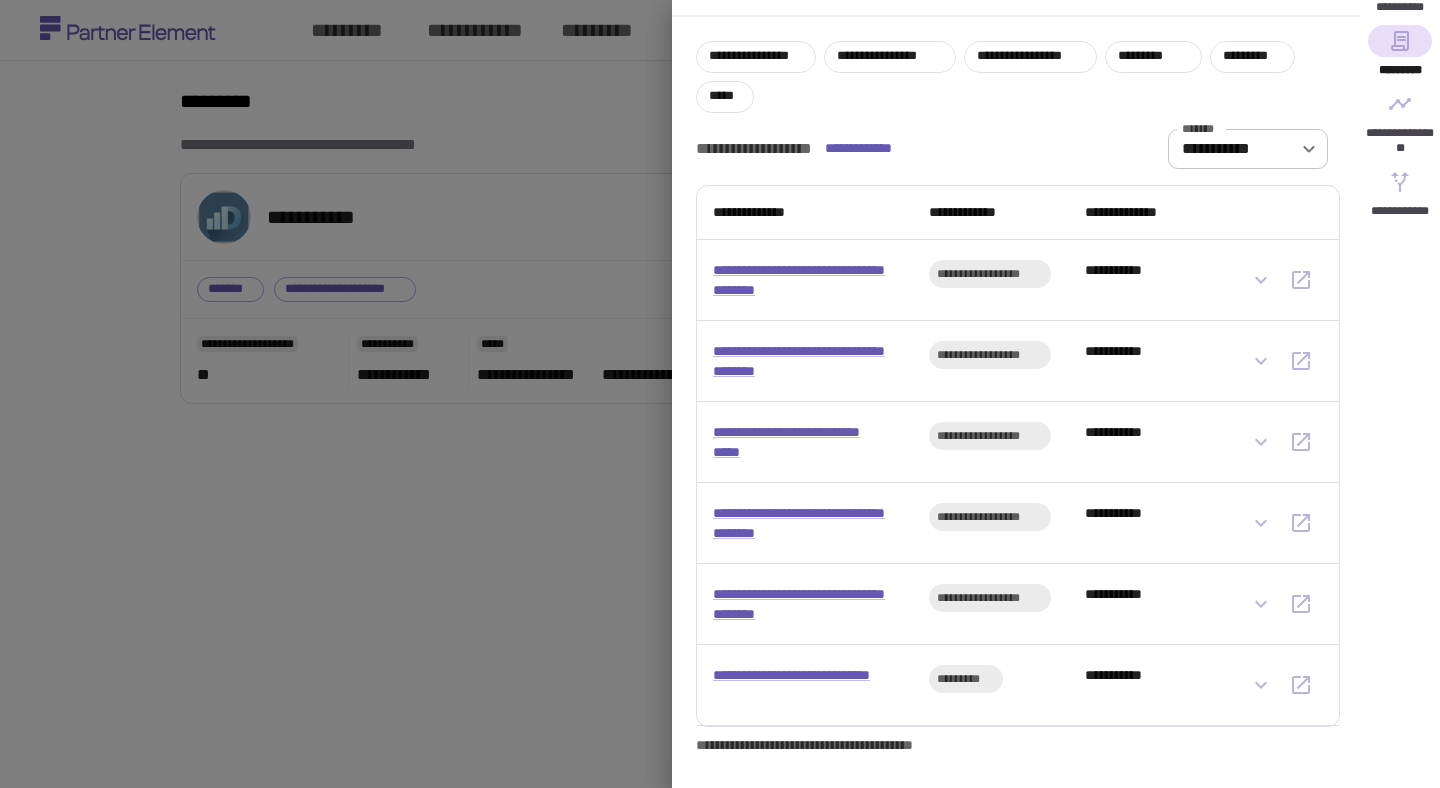 click at bounding box center [720, 394] 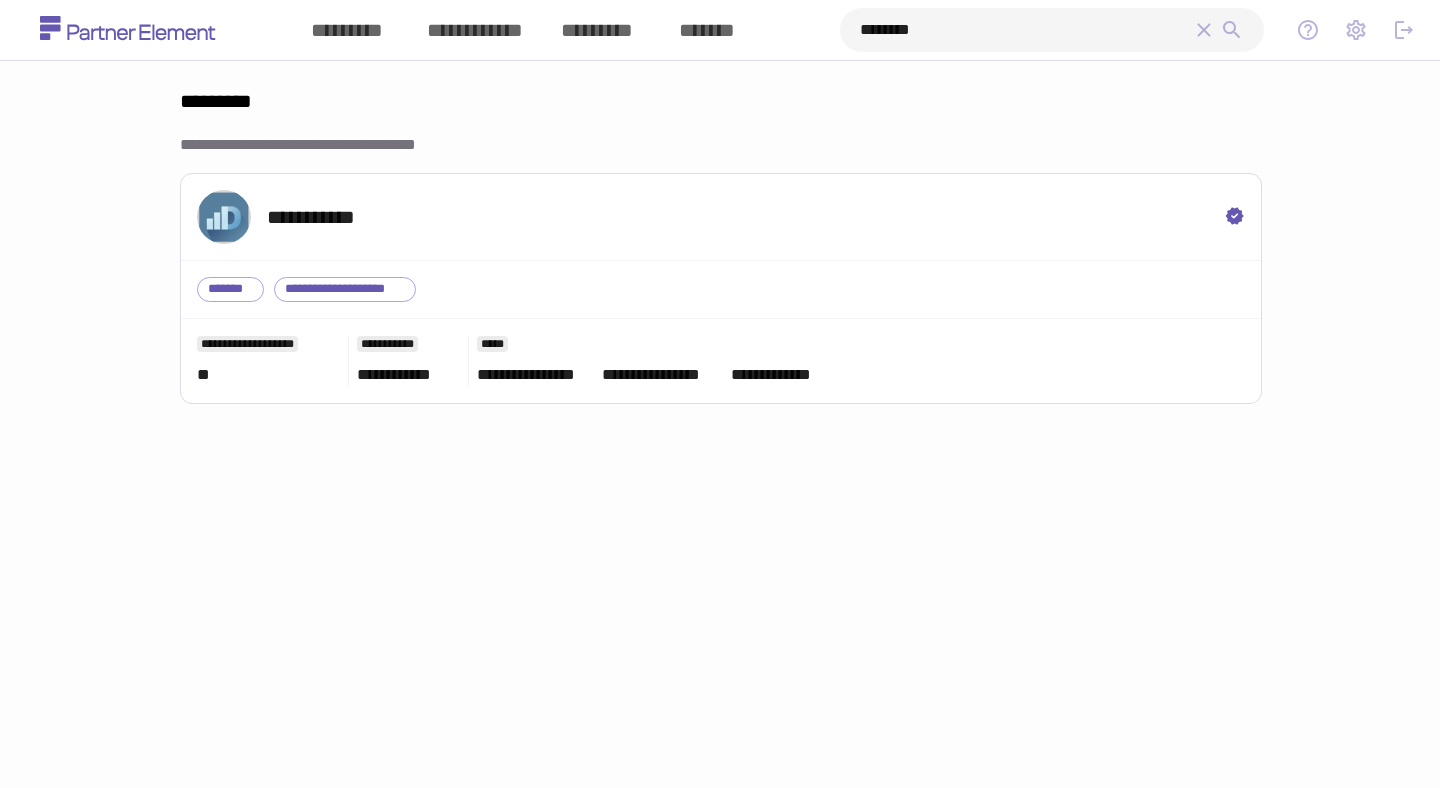 click on "********" at bounding box center [1026, 30] 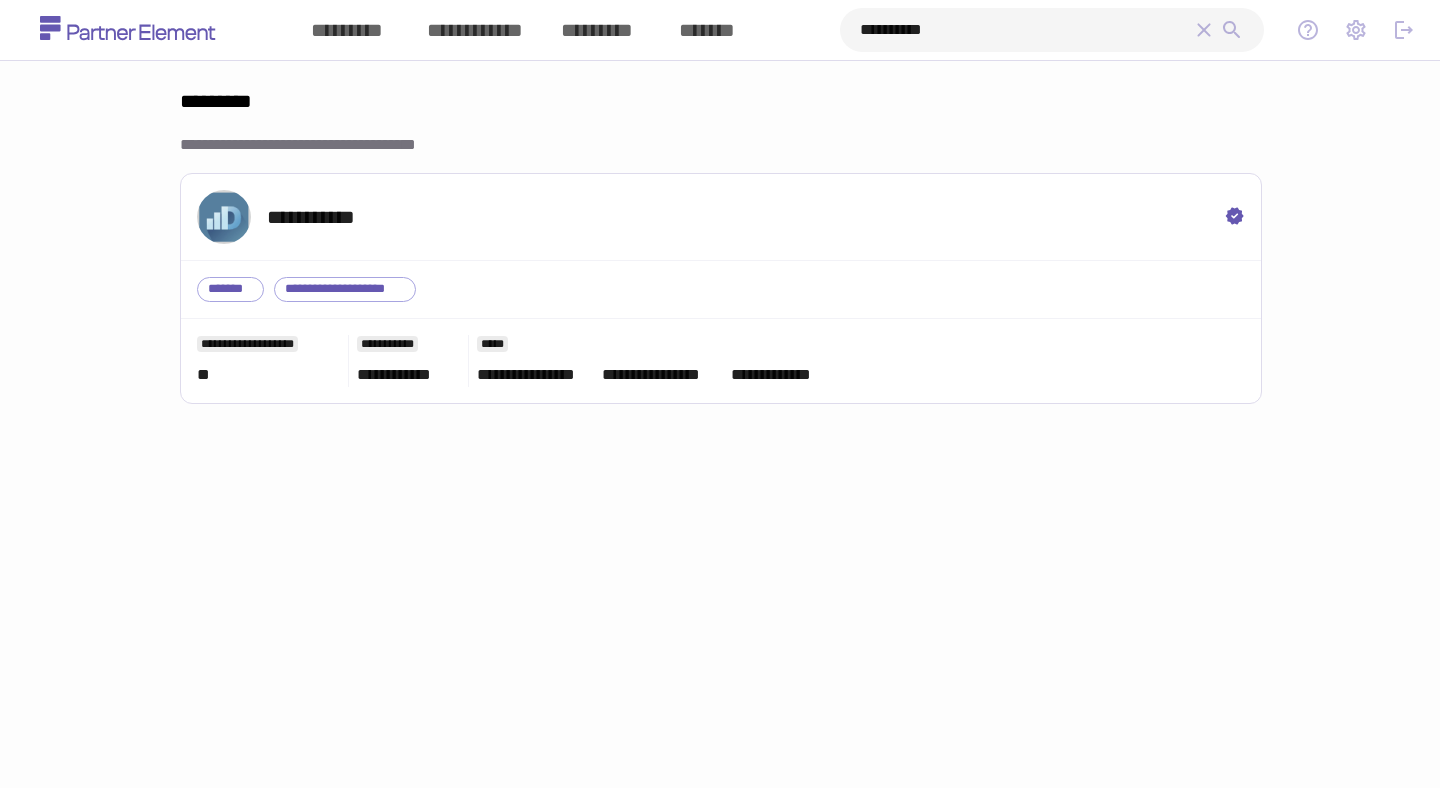 type on "**********" 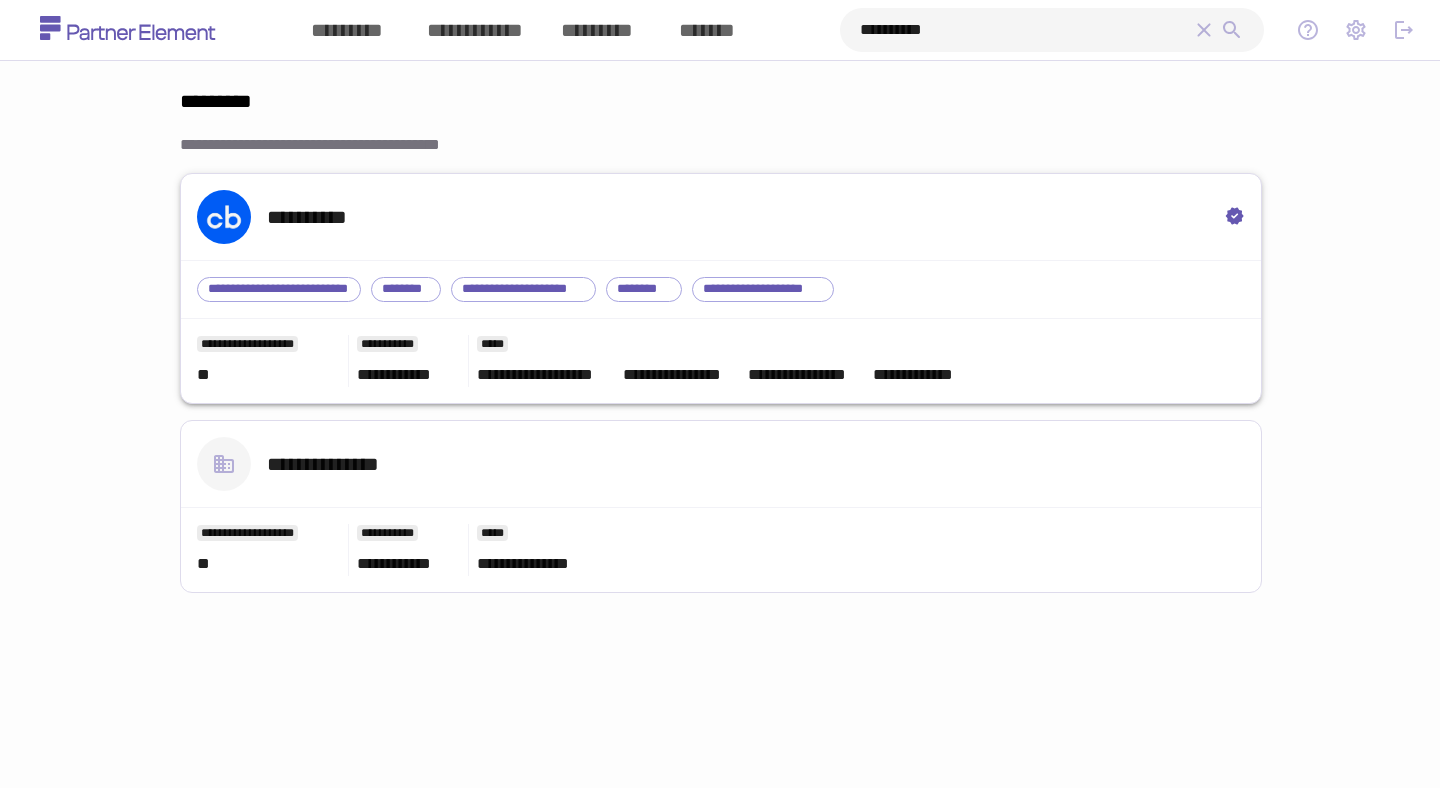 click on "**********" at bounding box center [721, 217] 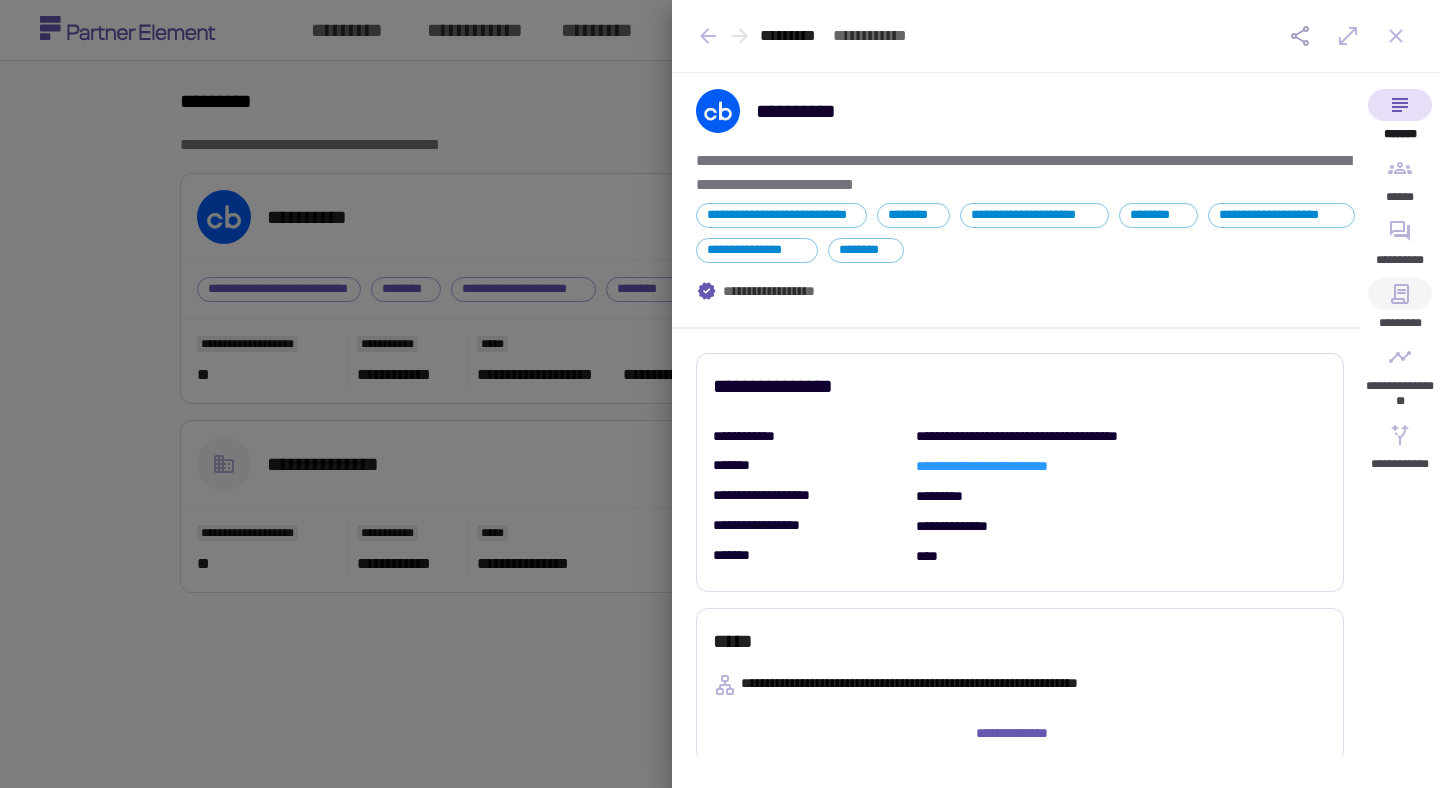 click 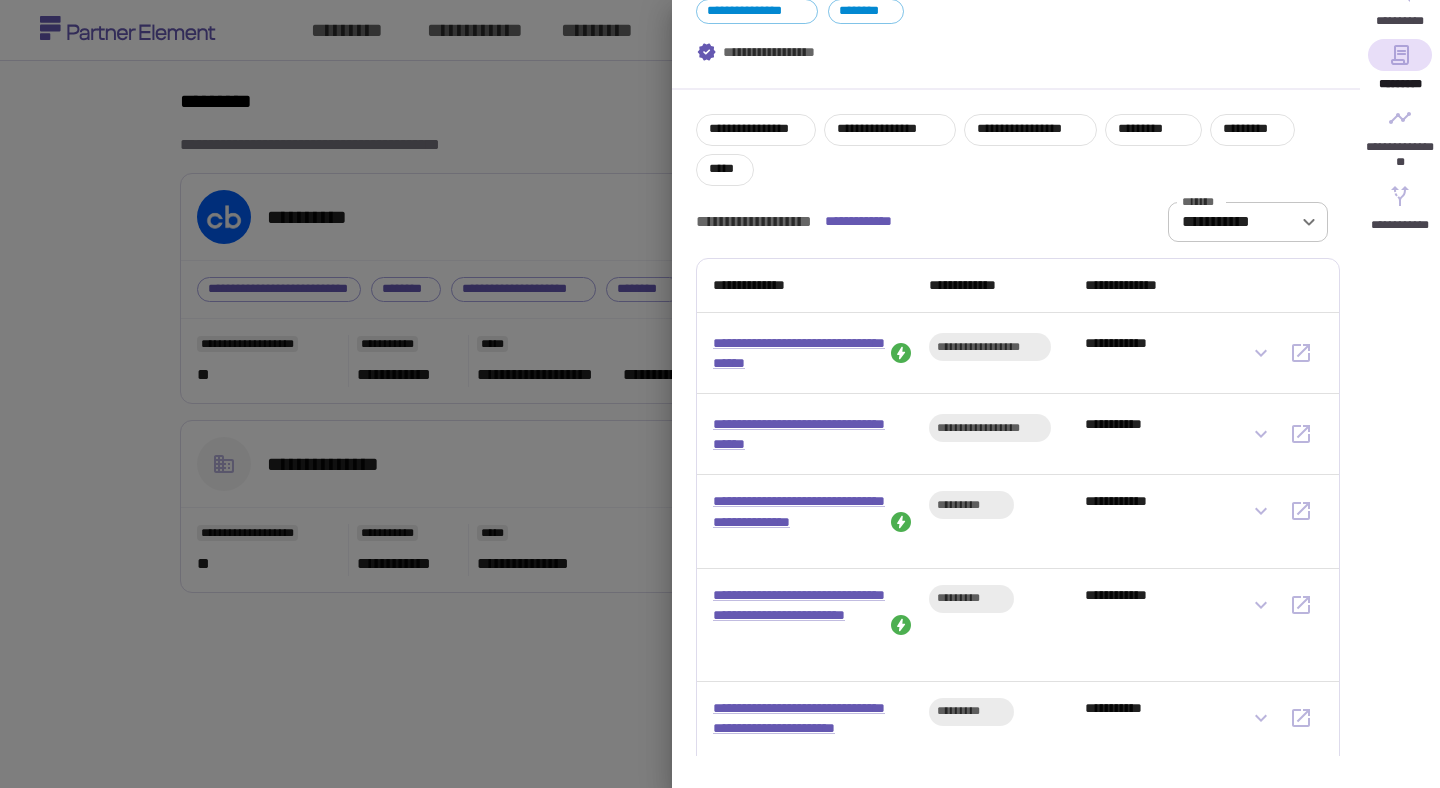 scroll, scrollTop: 287, scrollLeft: 0, axis: vertical 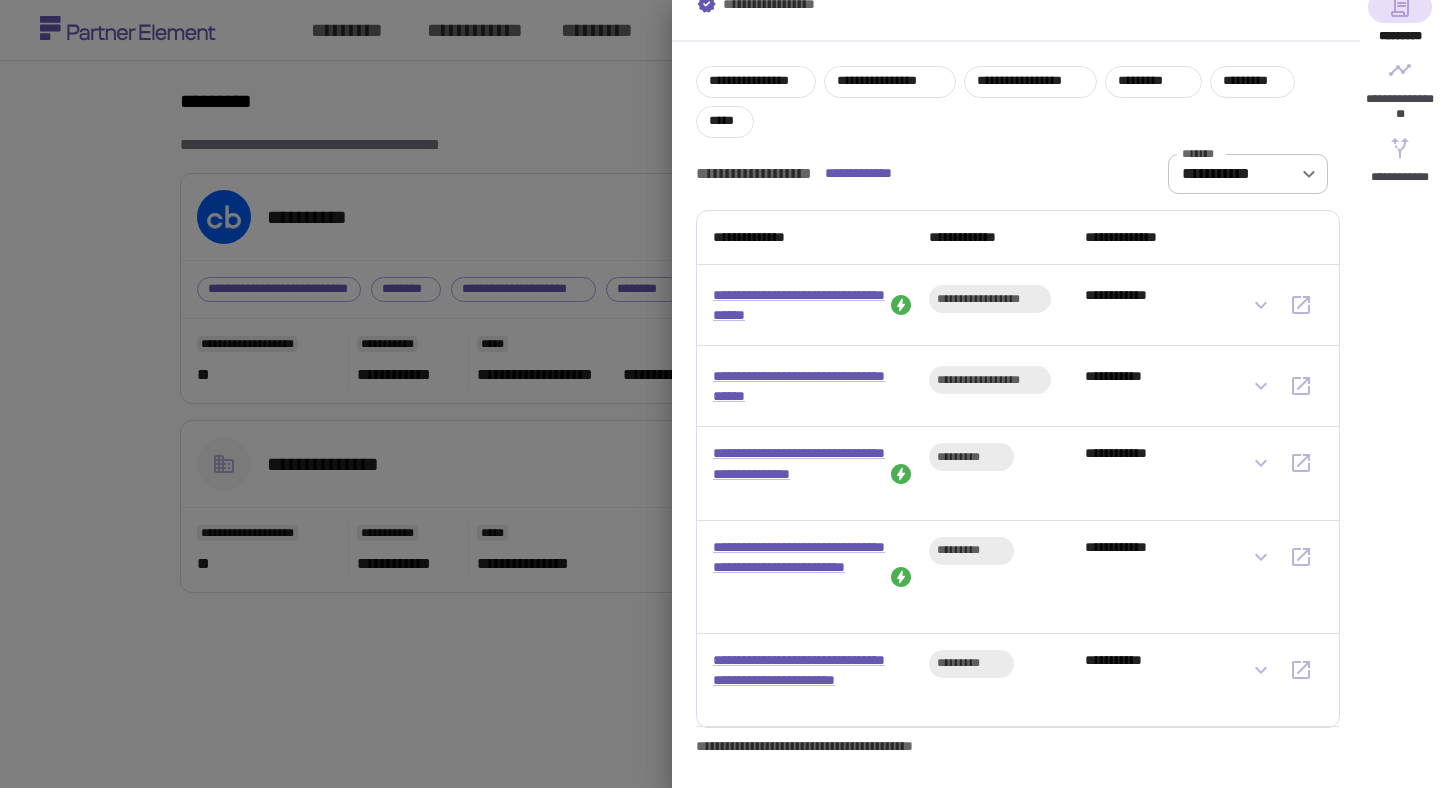 type 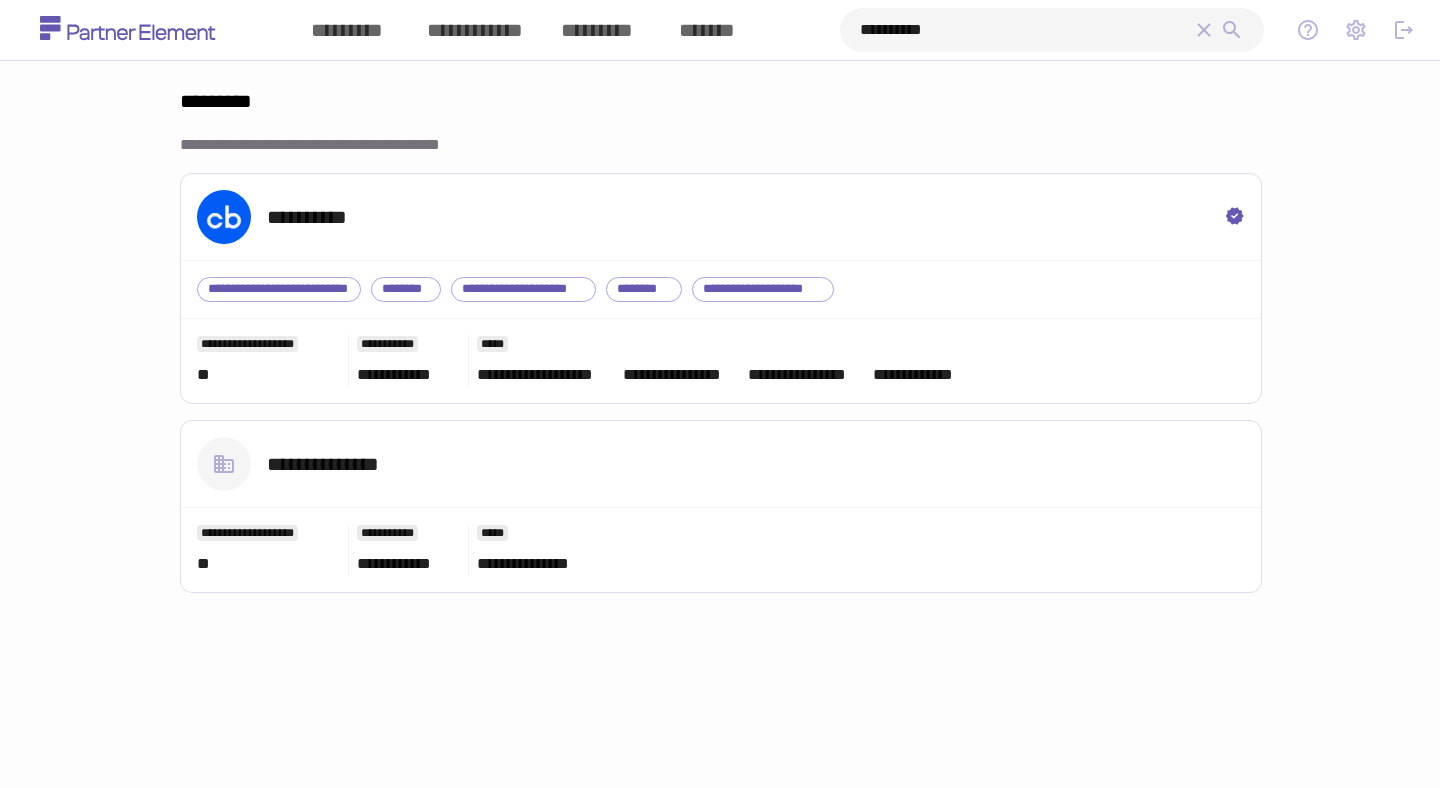 click on "**********" at bounding box center (1052, 30) 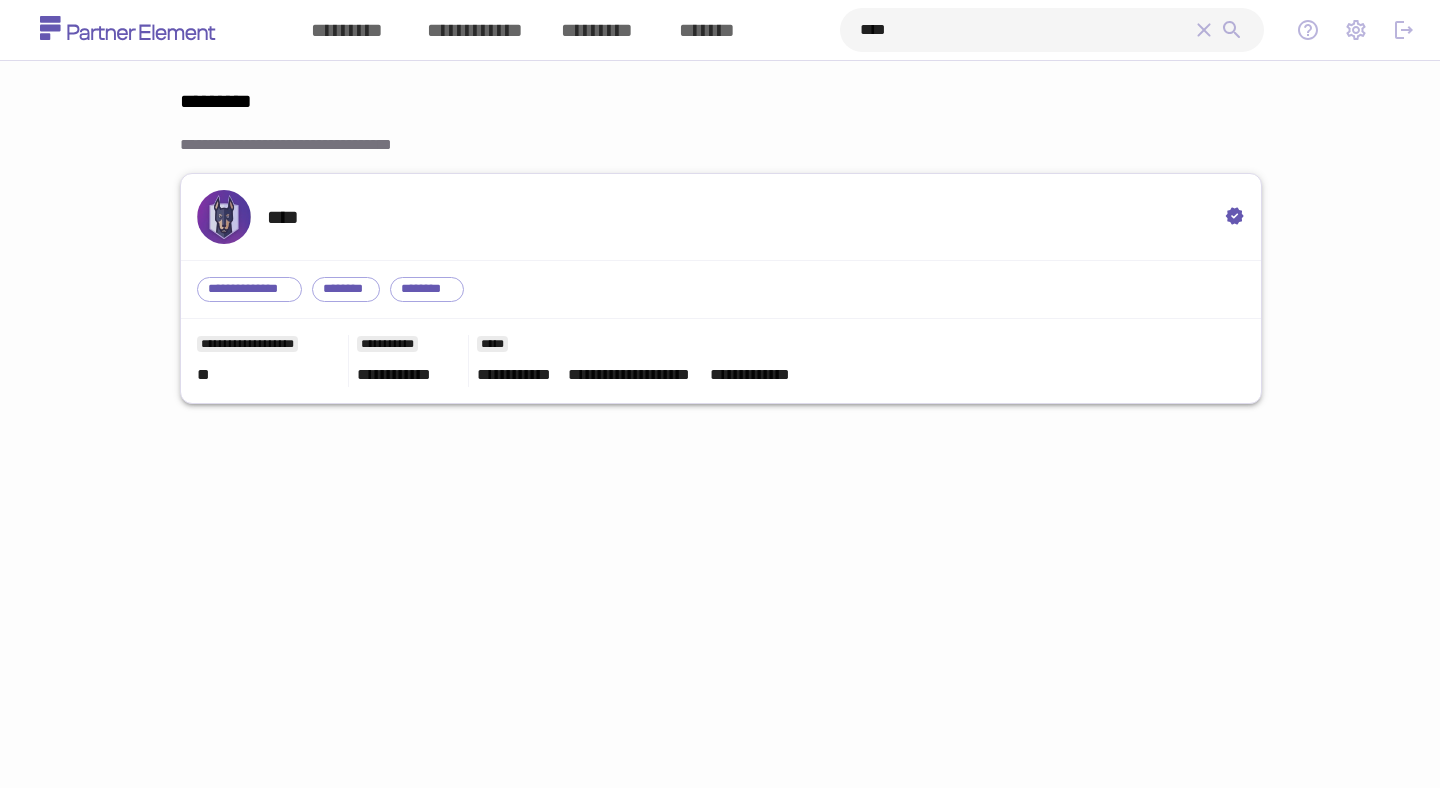 click on "****" at bounding box center [721, 217] 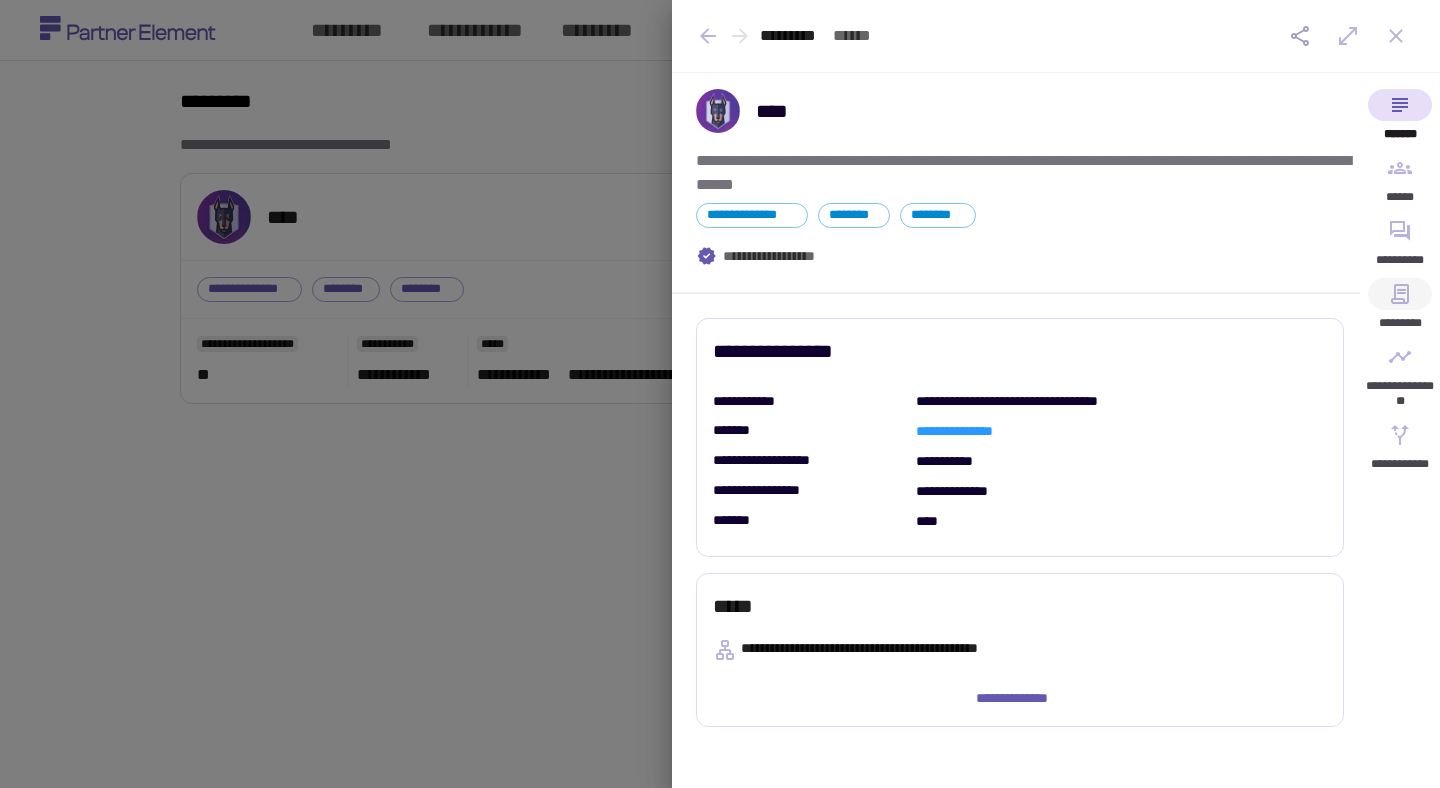 click 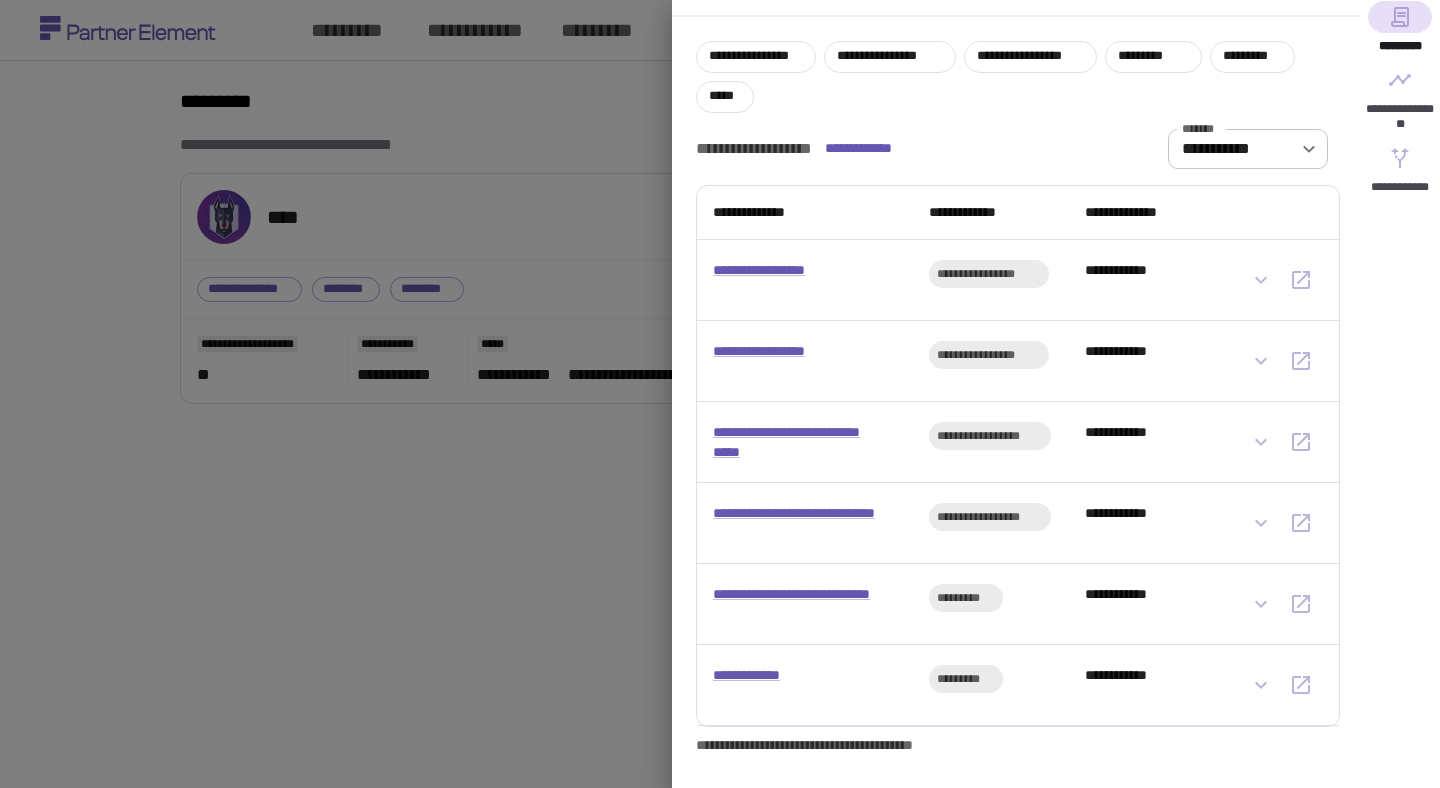 scroll, scrollTop: 0, scrollLeft: 0, axis: both 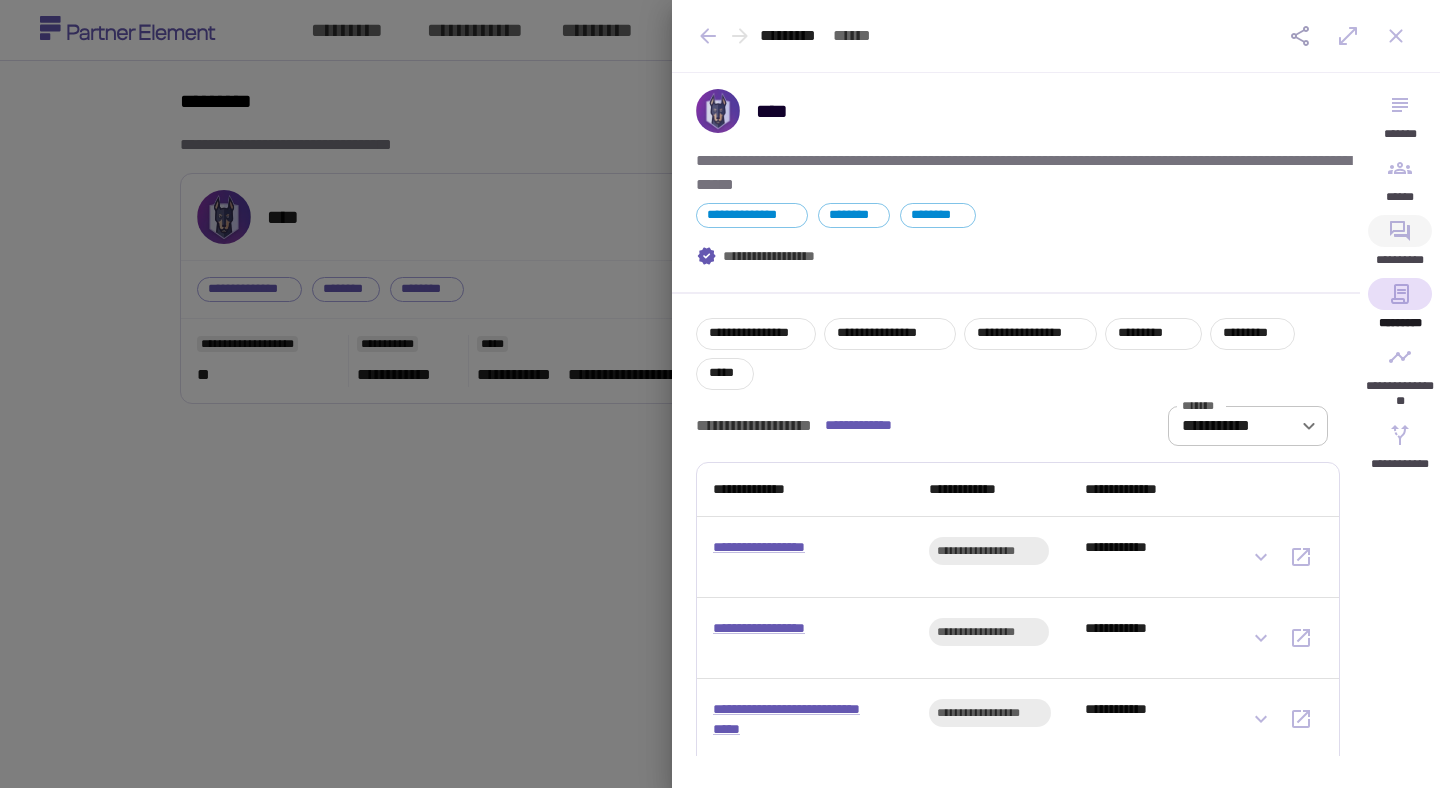 click 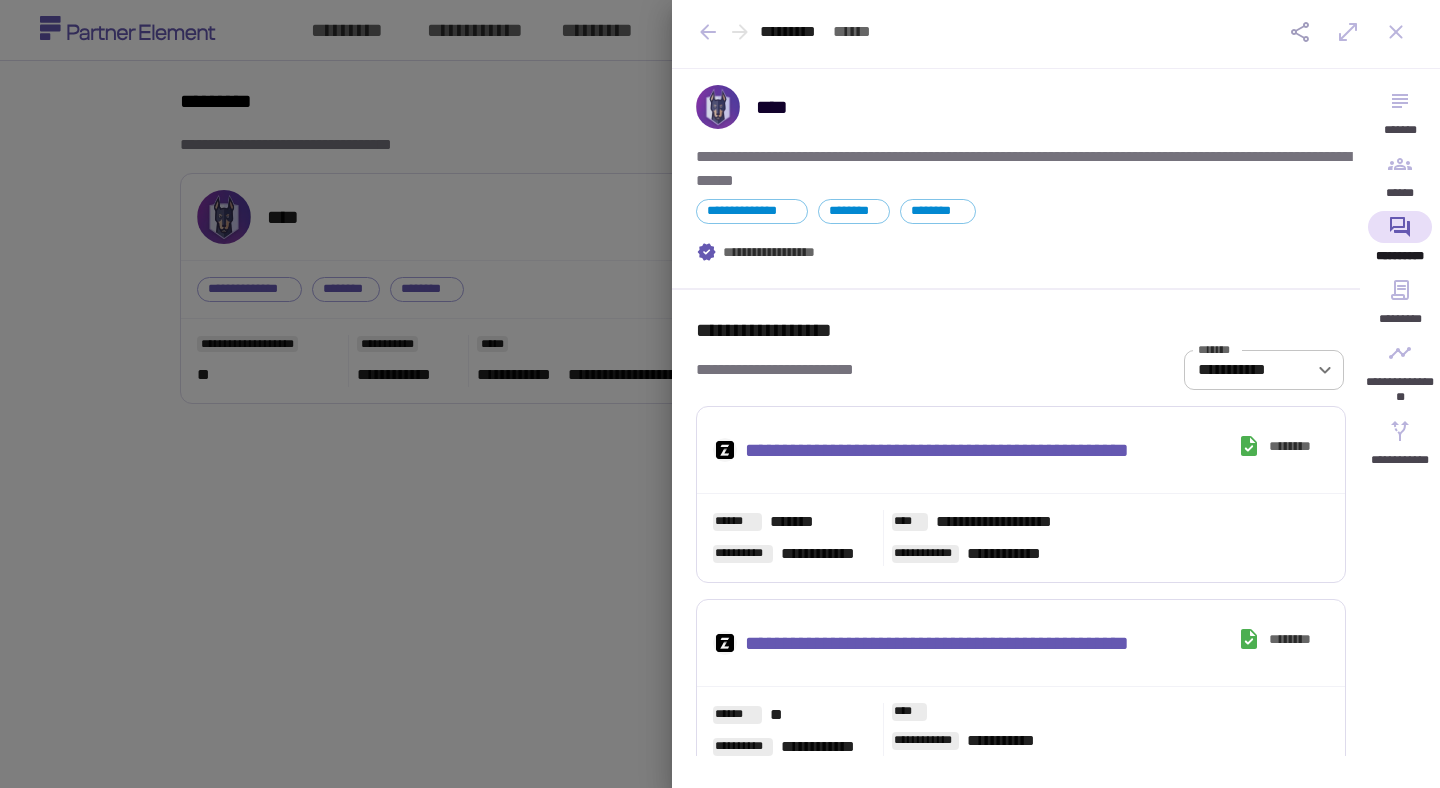 scroll, scrollTop: 0, scrollLeft: 0, axis: both 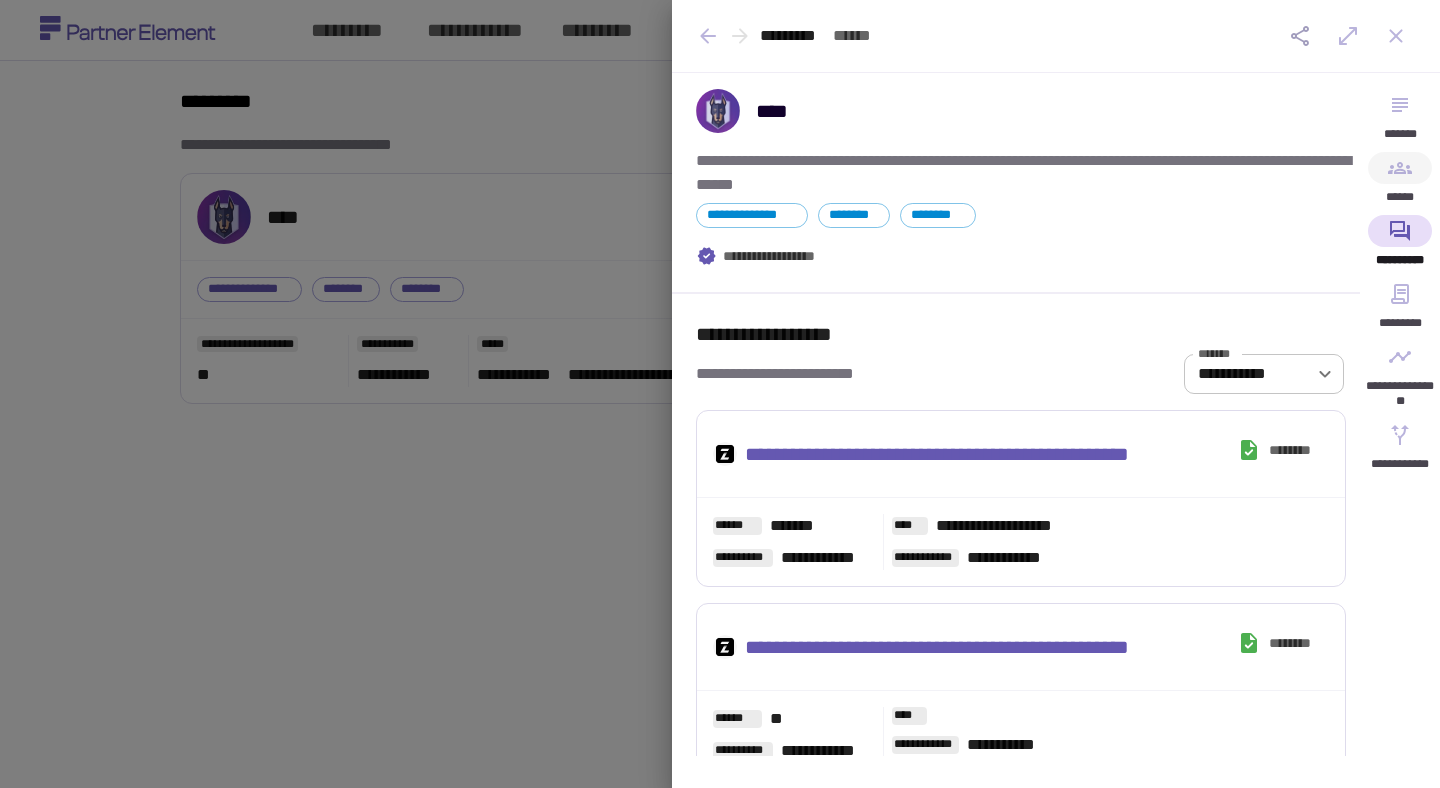 click 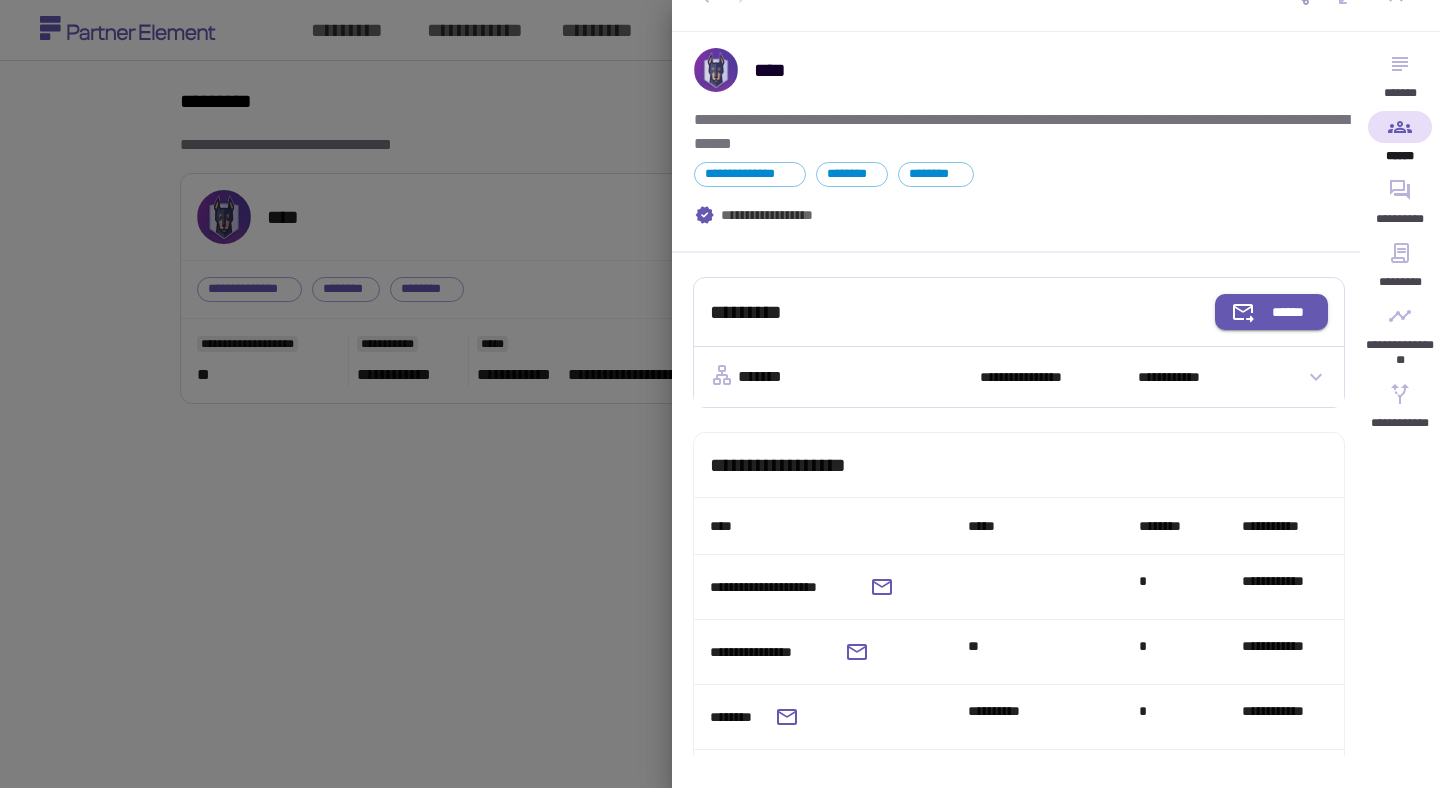 scroll, scrollTop: 39, scrollLeft: 0, axis: vertical 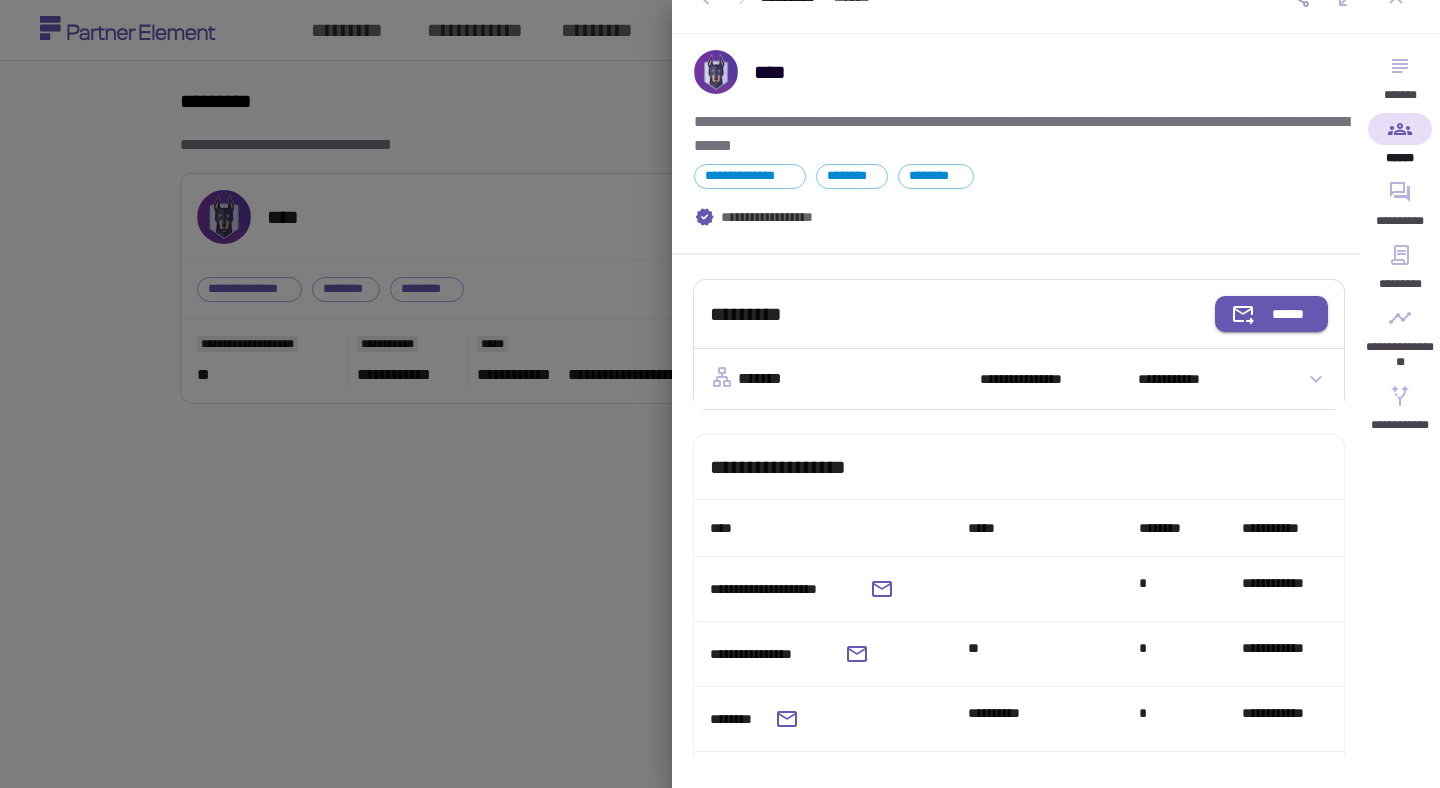 click 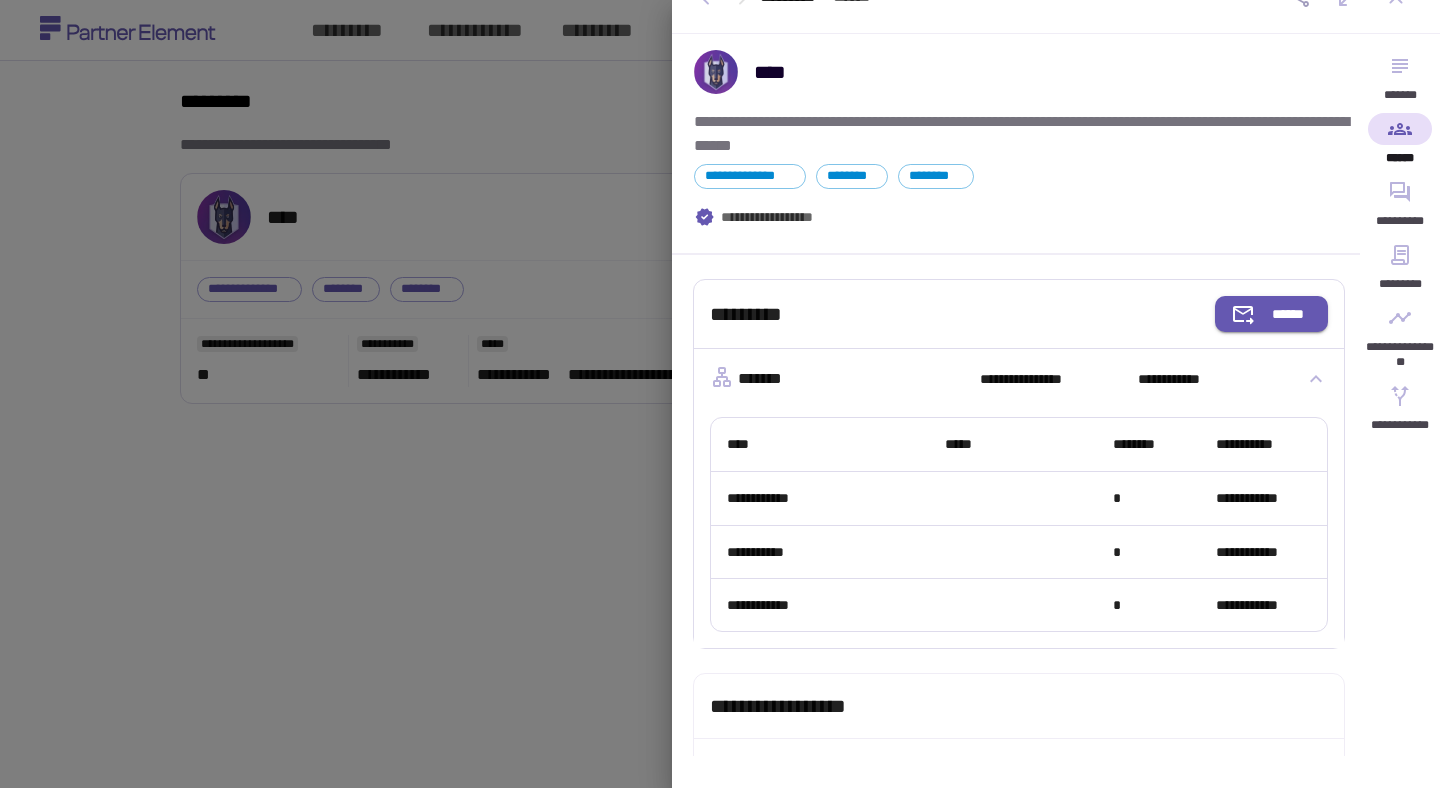 click 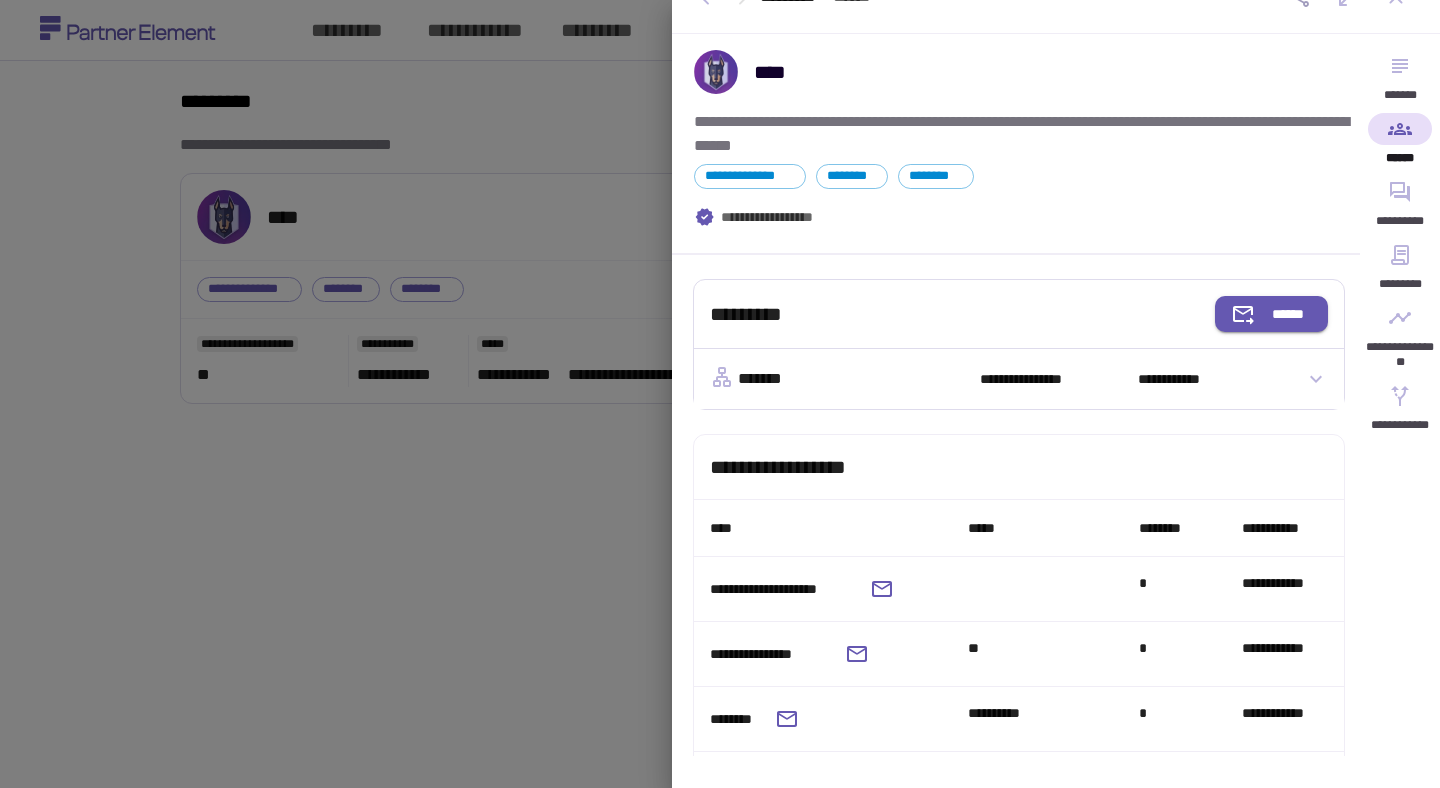 click at bounding box center (720, 394) 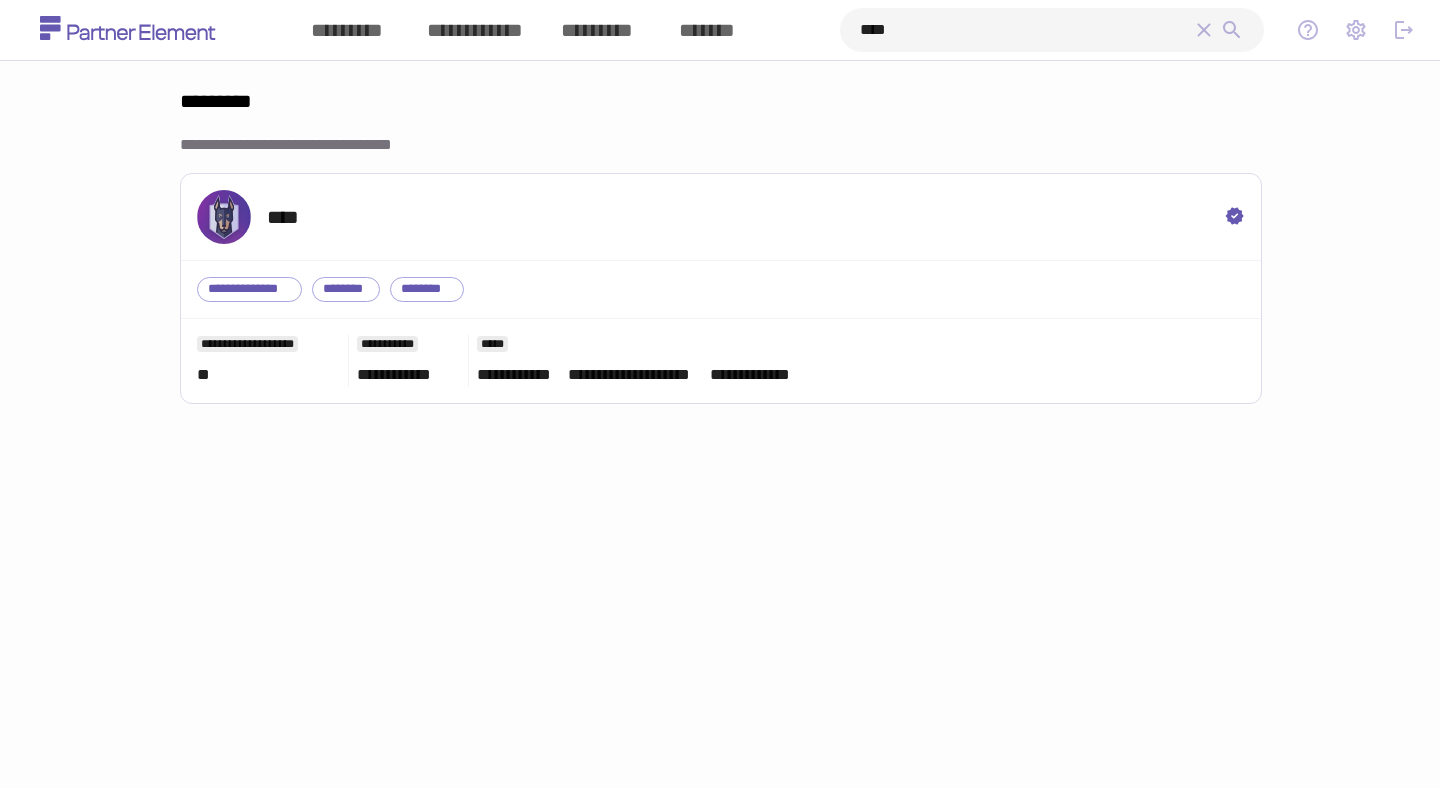 click on "****" at bounding box center [1026, 30] 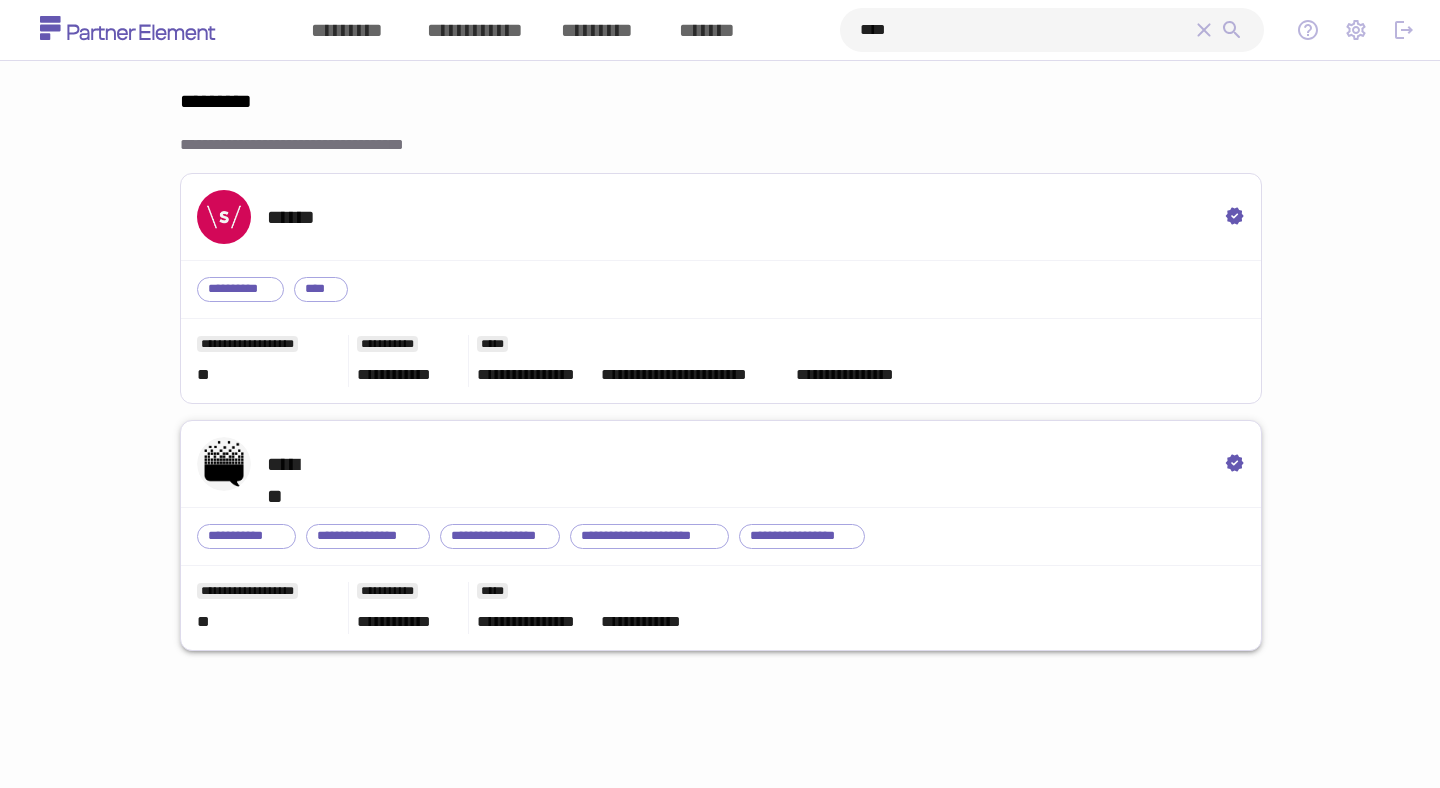 type on "****" 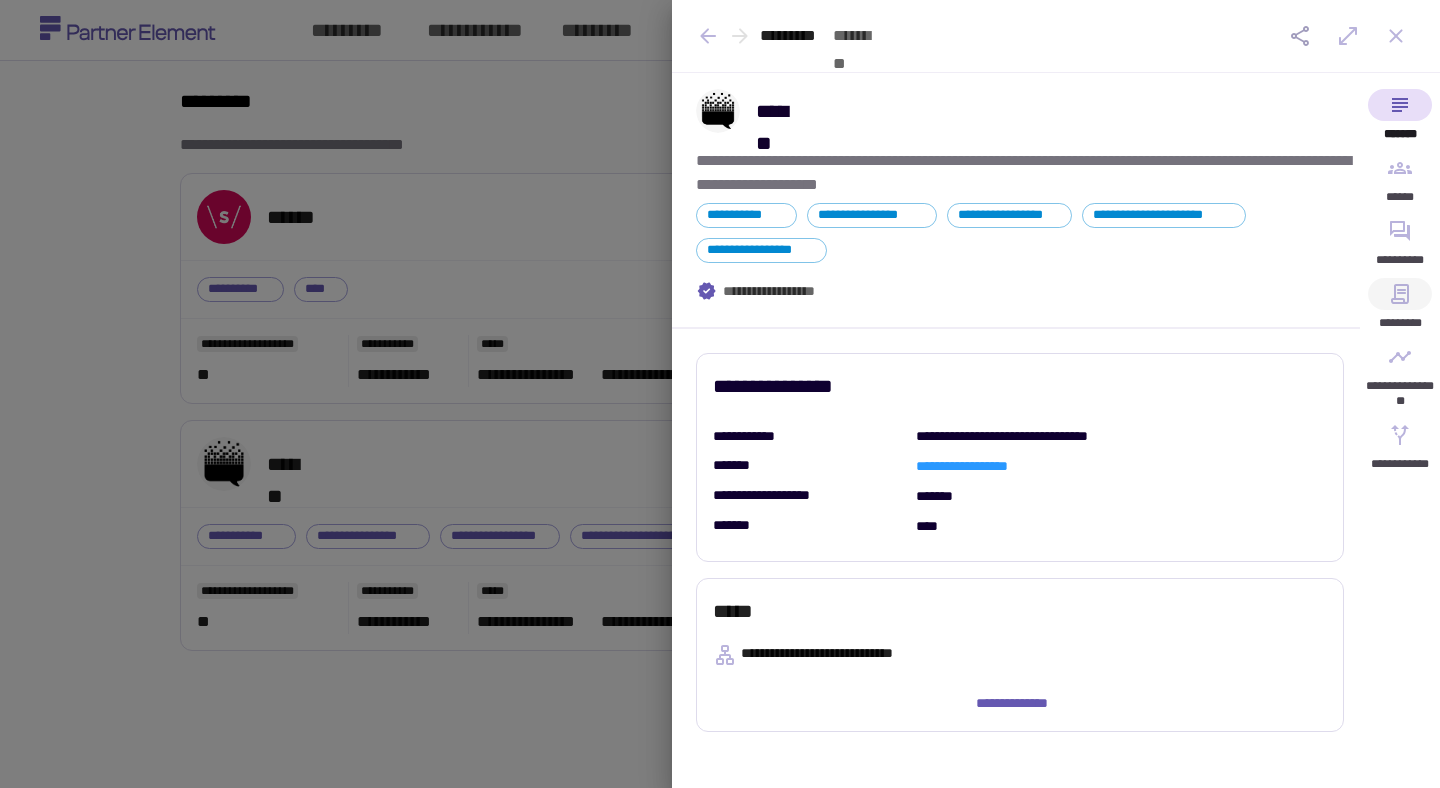 click 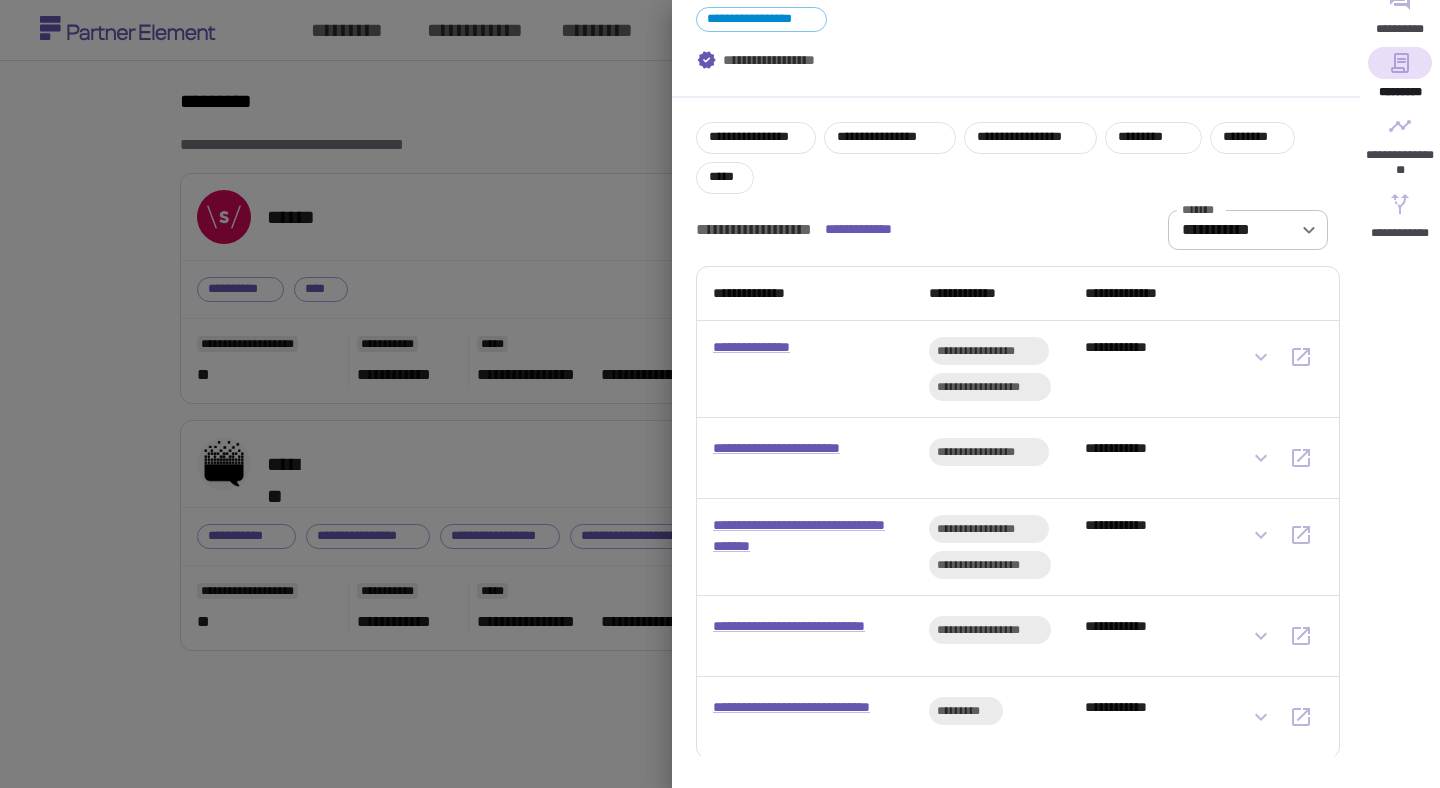 scroll, scrollTop: 263, scrollLeft: 0, axis: vertical 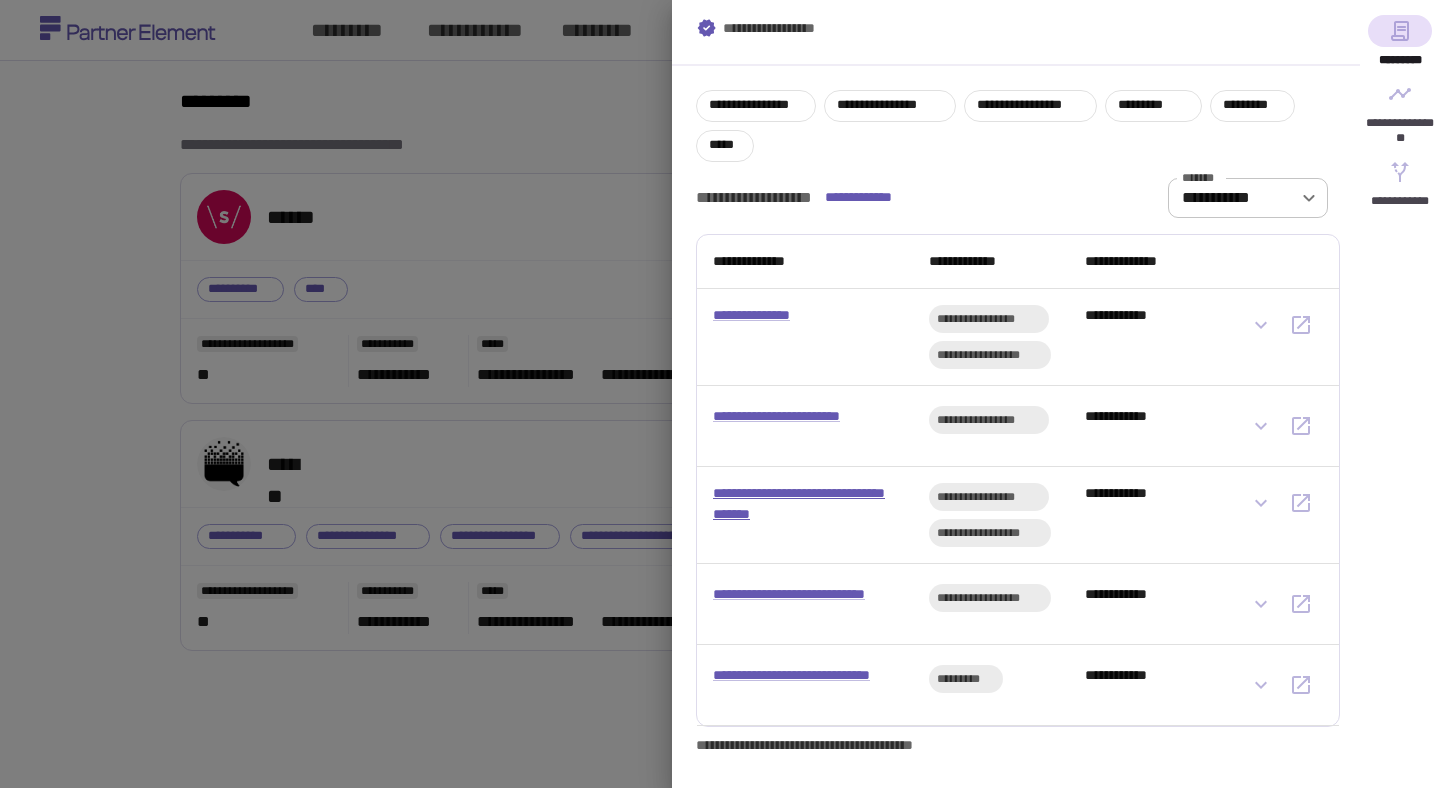 click on "**********" at bounding box center [799, 503] 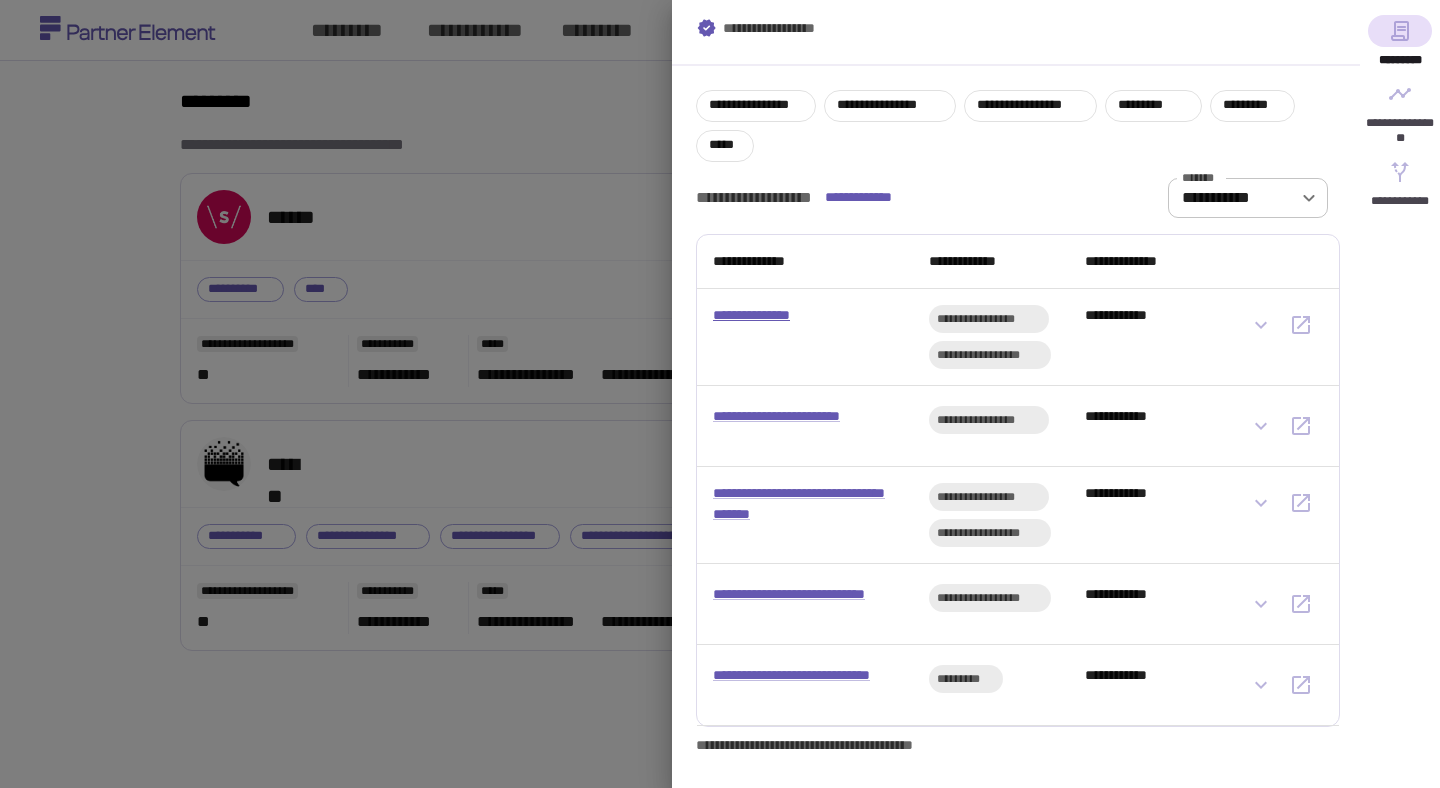 click on "**********" at bounding box center (762, 315) 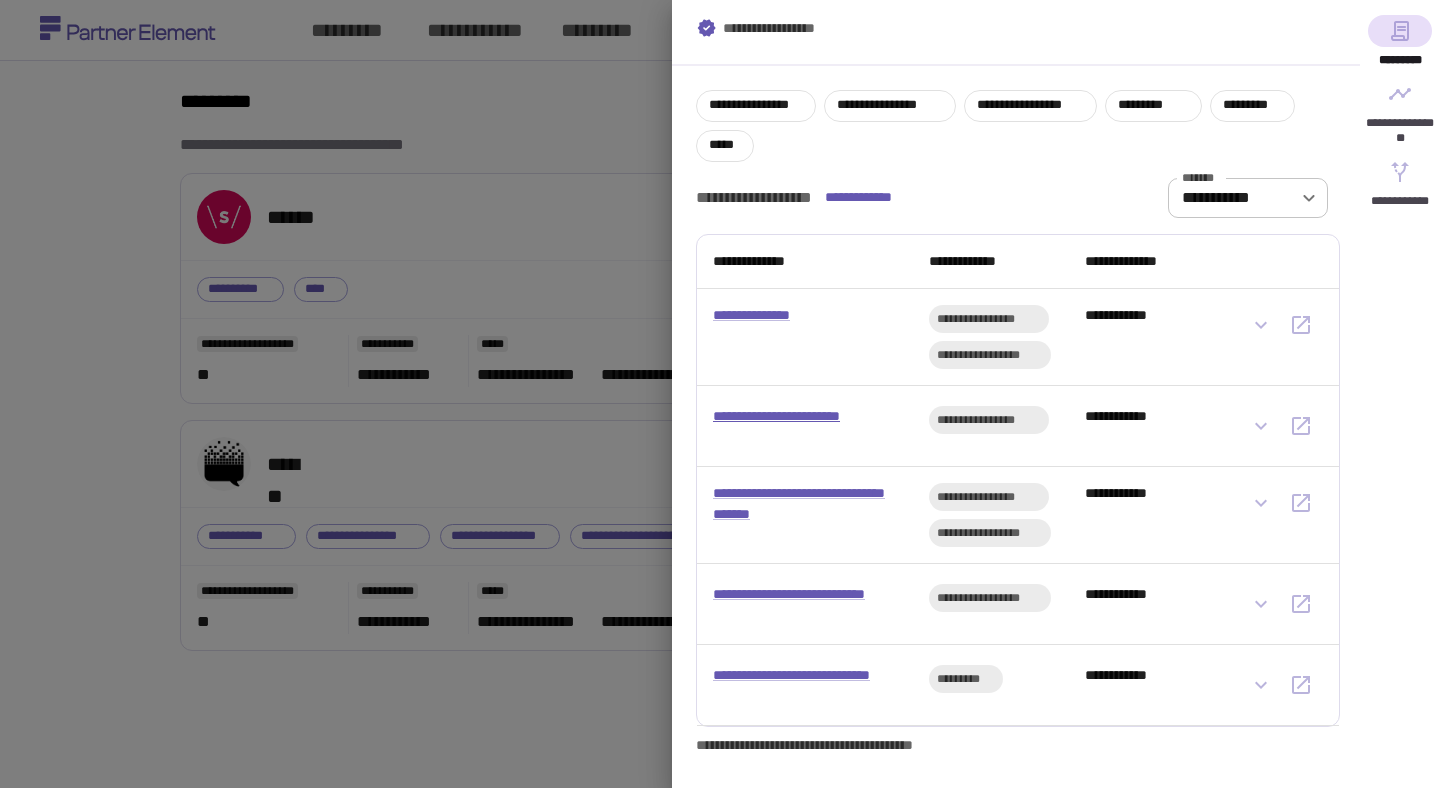 click on "**********" at bounding box center (799, 426) 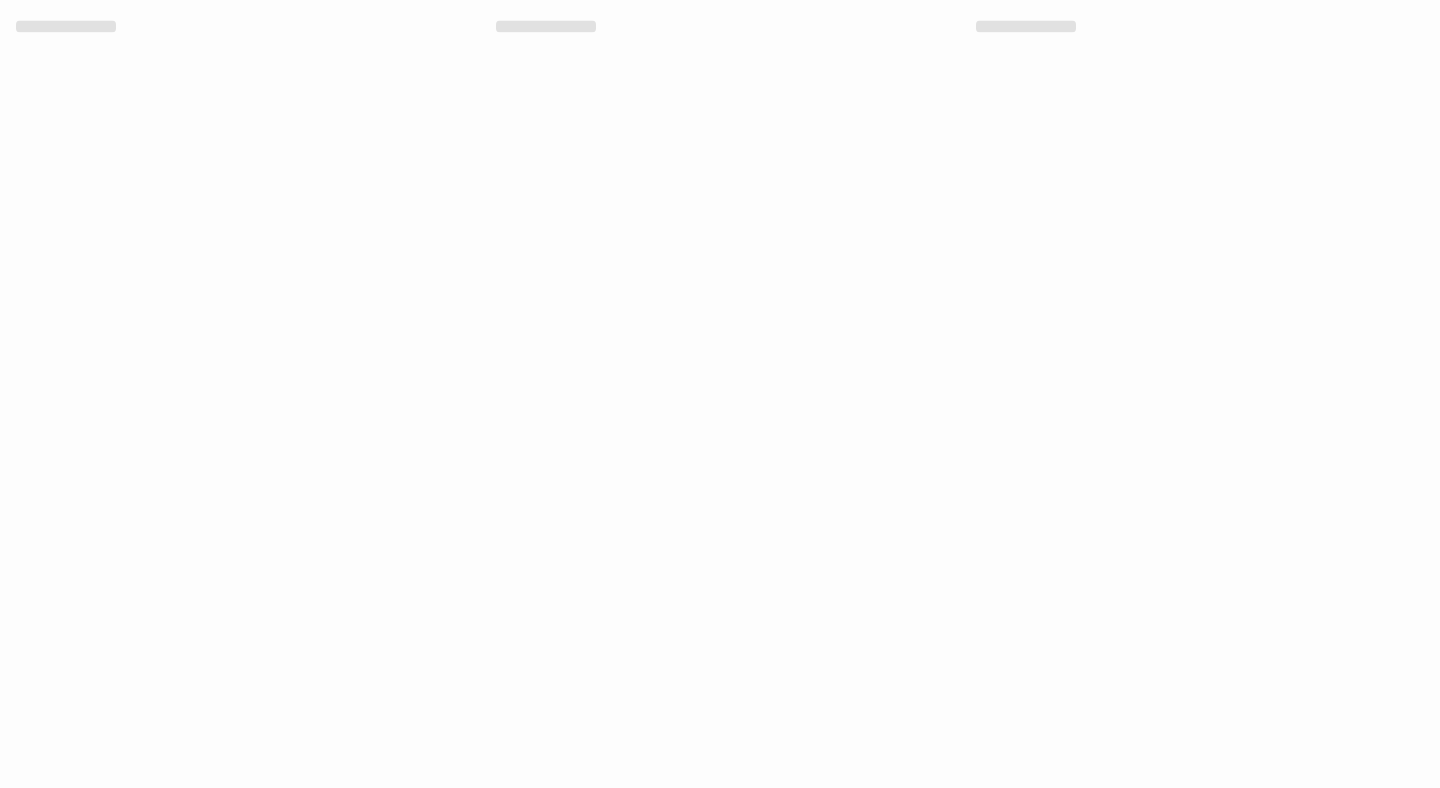 scroll, scrollTop: 0, scrollLeft: 0, axis: both 